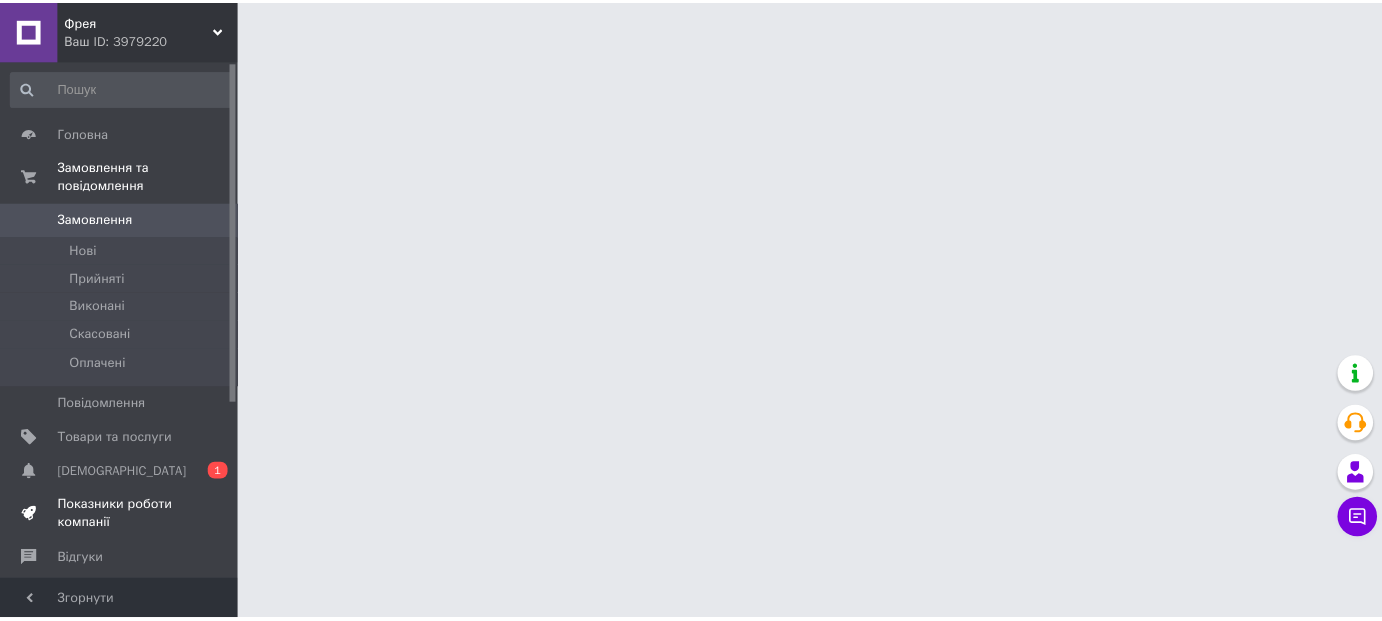 scroll, scrollTop: 0, scrollLeft: 0, axis: both 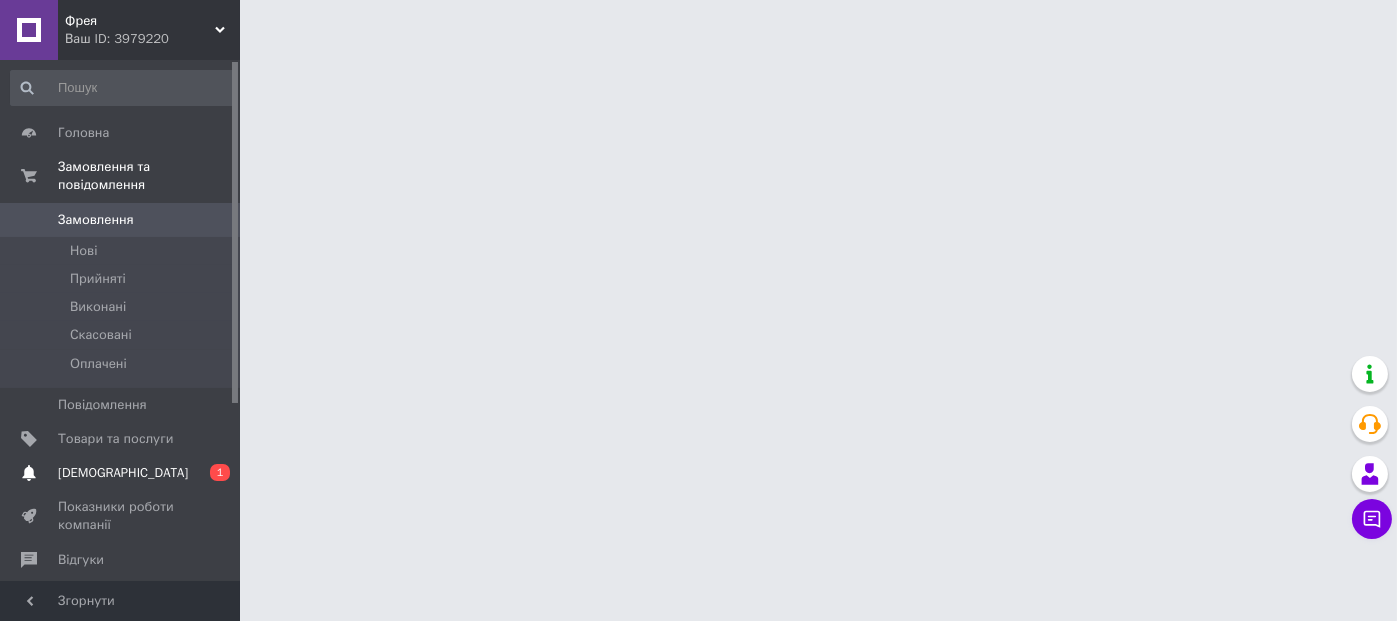 click on "[DEMOGRAPHIC_DATA]" at bounding box center (123, 473) 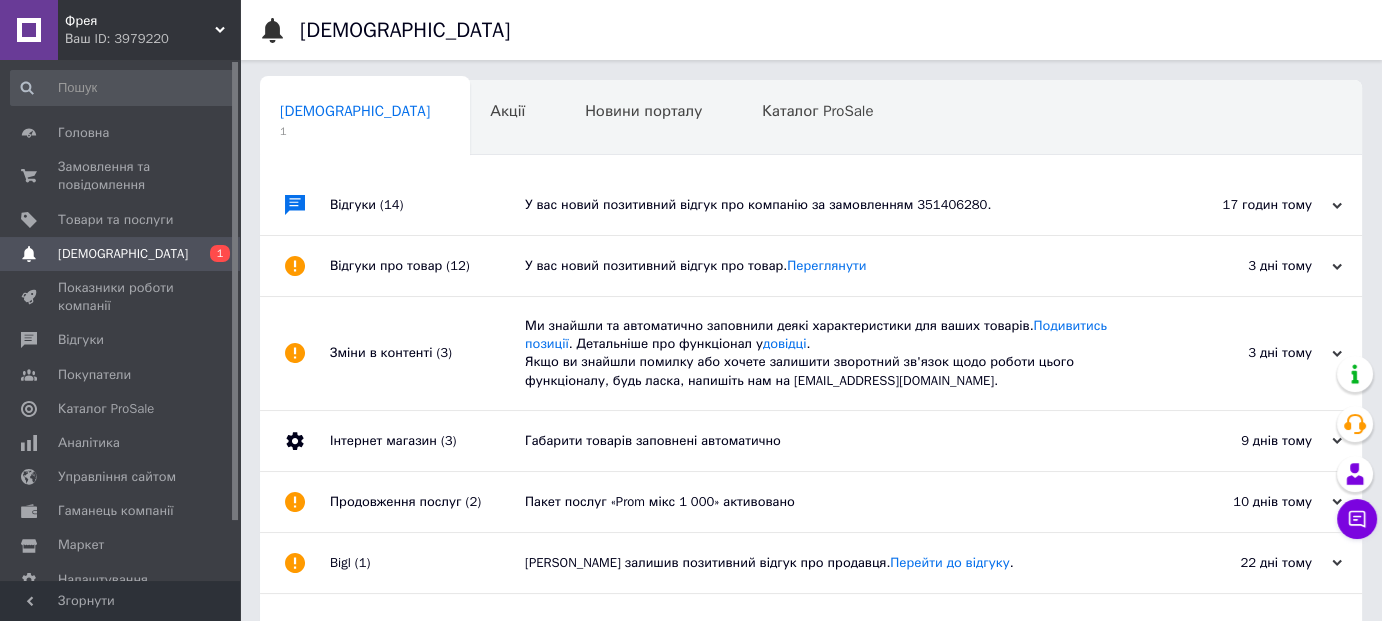 click on "У вас новий позитивний відгук про компанію за замовленням 351406280." at bounding box center (833, 205) 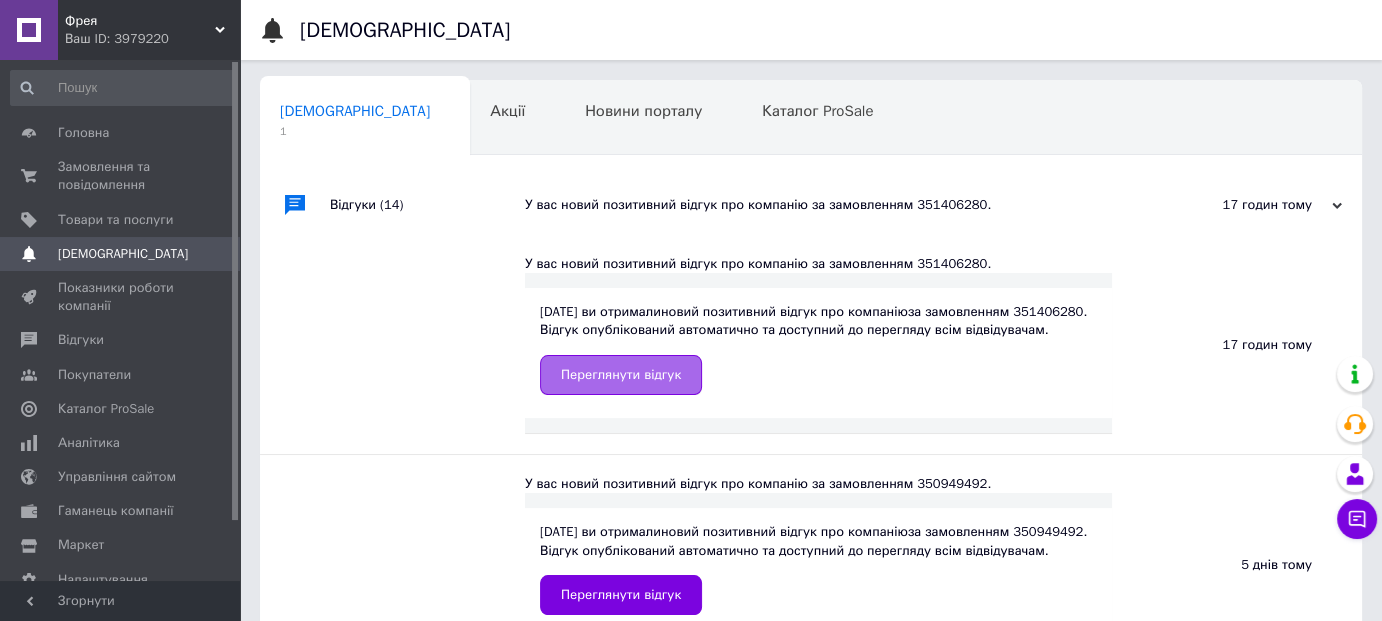 click on "Переглянути відгук" at bounding box center (621, 375) 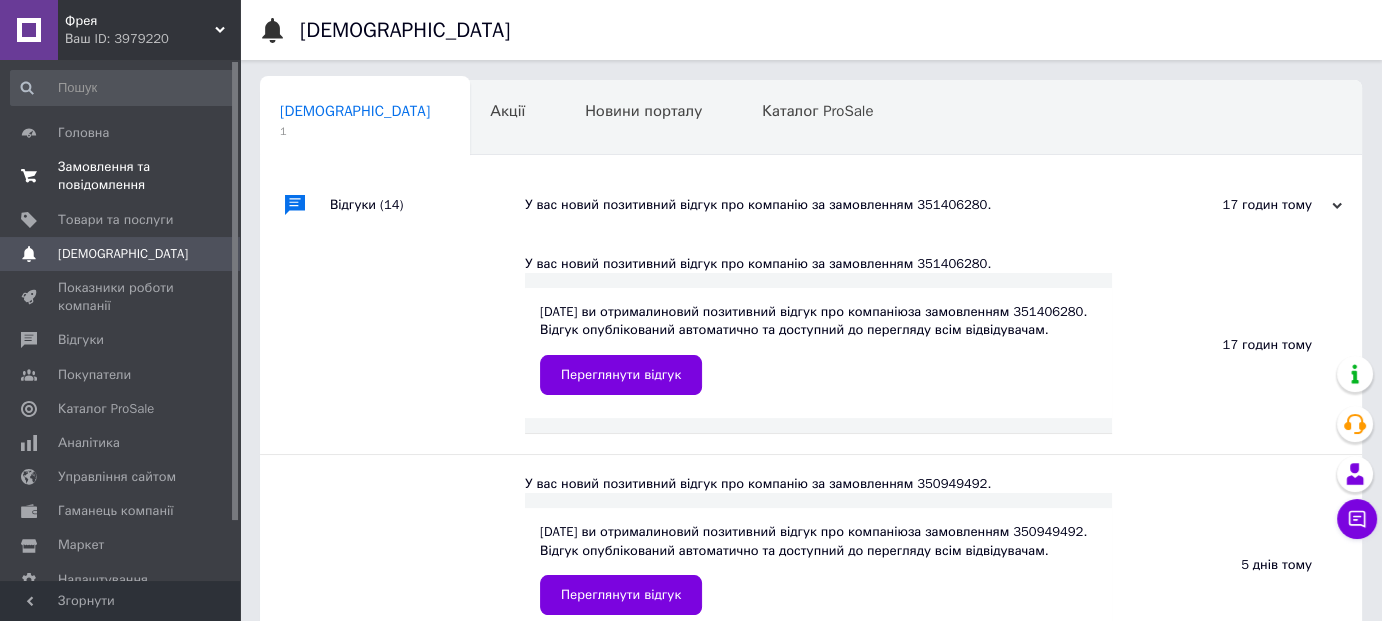 click on "Замовлення та повідомлення" at bounding box center [121, 176] 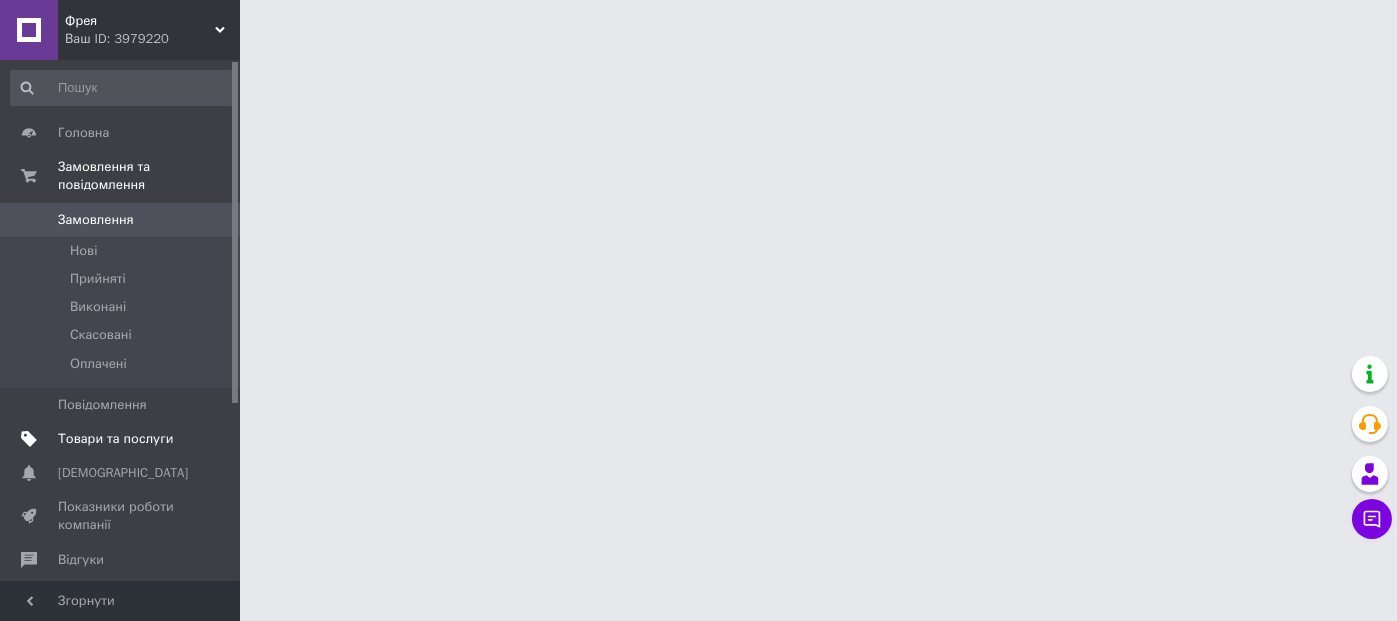 click on "Товари та послуги" at bounding box center [115, 439] 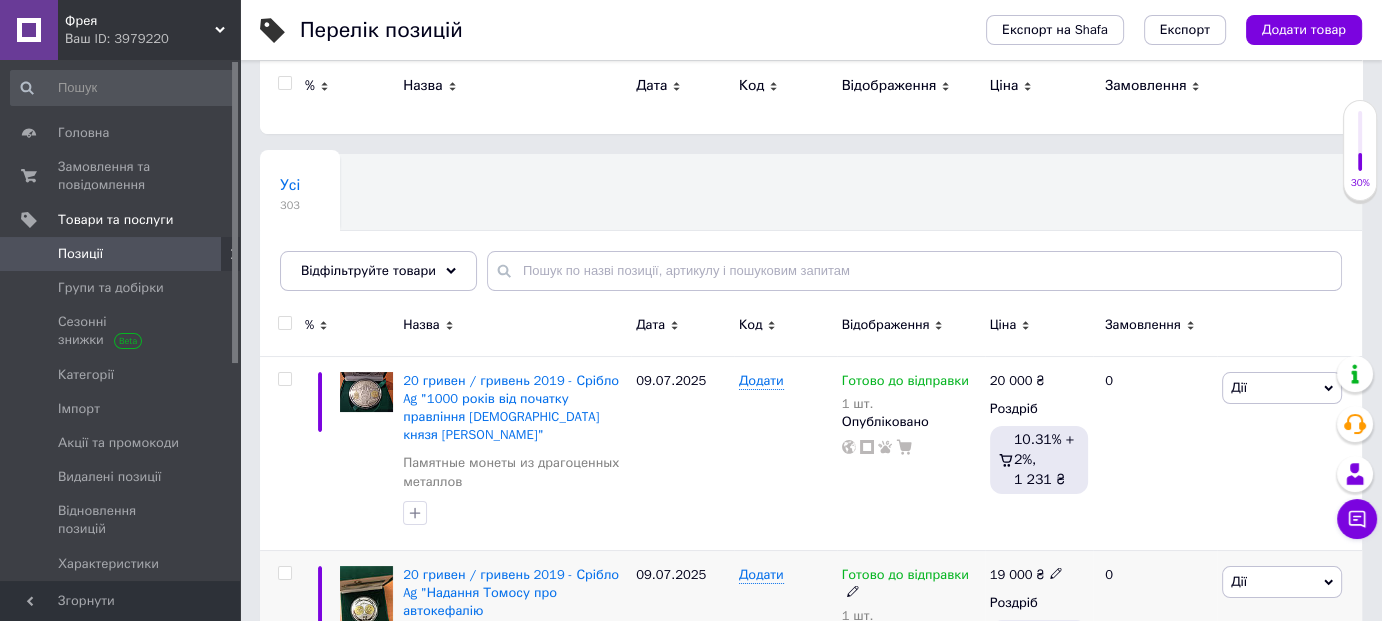 scroll, scrollTop: 0, scrollLeft: 0, axis: both 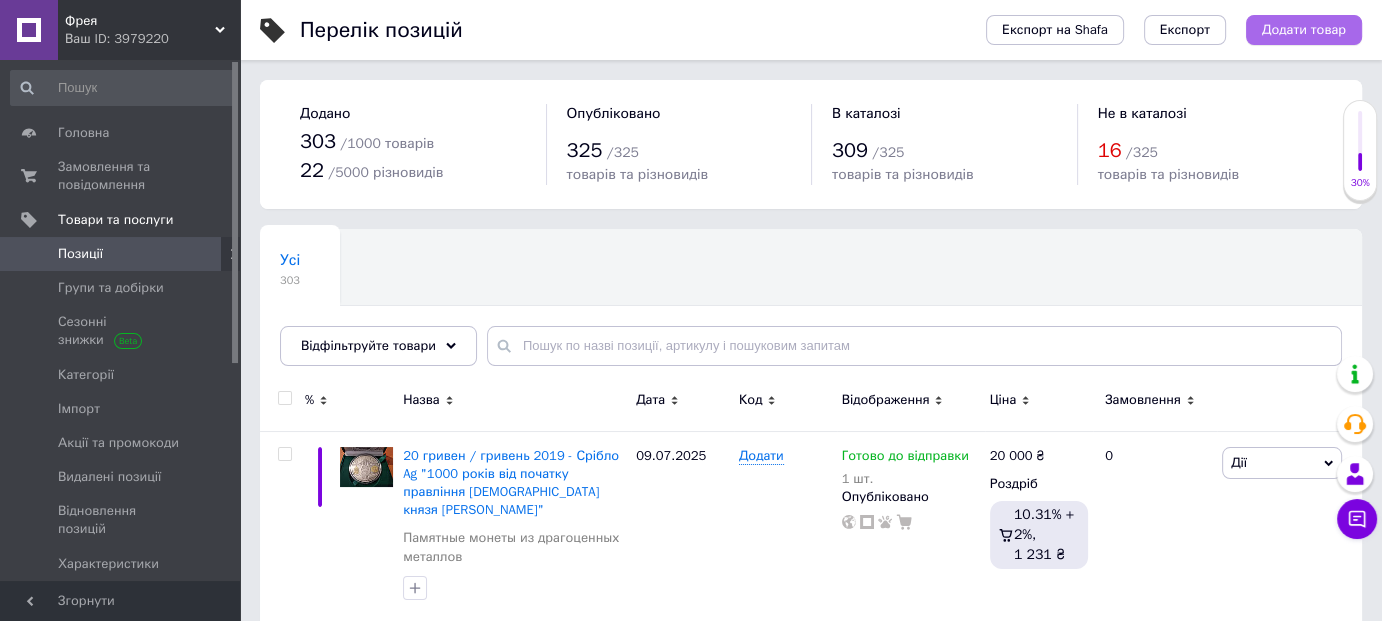 click on "Додати товар" at bounding box center (1304, 30) 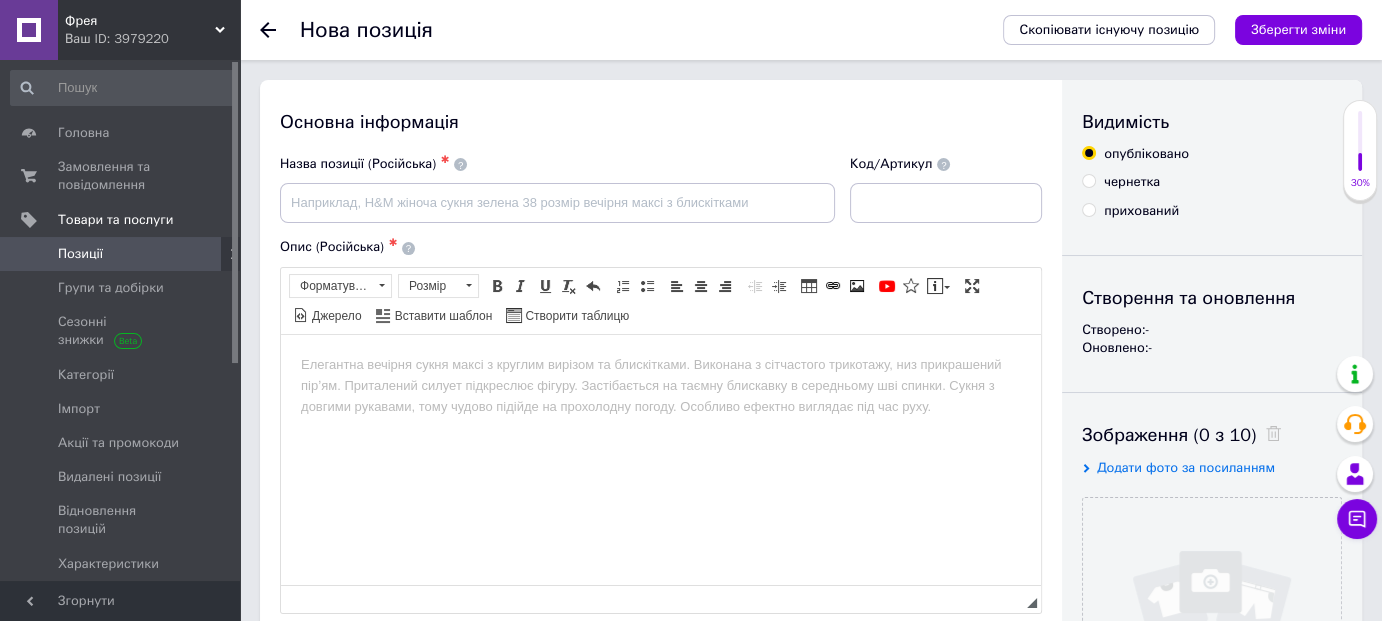 scroll, scrollTop: 0, scrollLeft: 0, axis: both 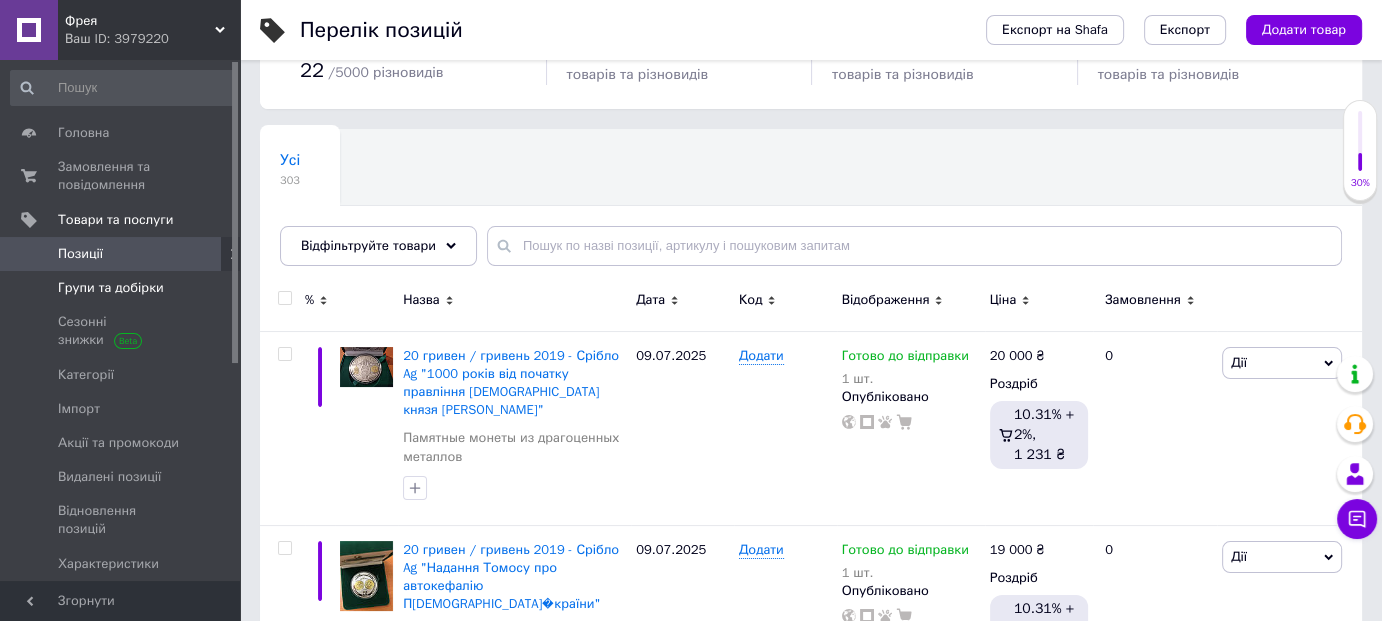 click on "Групи та добірки" at bounding box center [111, 288] 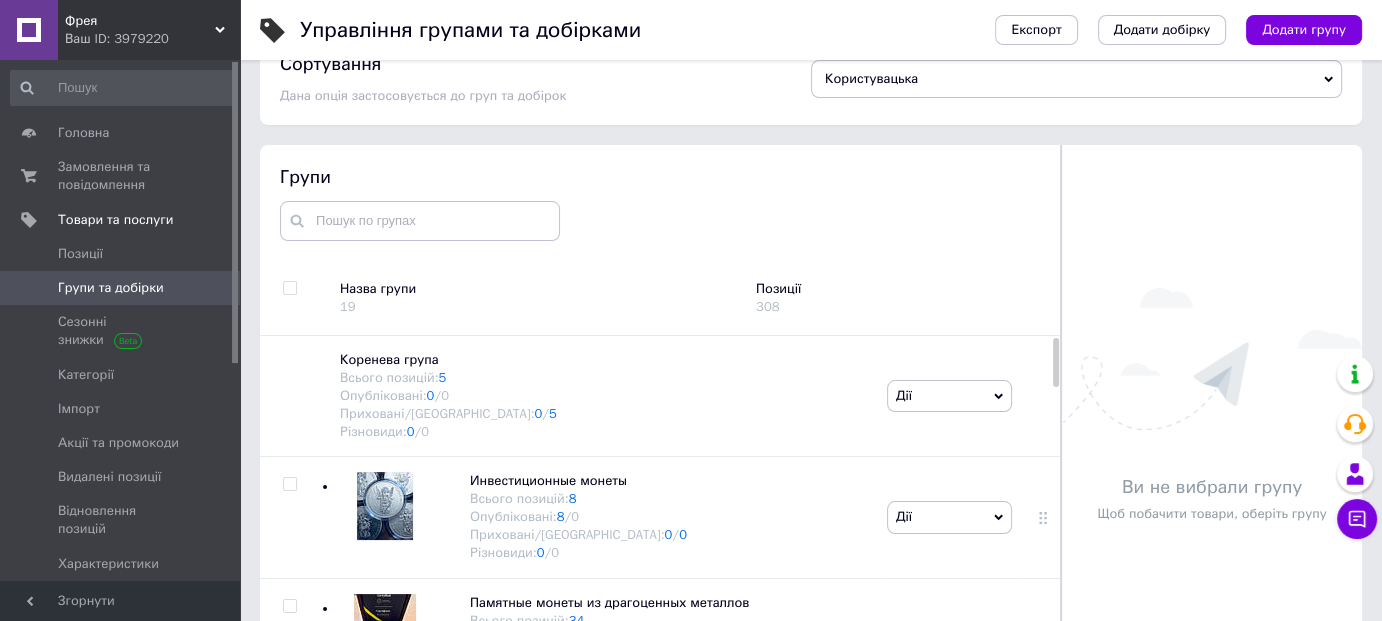 scroll, scrollTop: 113, scrollLeft: 0, axis: vertical 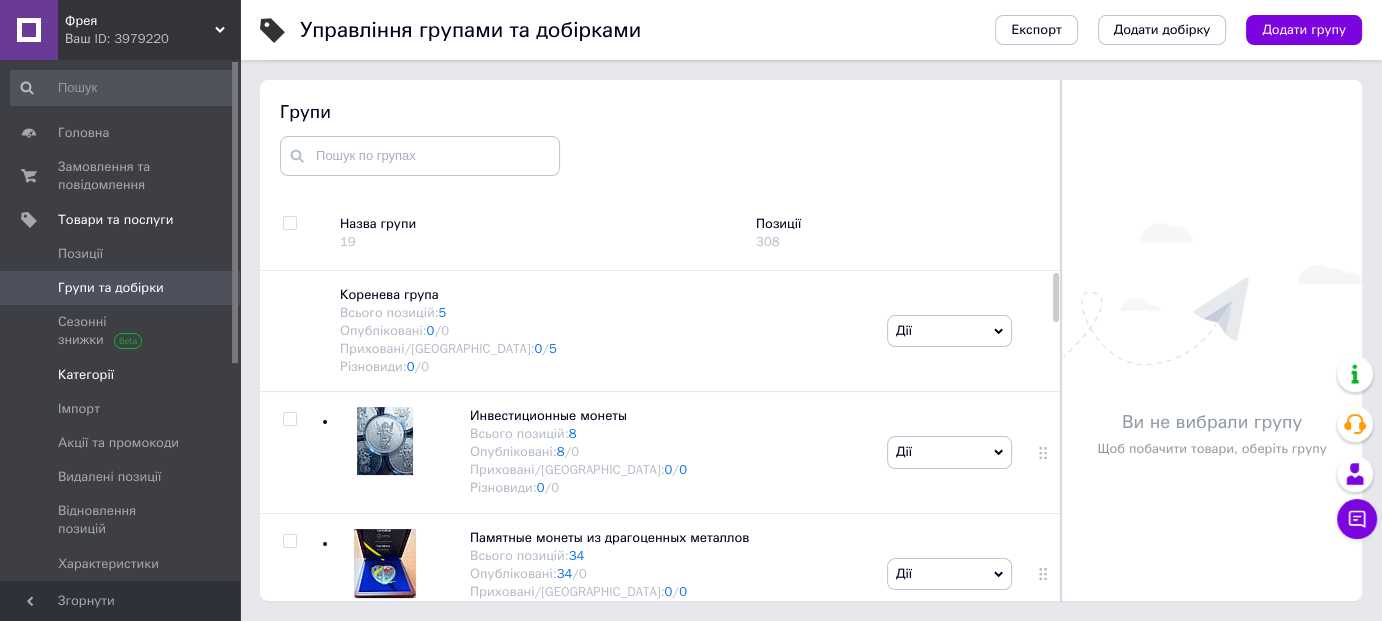 click on "Категорії" at bounding box center (86, 375) 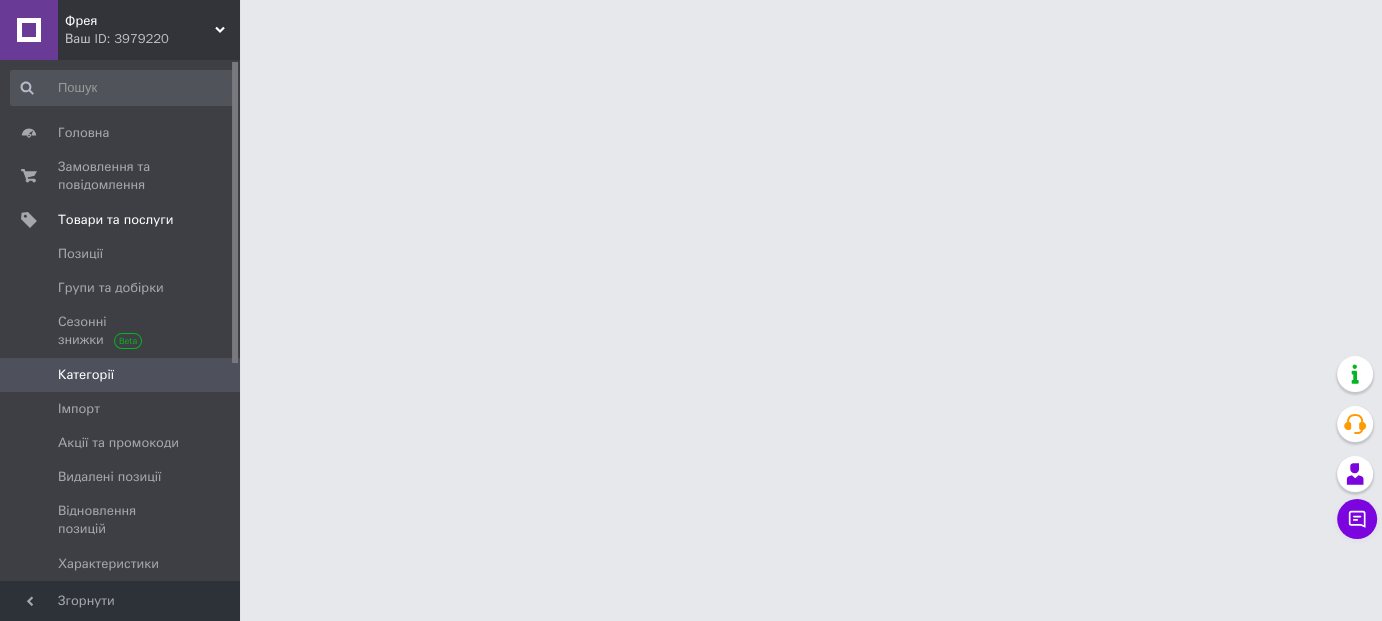 scroll, scrollTop: 0, scrollLeft: 0, axis: both 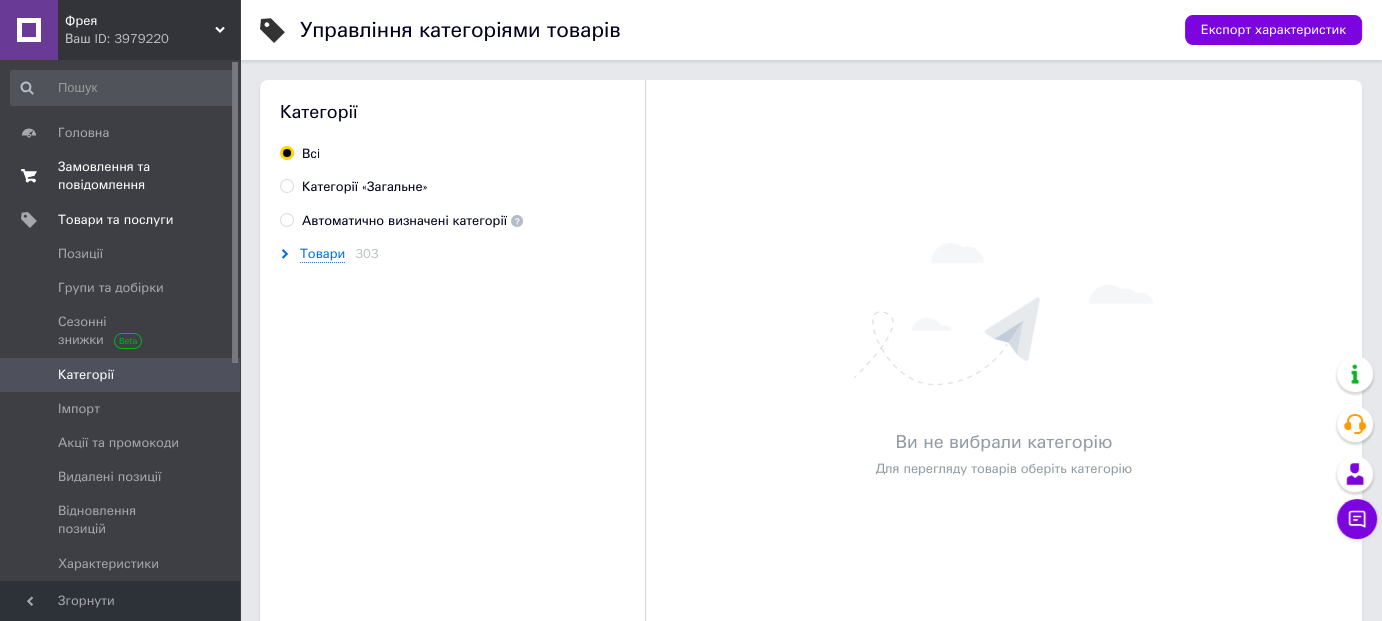 click on "Замовлення та повідомлення" at bounding box center (121, 176) 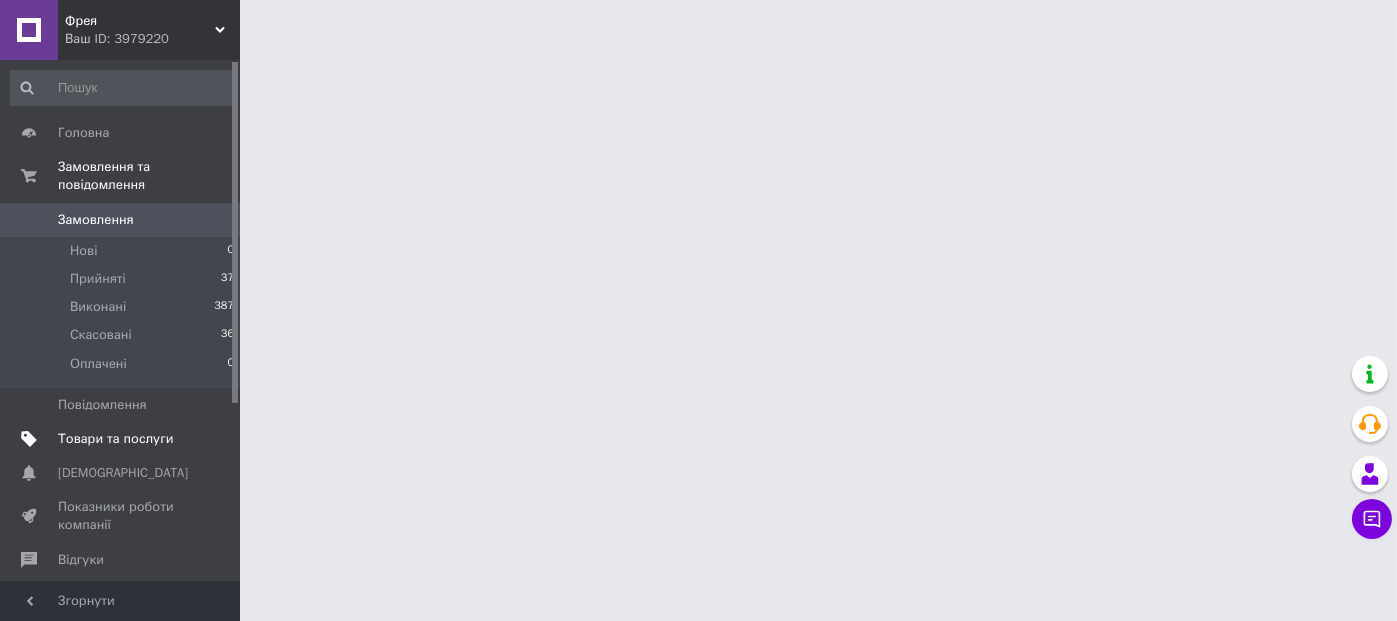 click on "Товари та послуги" at bounding box center [115, 439] 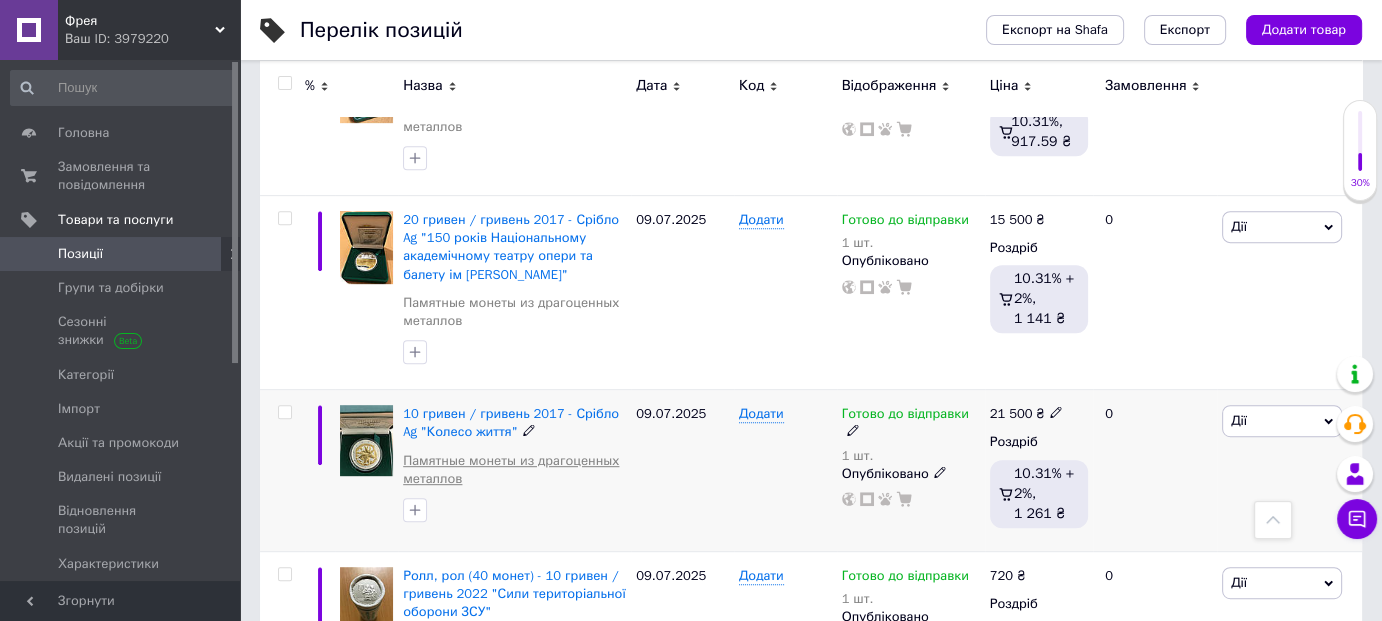 scroll, scrollTop: 1000, scrollLeft: 0, axis: vertical 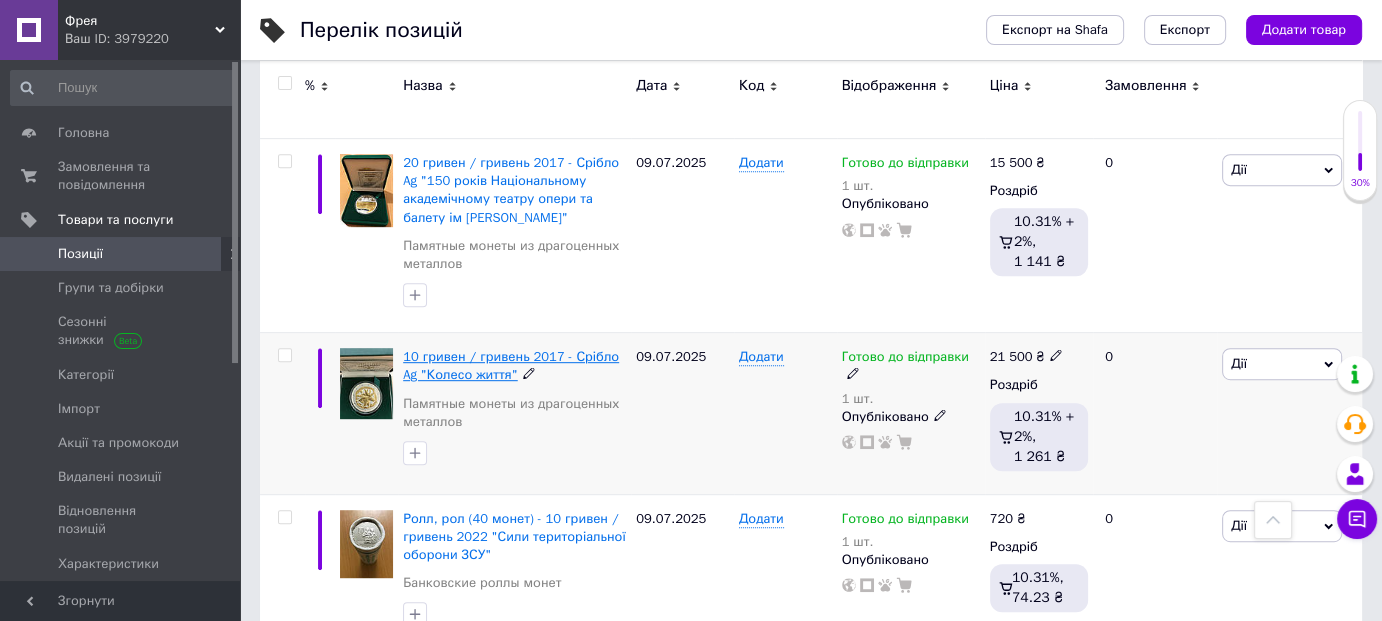 click on "10 гривен / гривень 2017 - Срібло Ag "Колесо життя"" at bounding box center [511, 365] 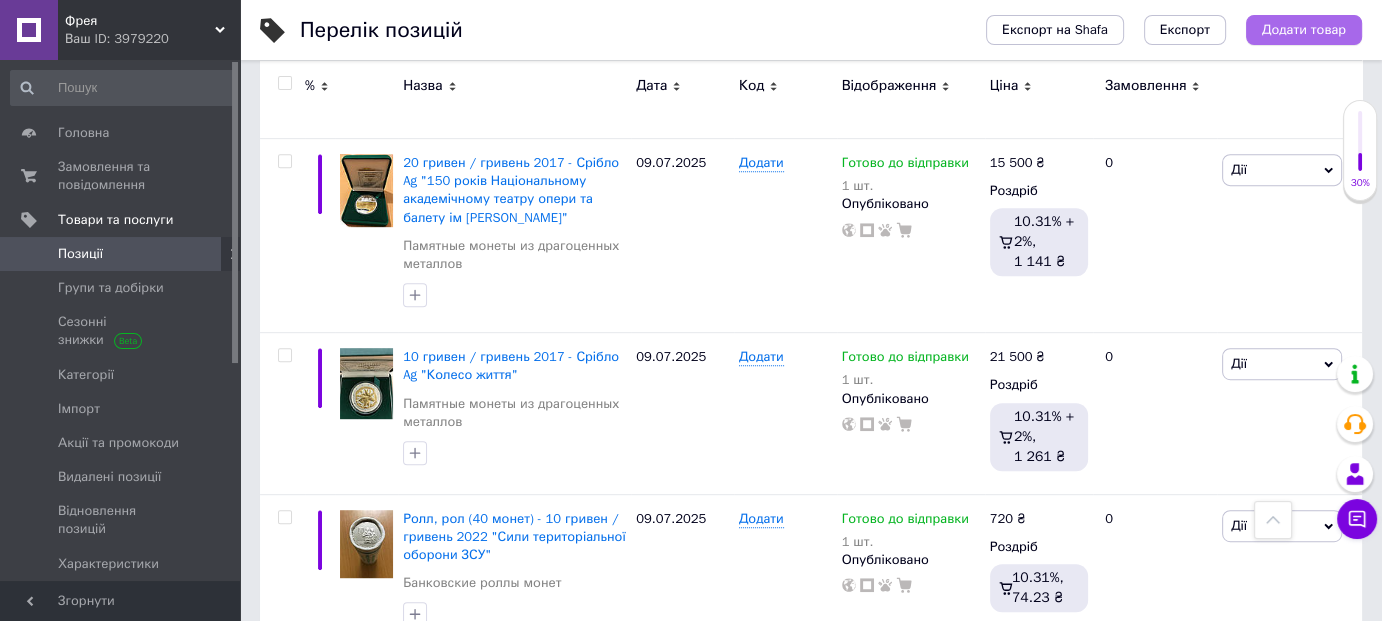 click on "Додати товар" at bounding box center [1304, 30] 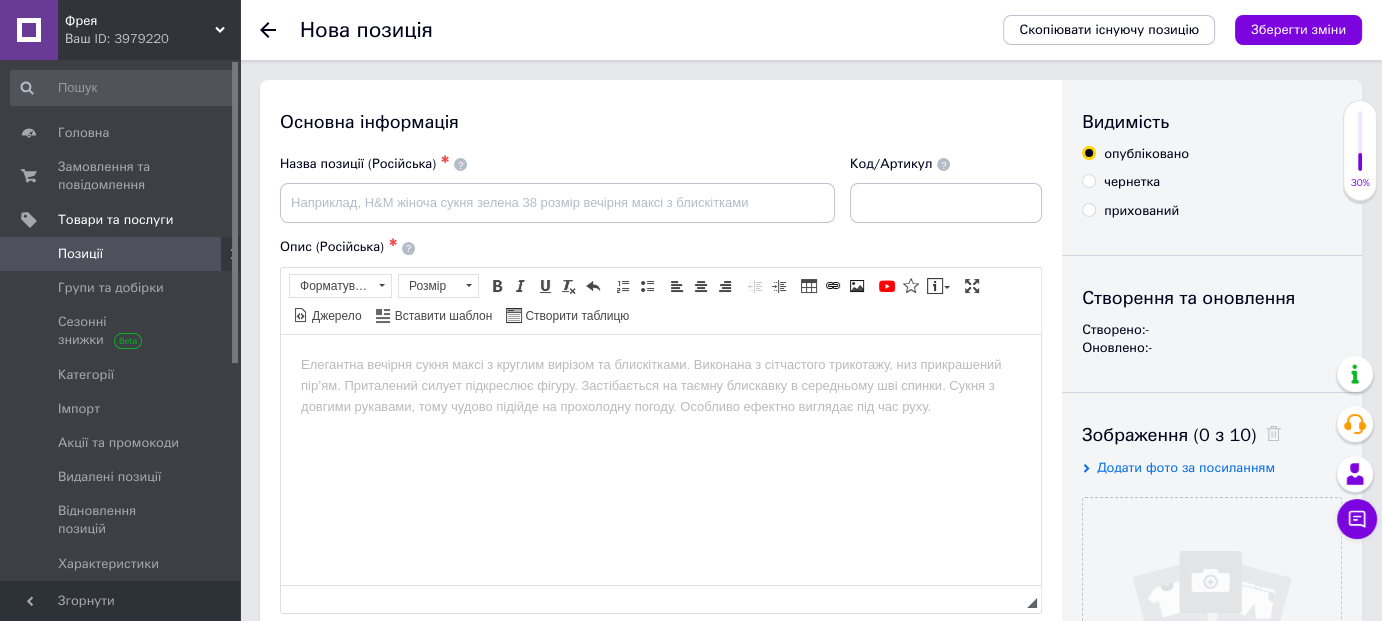 scroll, scrollTop: 0, scrollLeft: 0, axis: both 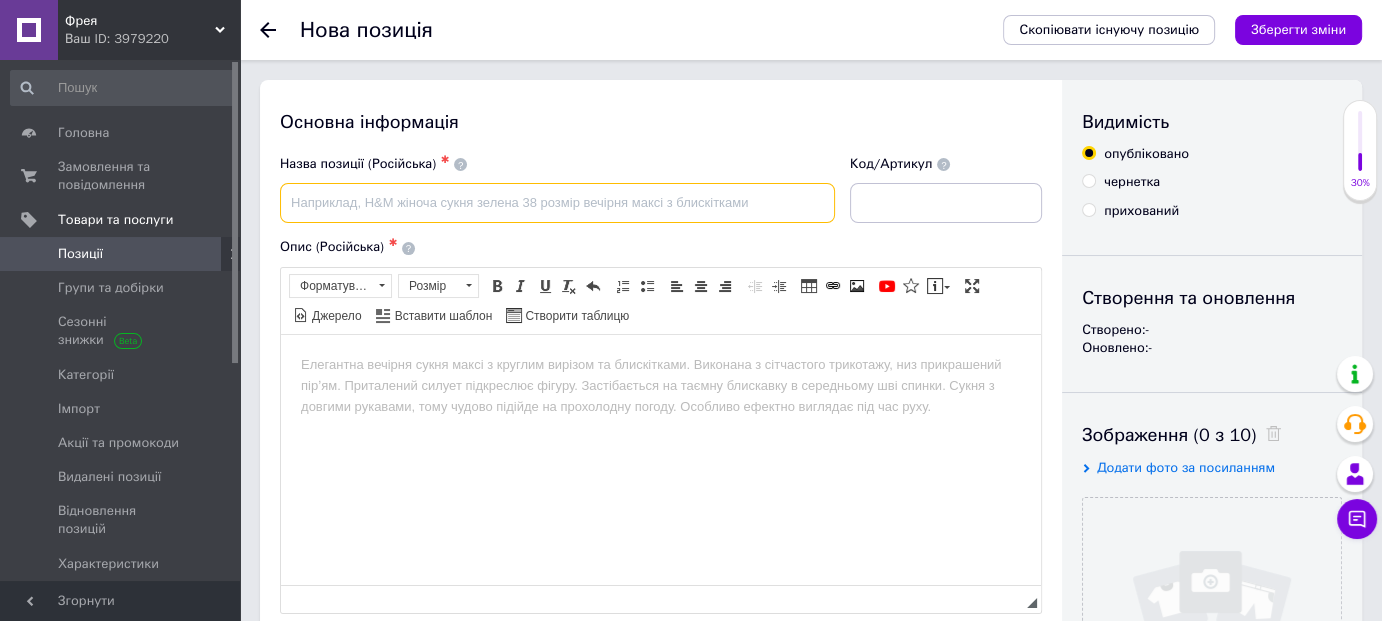 paste on "Каталог "Обігові монети України" Загреба М., [PERSON_NAME] [PERSON_NAME] - 2025" 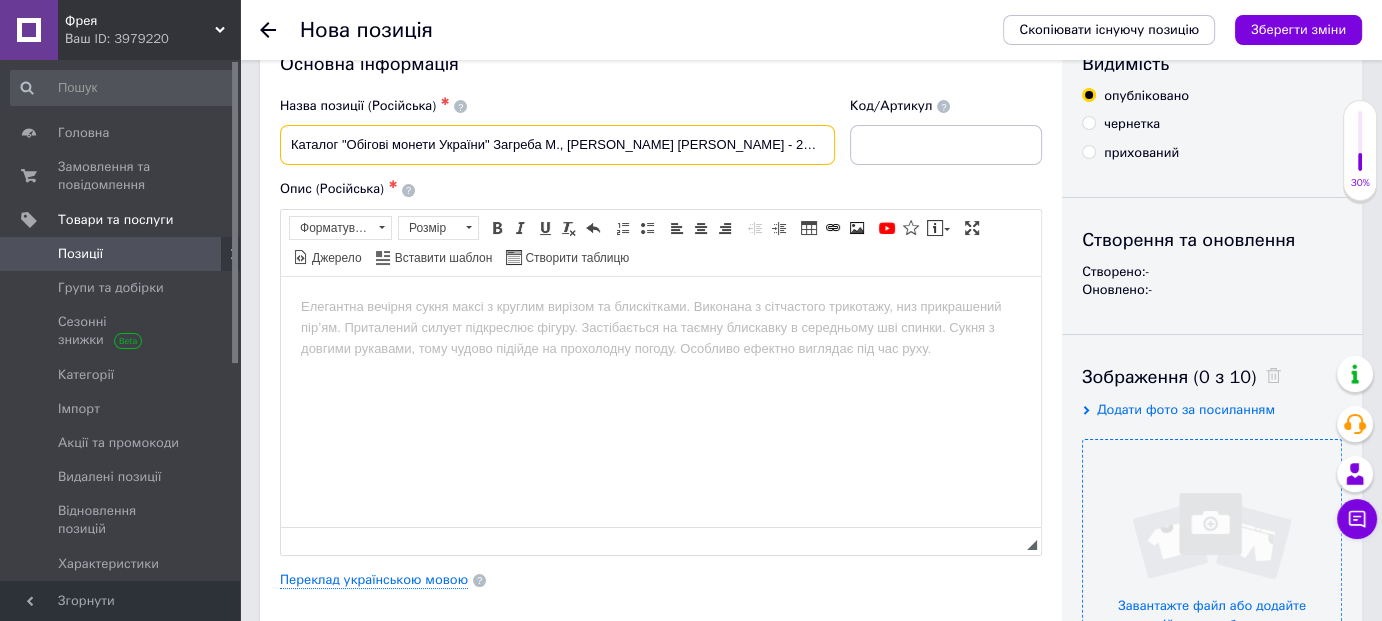scroll, scrollTop: 100, scrollLeft: 0, axis: vertical 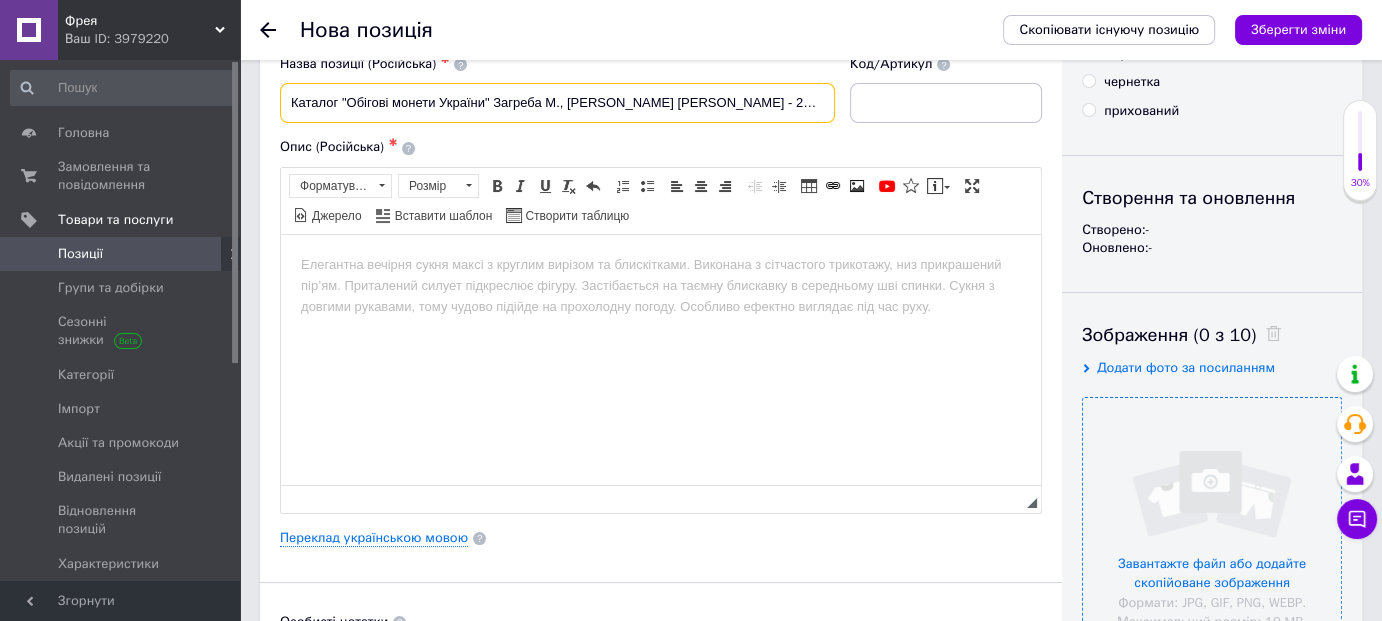 type on "Каталог "Обігові монети України" Загреба М., [PERSON_NAME] [PERSON_NAME] - 2025" 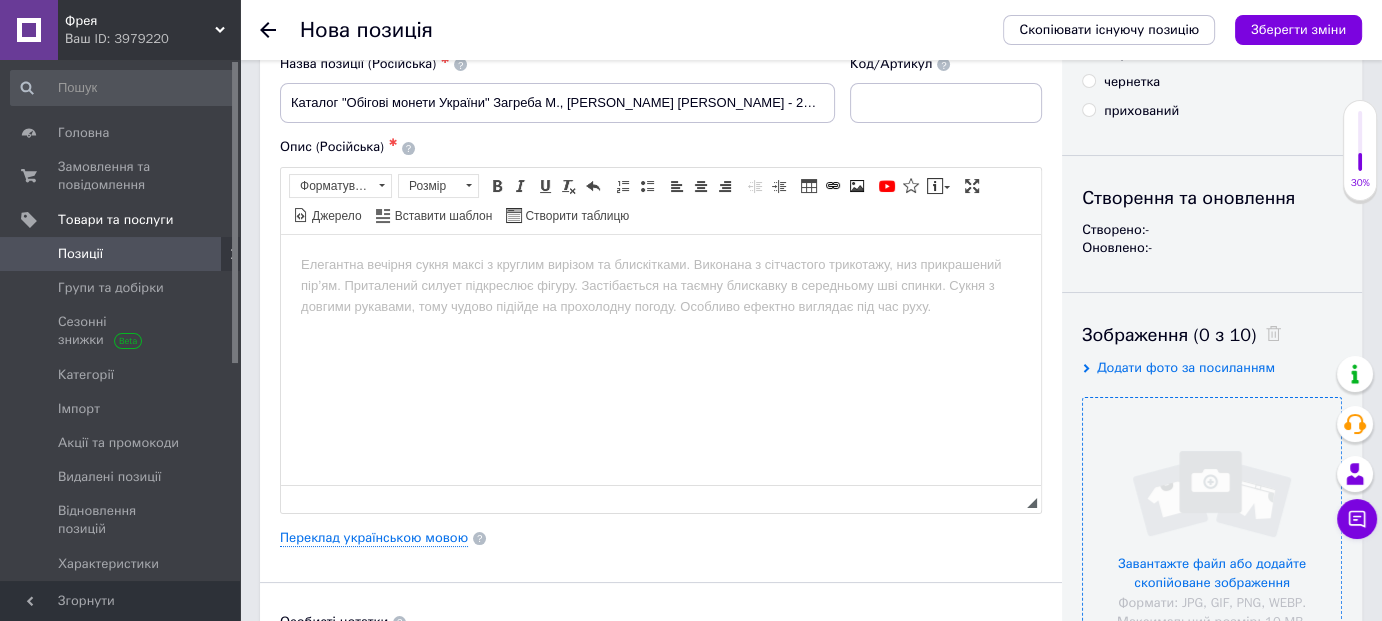 click at bounding box center (1212, 527) 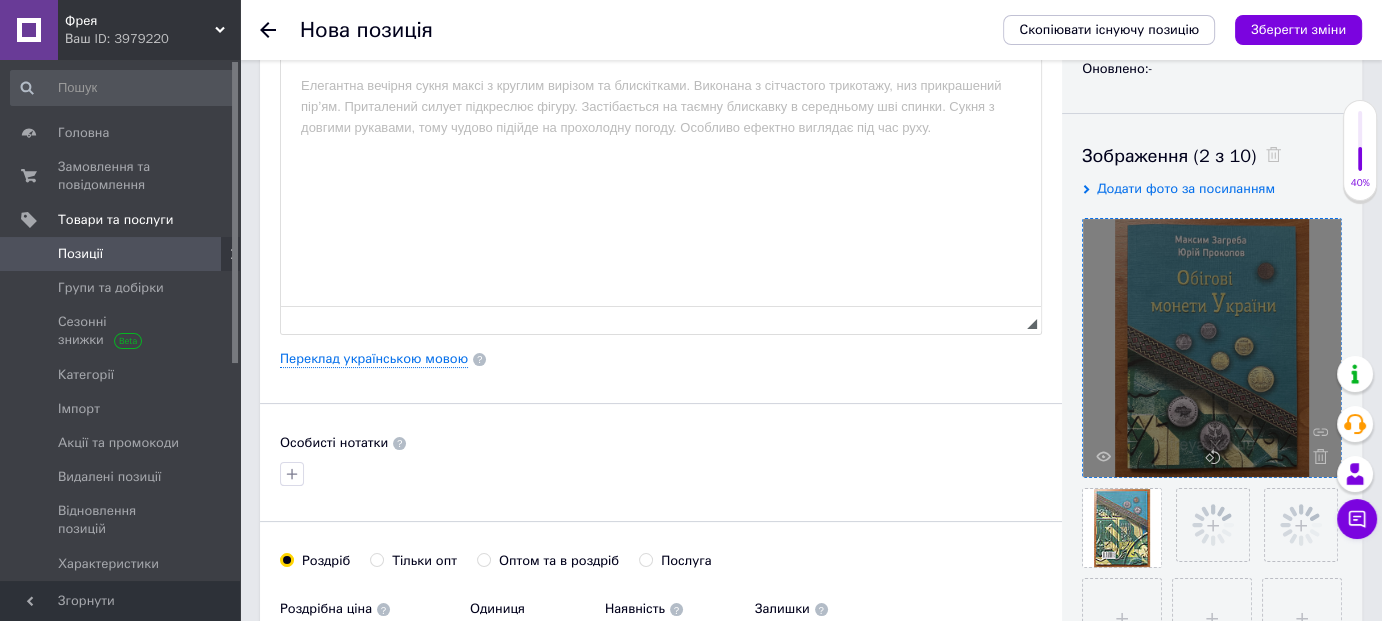 scroll, scrollTop: 300, scrollLeft: 0, axis: vertical 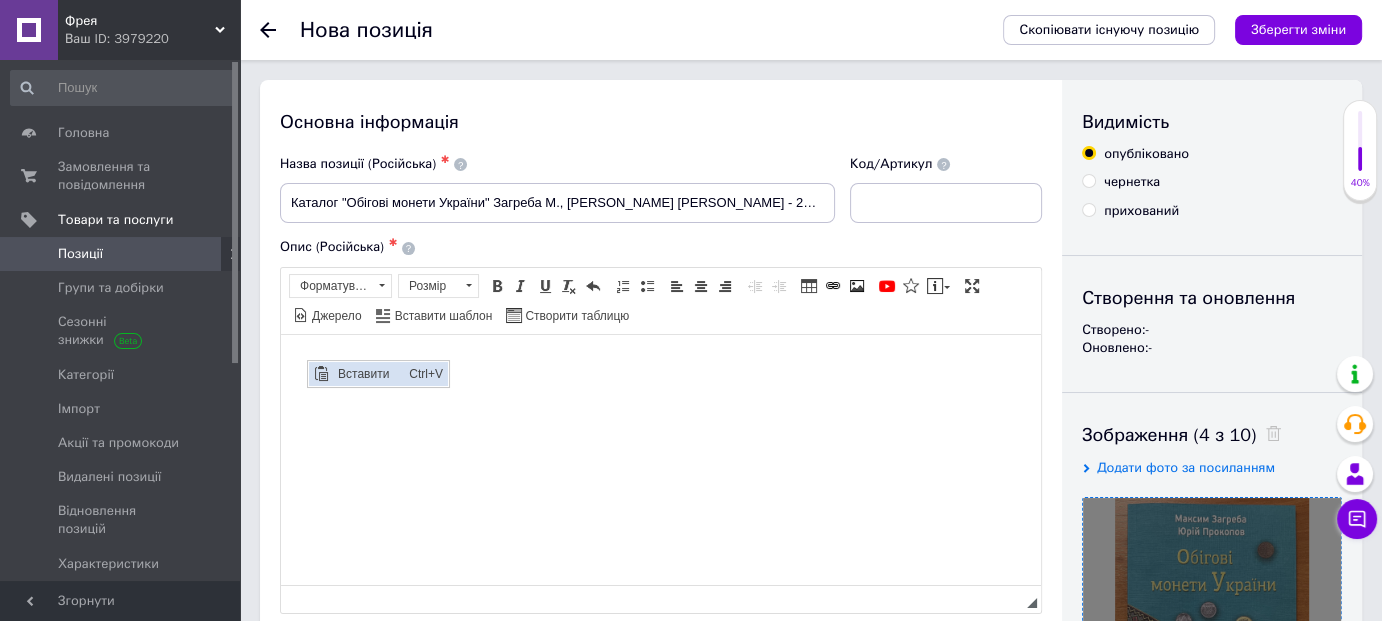 click on "Вставити" at bounding box center [367, 374] 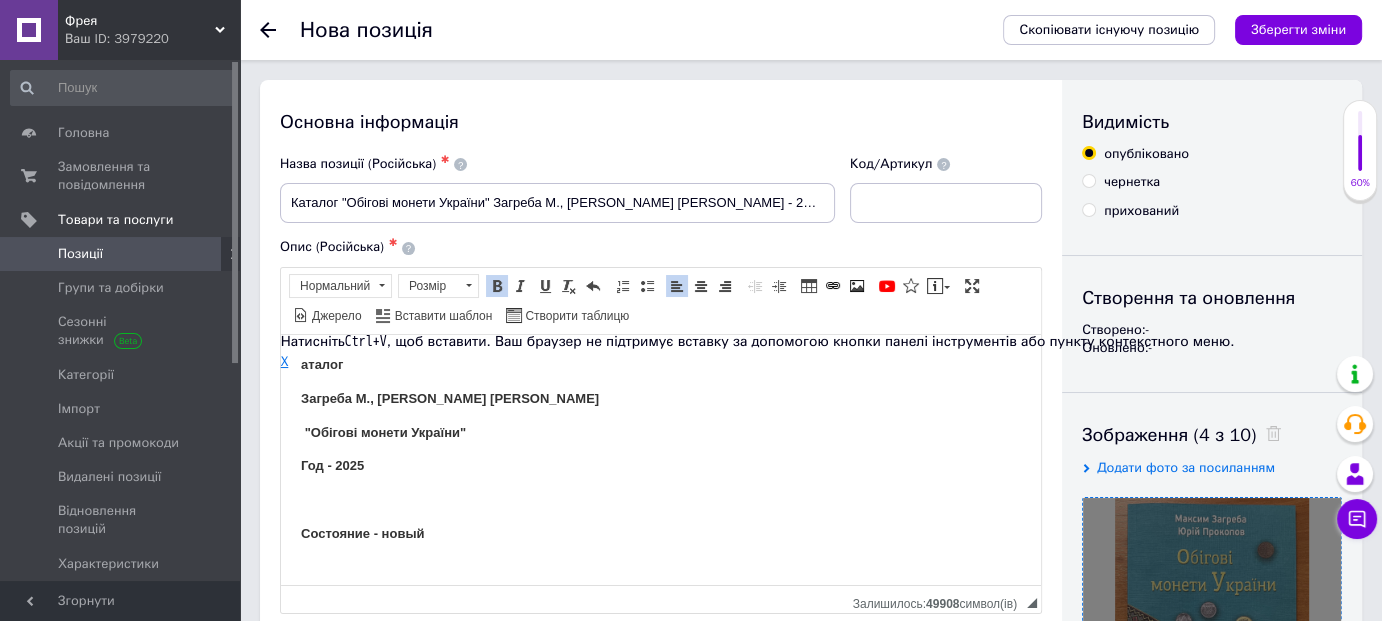 click on "X" at bounding box center [285, 361] 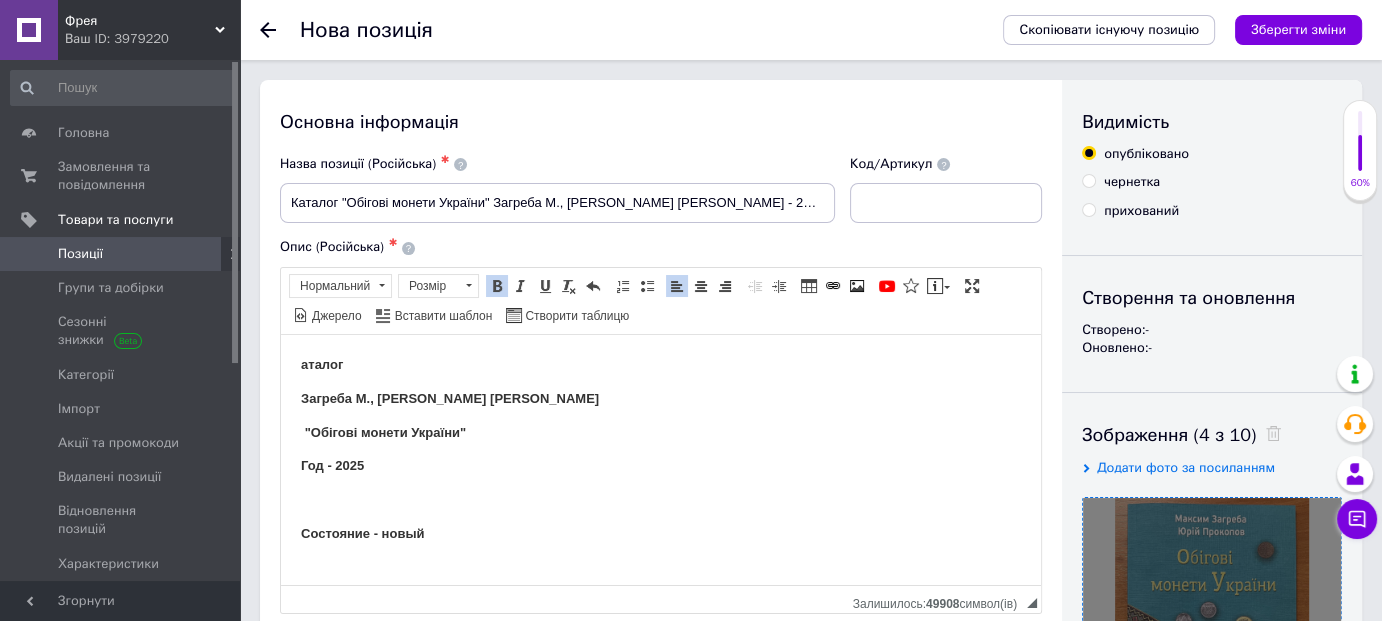 click on "аталог" at bounding box center (322, 363) 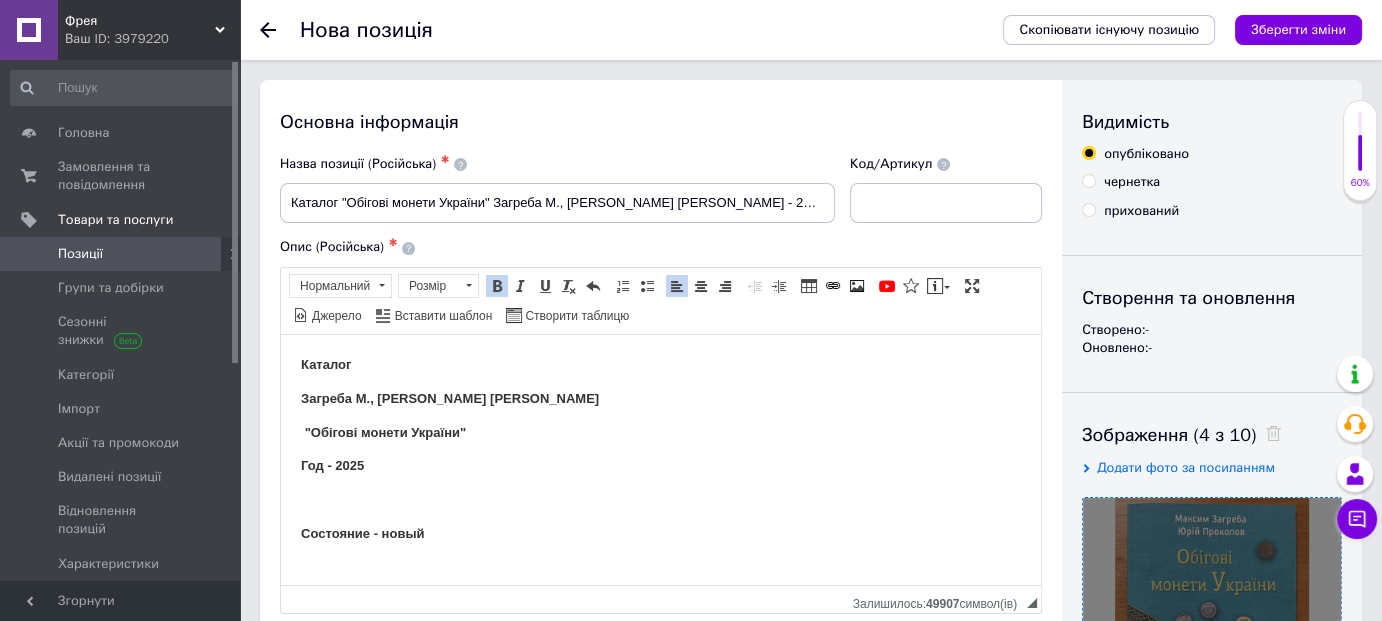 click on "Каталог Загреба М., [PERSON_NAME]   "Обігові монети України" Год - 2025 Состояние - новый" at bounding box center (661, 449) 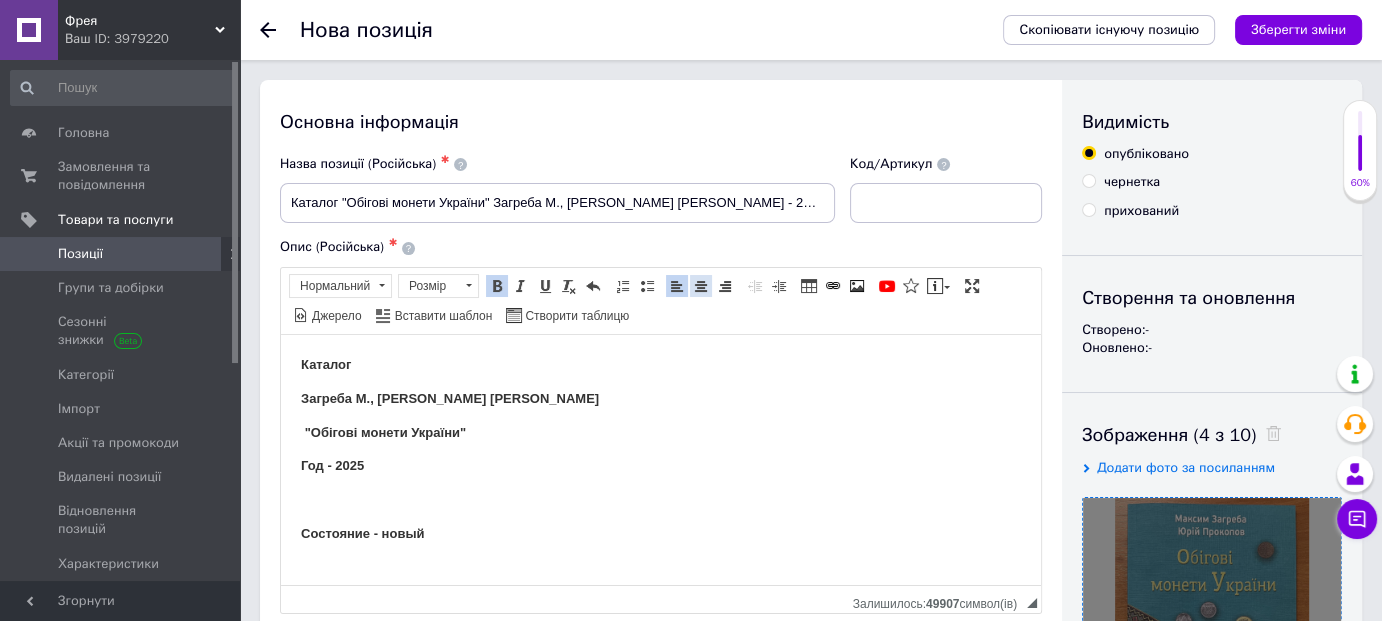 click on "По центру" at bounding box center [701, 286] 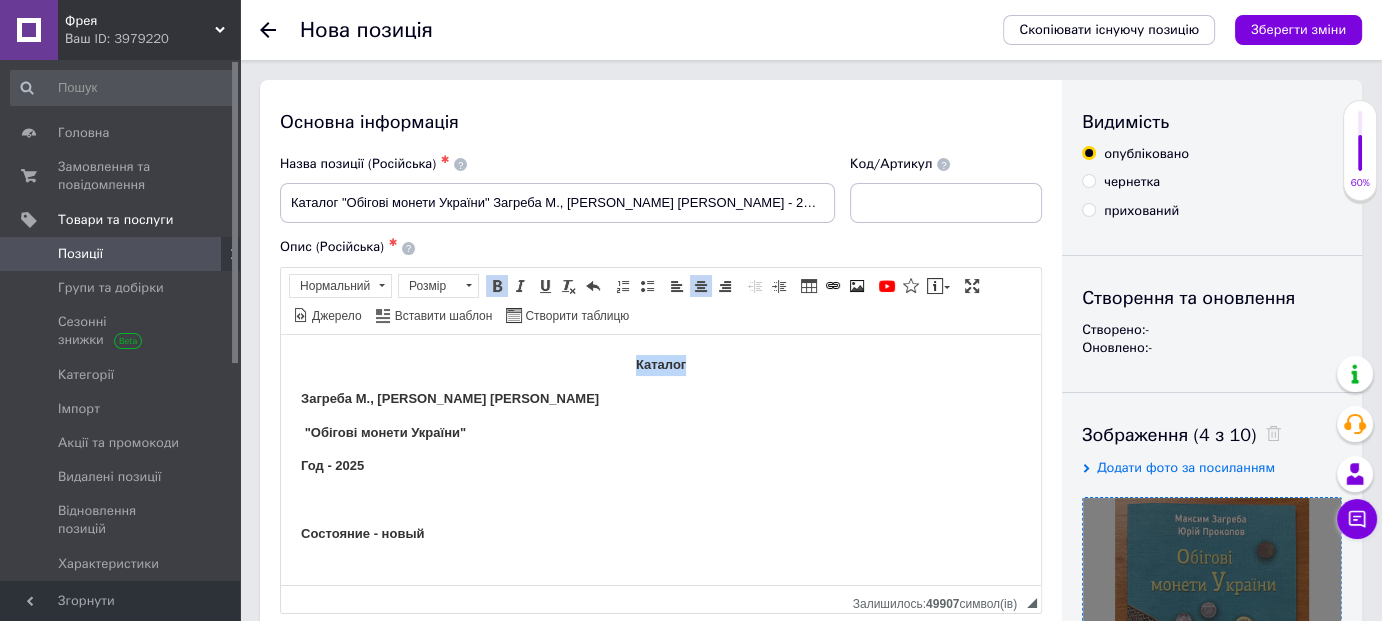 drag, startPoint x: 627, startPoint y: 360, endPoint x: 707, endPoint y: 353, distance: 80.305664 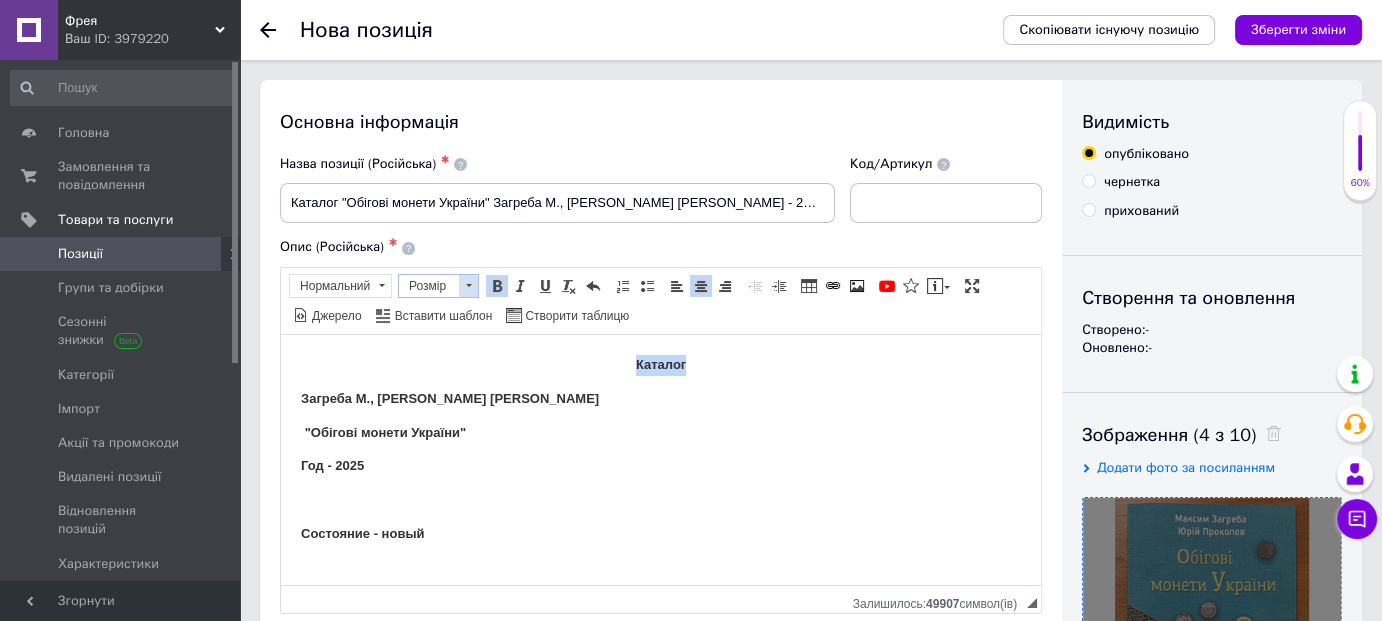 click at bounding box center [468, 286] 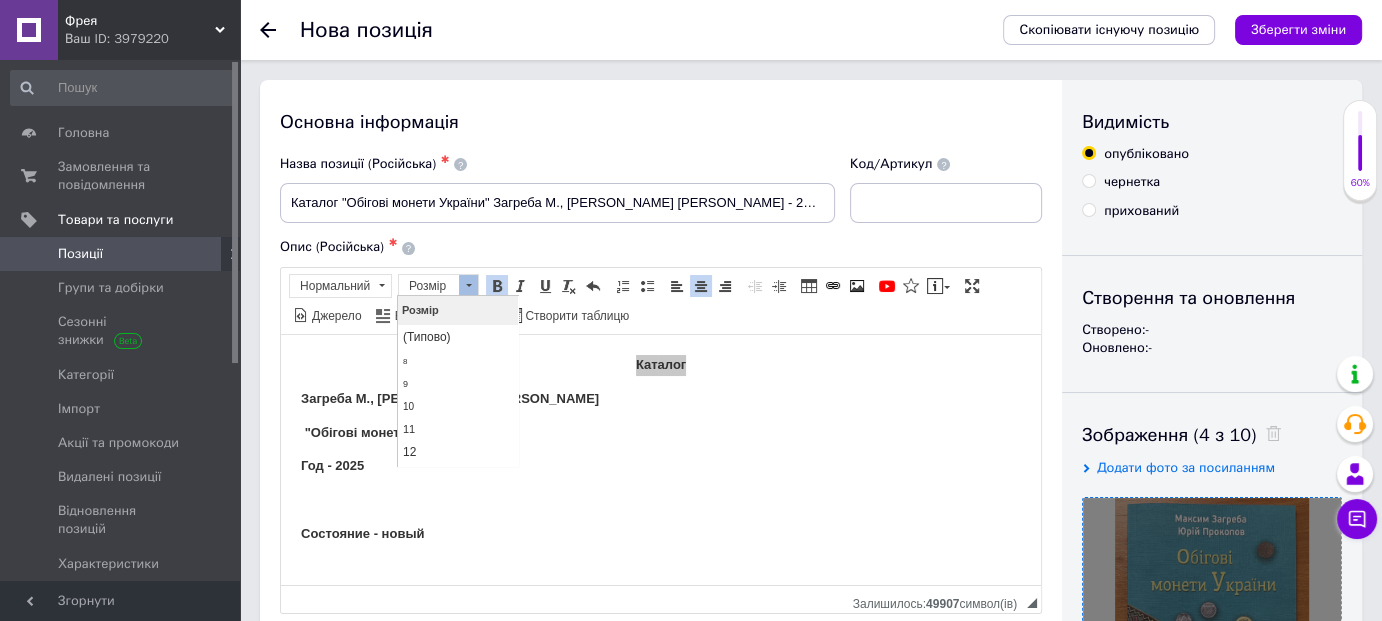 scroll, scrollTop: 0, scrollLeft: 0, axis: both 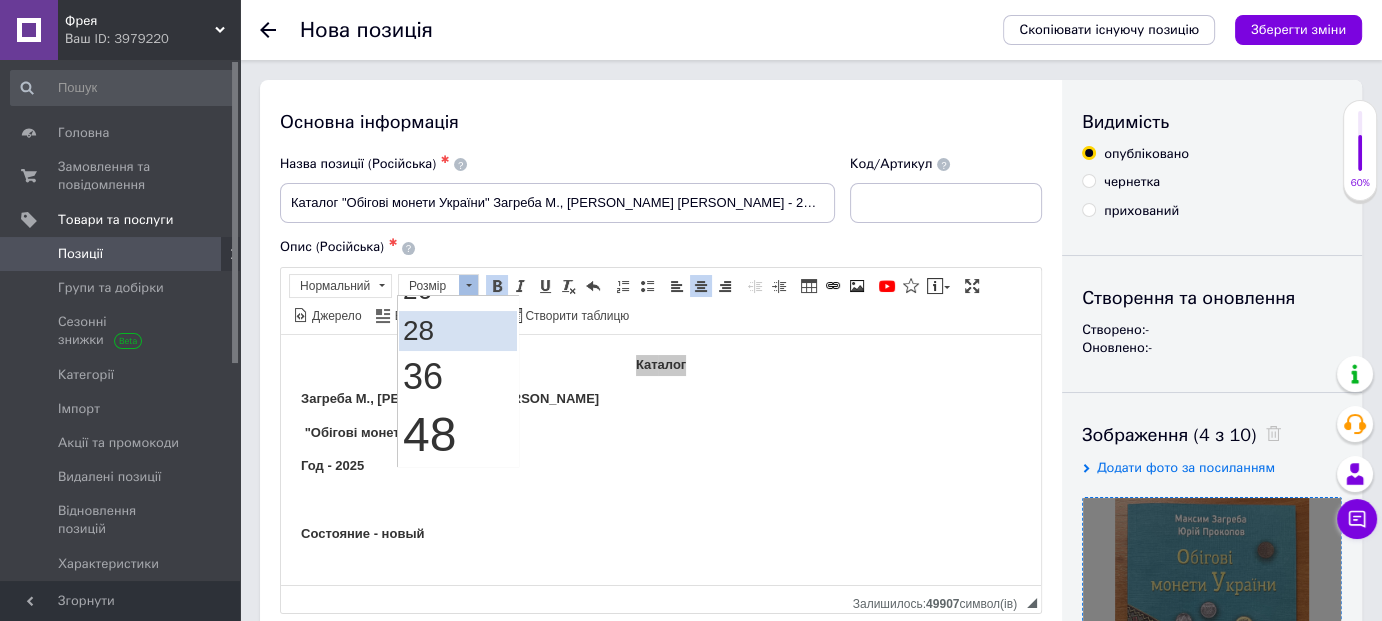 drag, startPoint x: 443, startPoint y: 327, endPoint x: 846, endPoint y: 624, distance: 500.6176 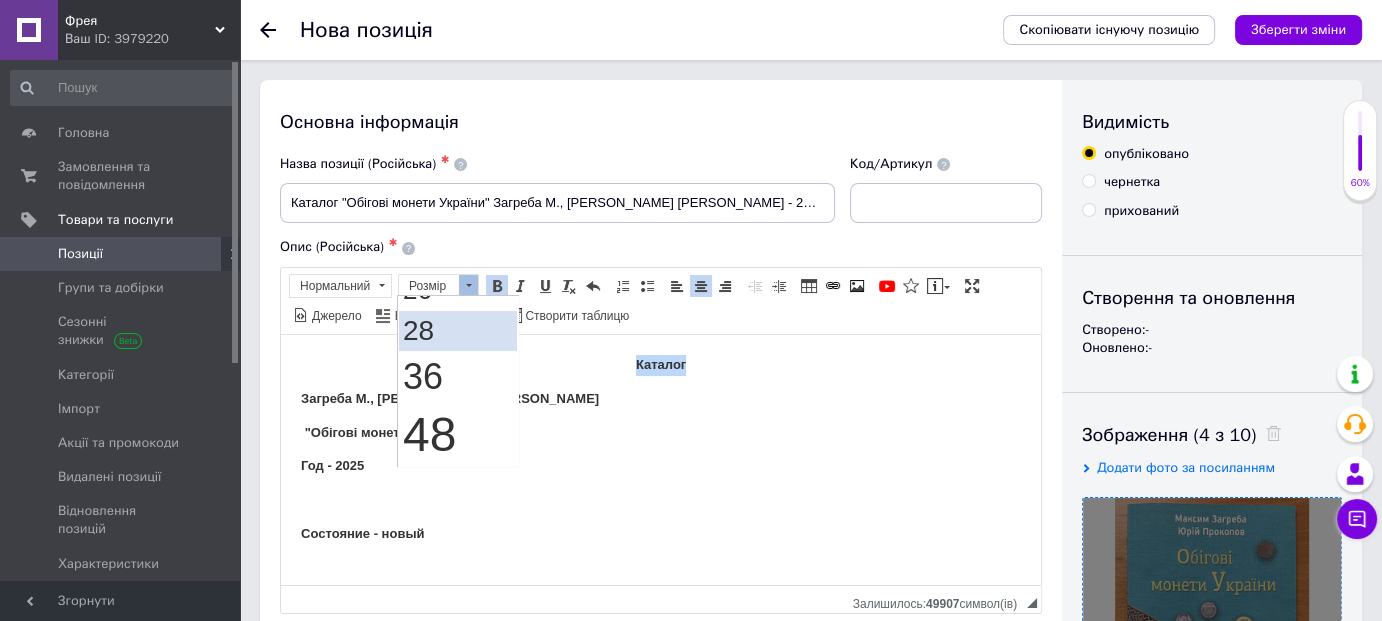 scroll, scrollTop: 0, scrollLeft: 0, axis: both 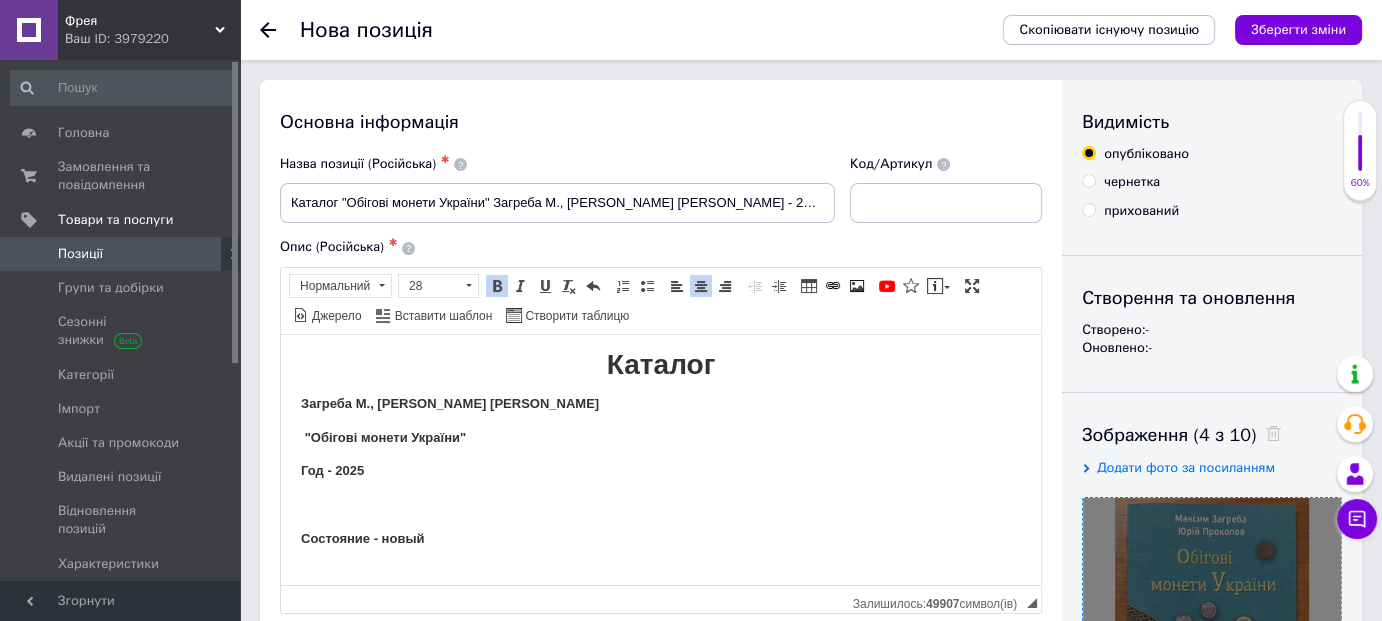 click on "Загреба М., [PERSON_NAME] [PERSON_NAME]" at bounding box center [661, 403] 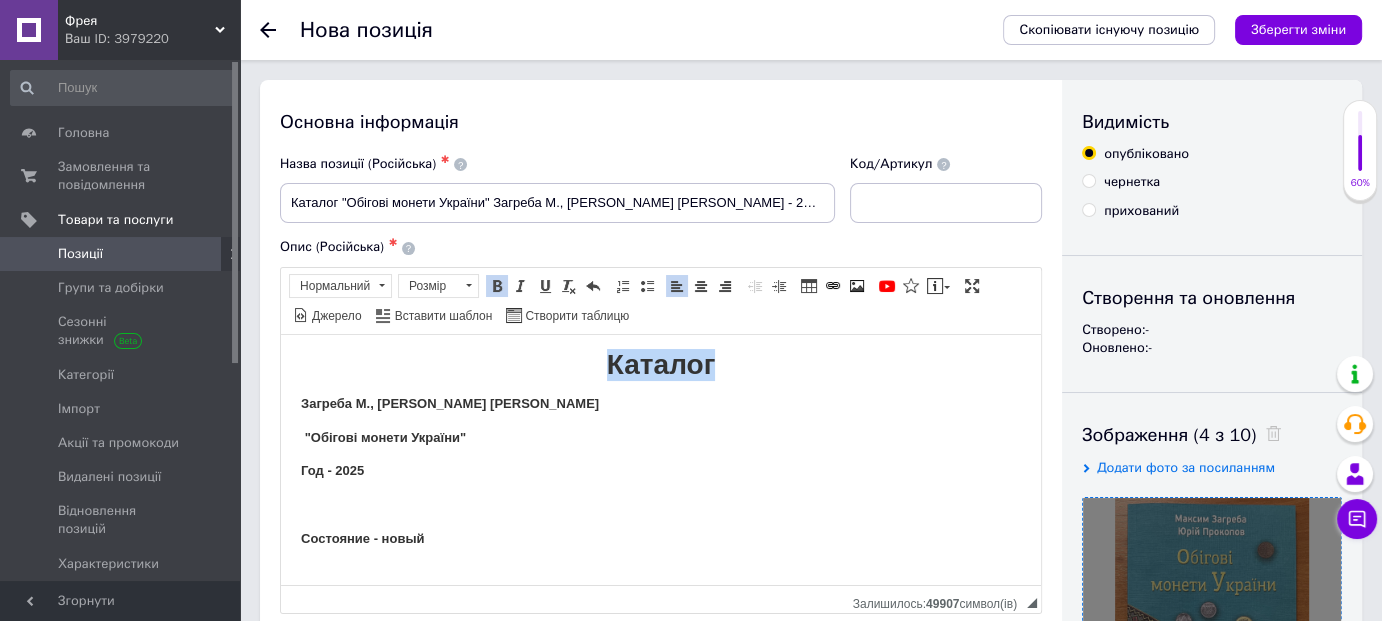 drag, startPoint x: 606, startPoint y: 356, endPoint x: 727, endPoint y: 364, distance: 121.264175 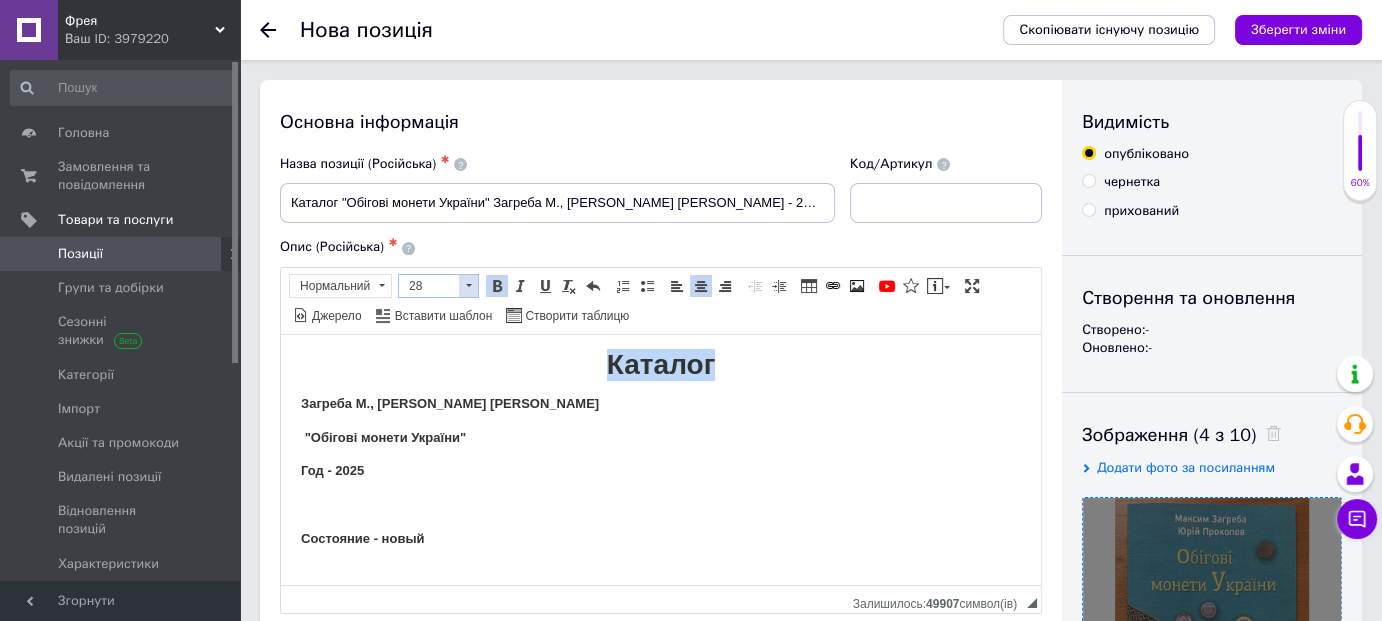 click at bounding box center (468, 286) 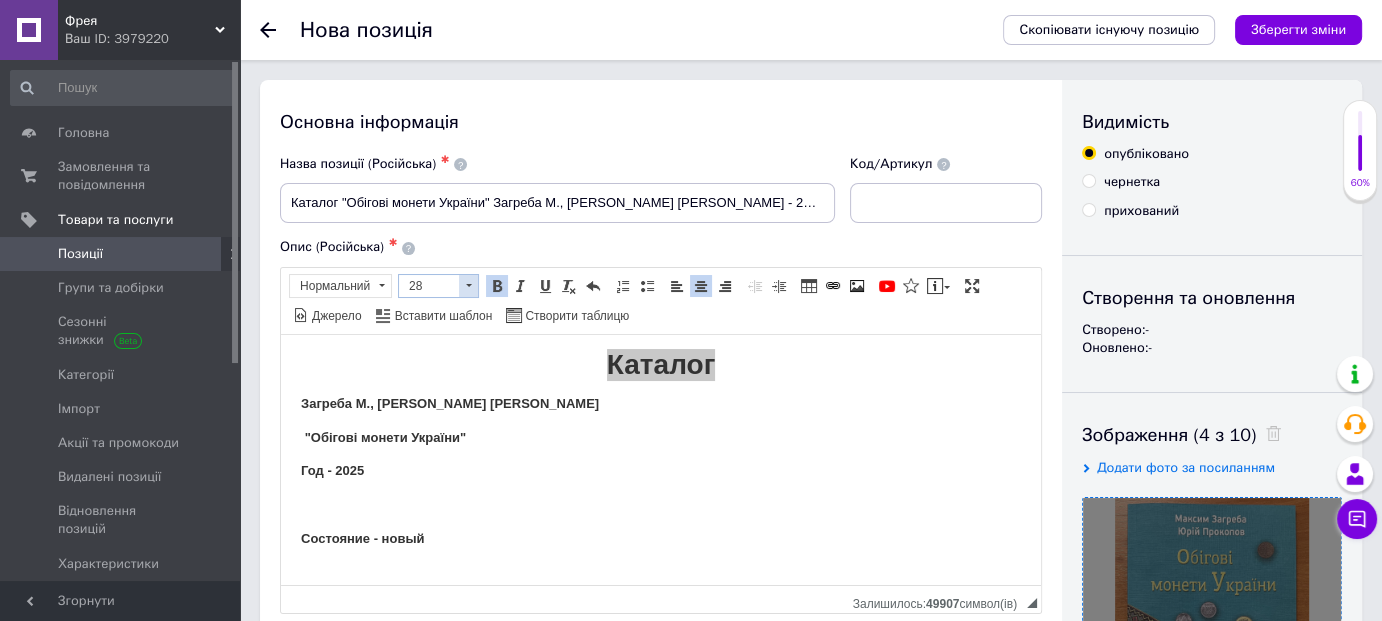 scroll, scrollTop: 325, scrollLeft: 0, axis: vertical 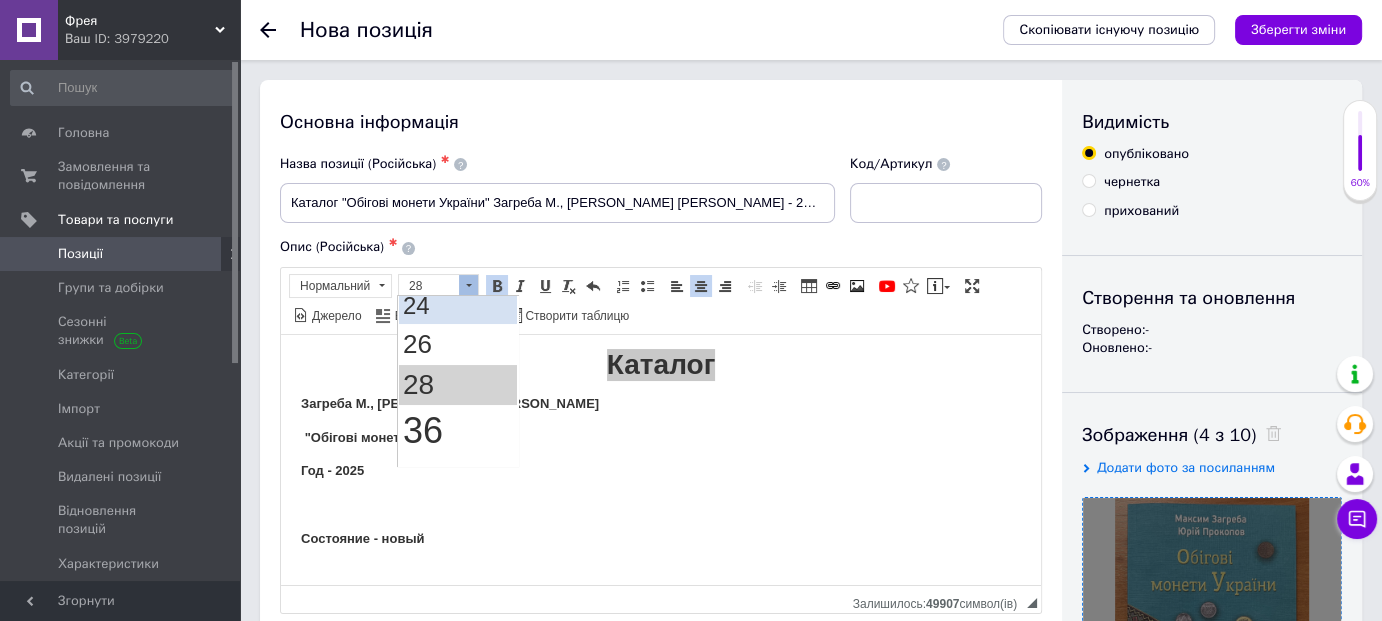 click on "24" at bounding box center [458, 305] 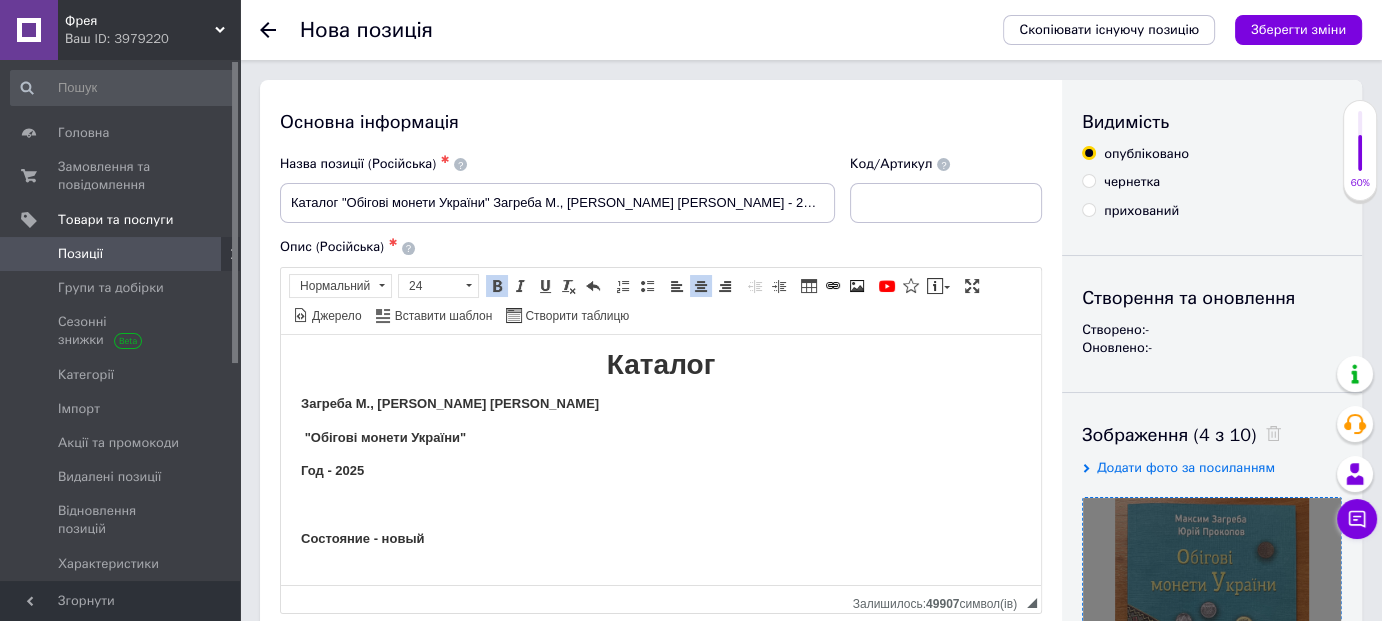 scroll, scrollTop: 0, scrollLeft: 0, axis: both 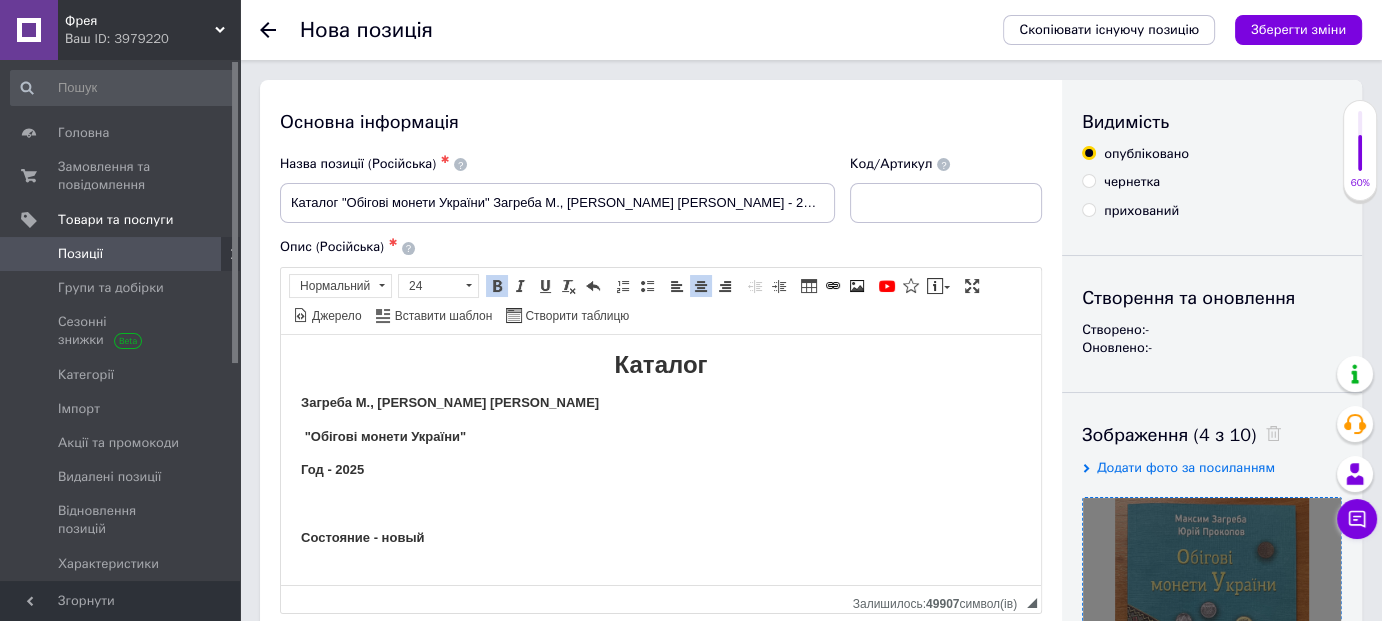 click on "Каталог" at bounding box center (661, 363) 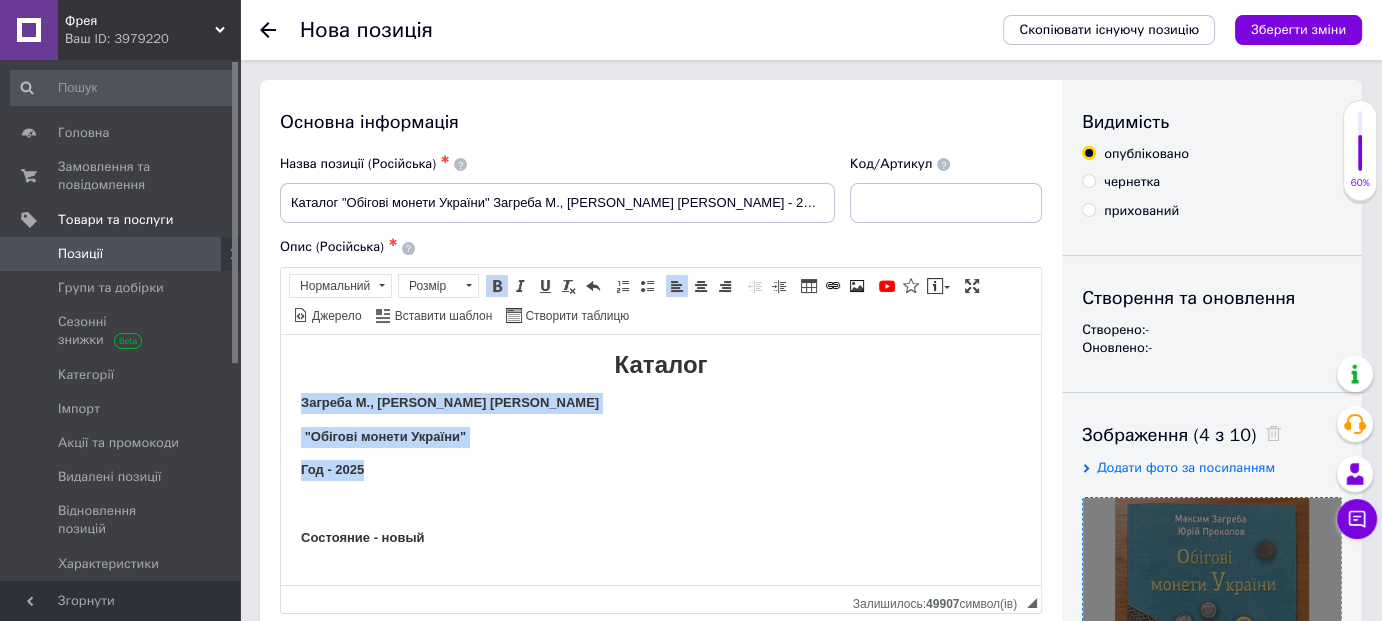 drag, startPoint x: 297, startPoint y: 397, endPoint x: 382, endPoint y: 460, distance: 105.801704 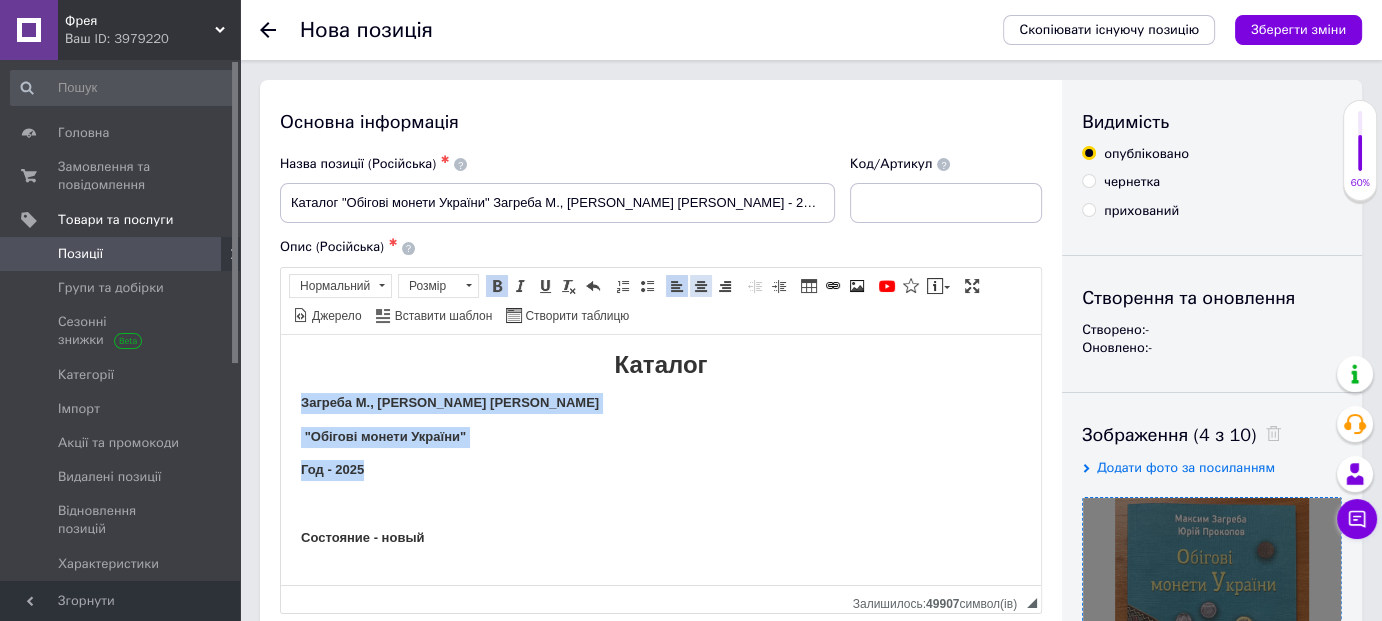 click at bounding box center [701, 286] 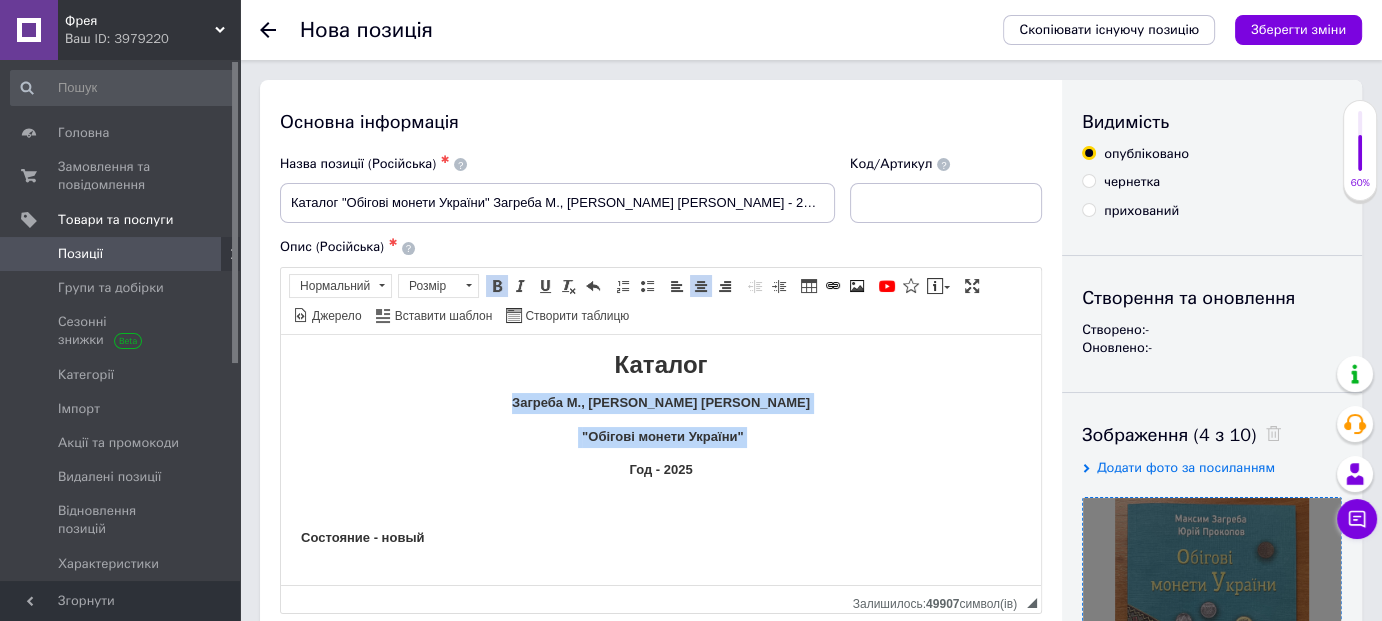 click on "Год - 2025" at bounding box center (661, 469) 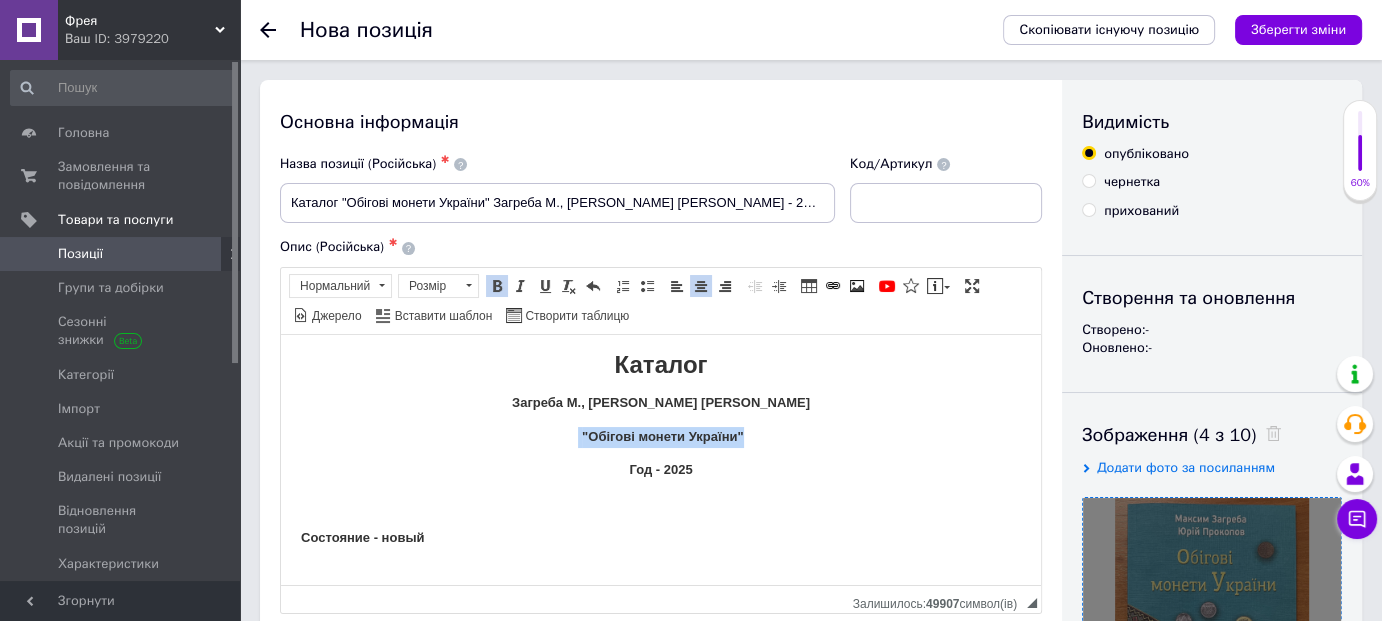 drag, startPoint x: 563, startPoint y: 431, endPoint x: 771, endPoint y: 422, distance: 208.19463 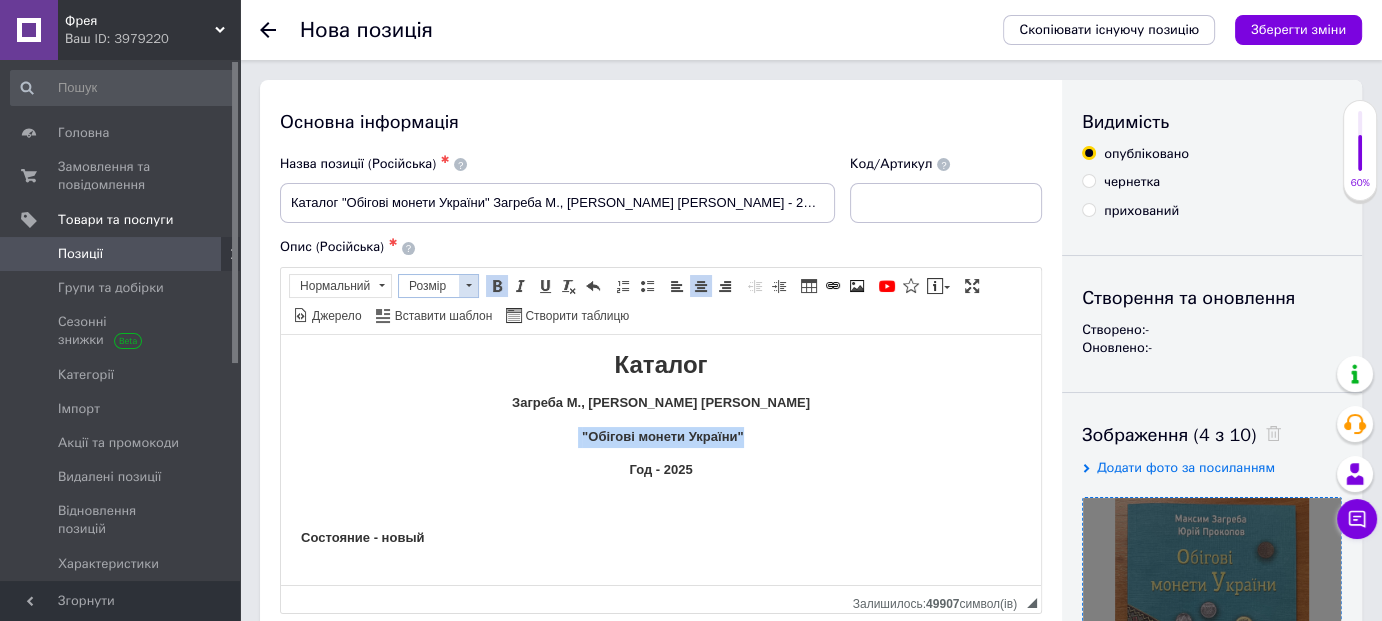 click at bounding box center [469, 285] 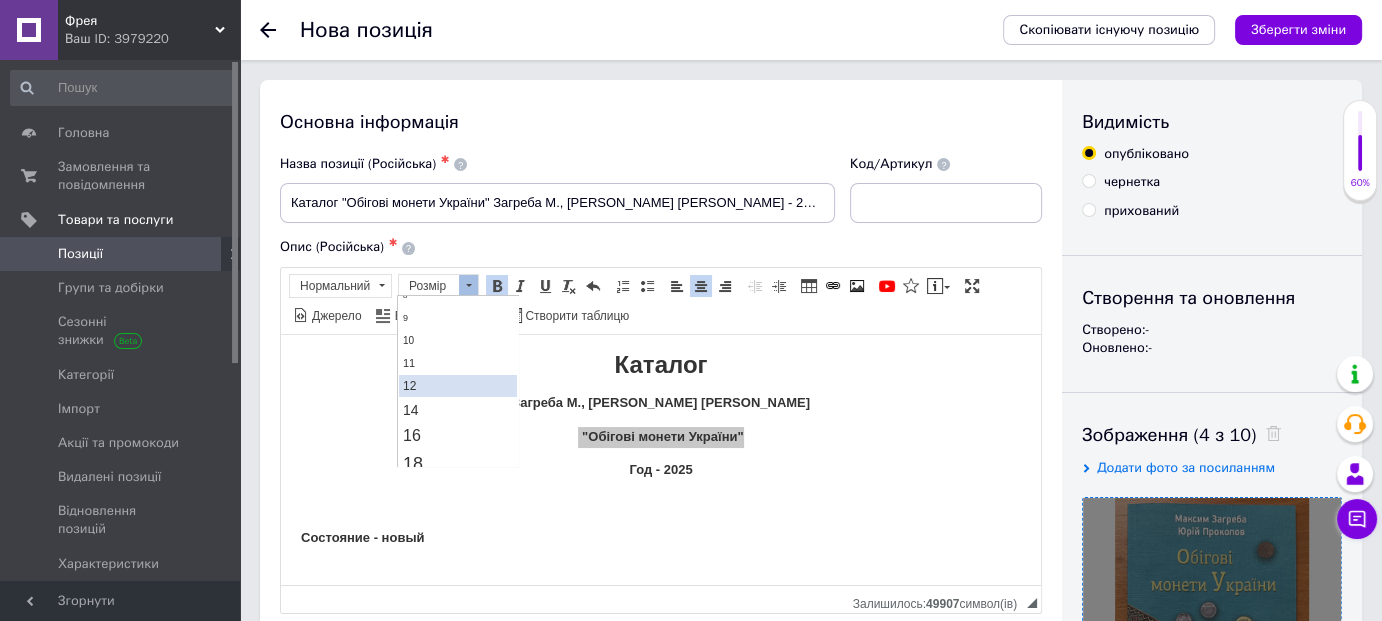 scroll, scrollTop: 99, scrollLeft: 0, axis: vertical 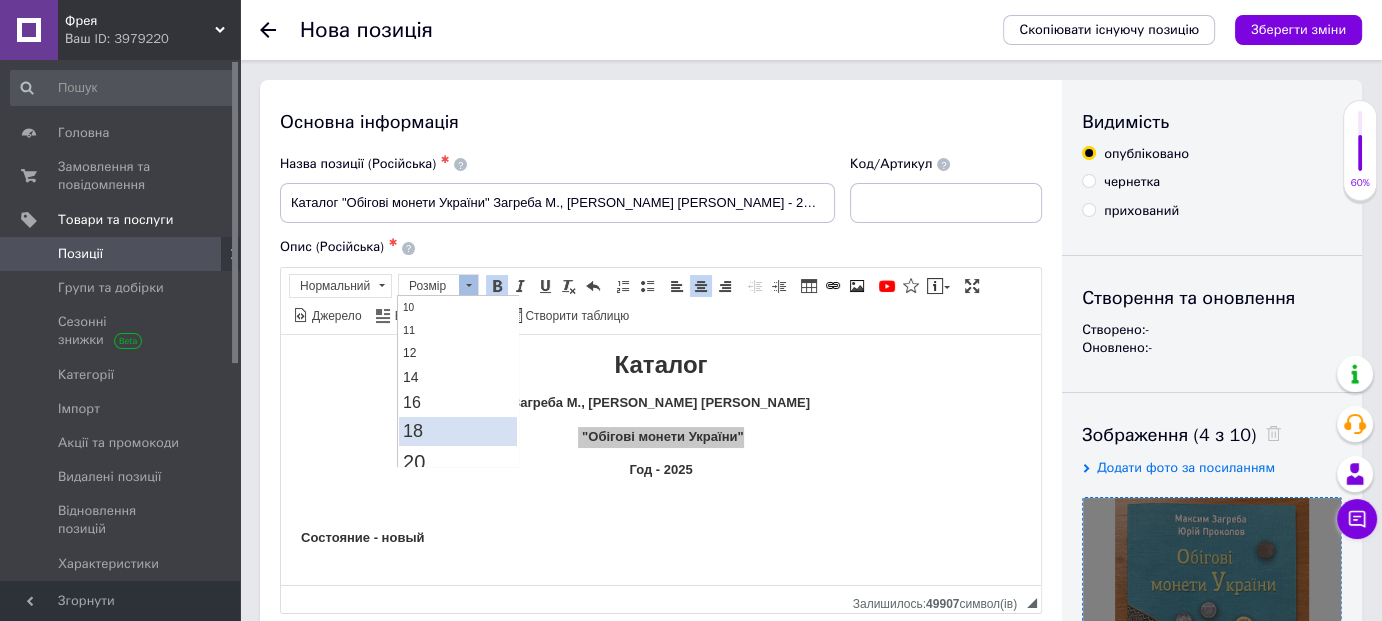 click on "18" at bounding box center (458, 430) 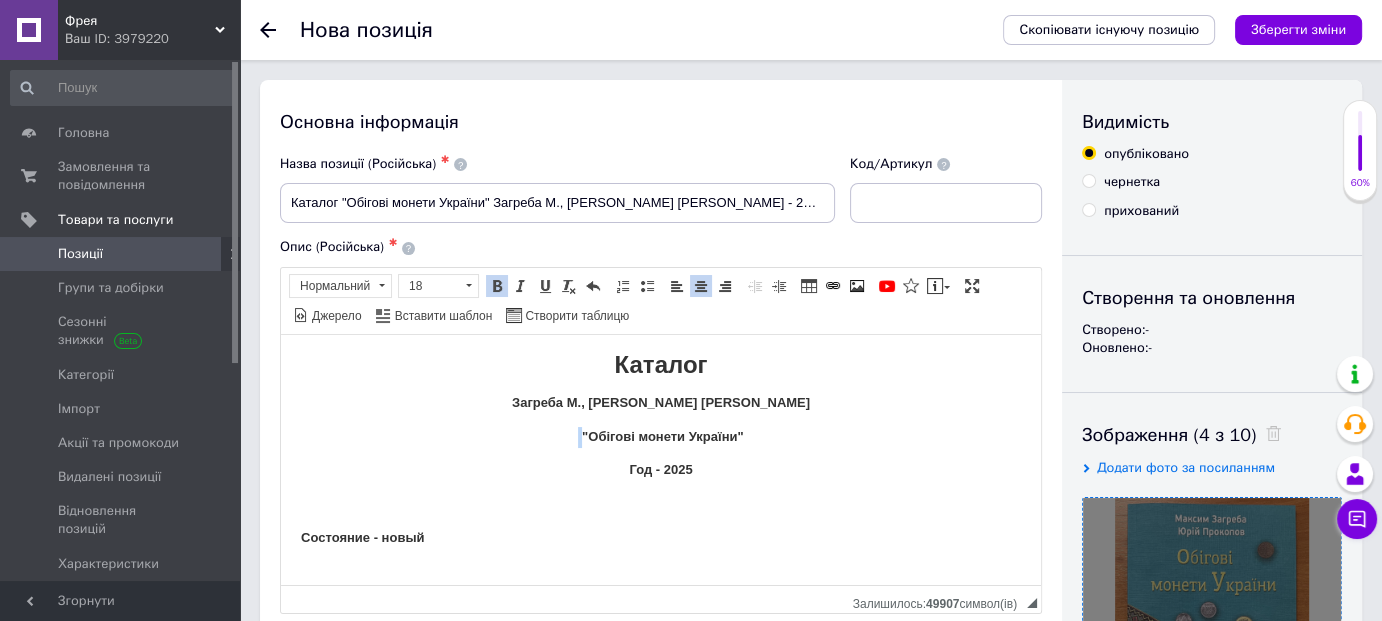 scroll, scrollTop: 0, scrollLeft: 0, axis: both 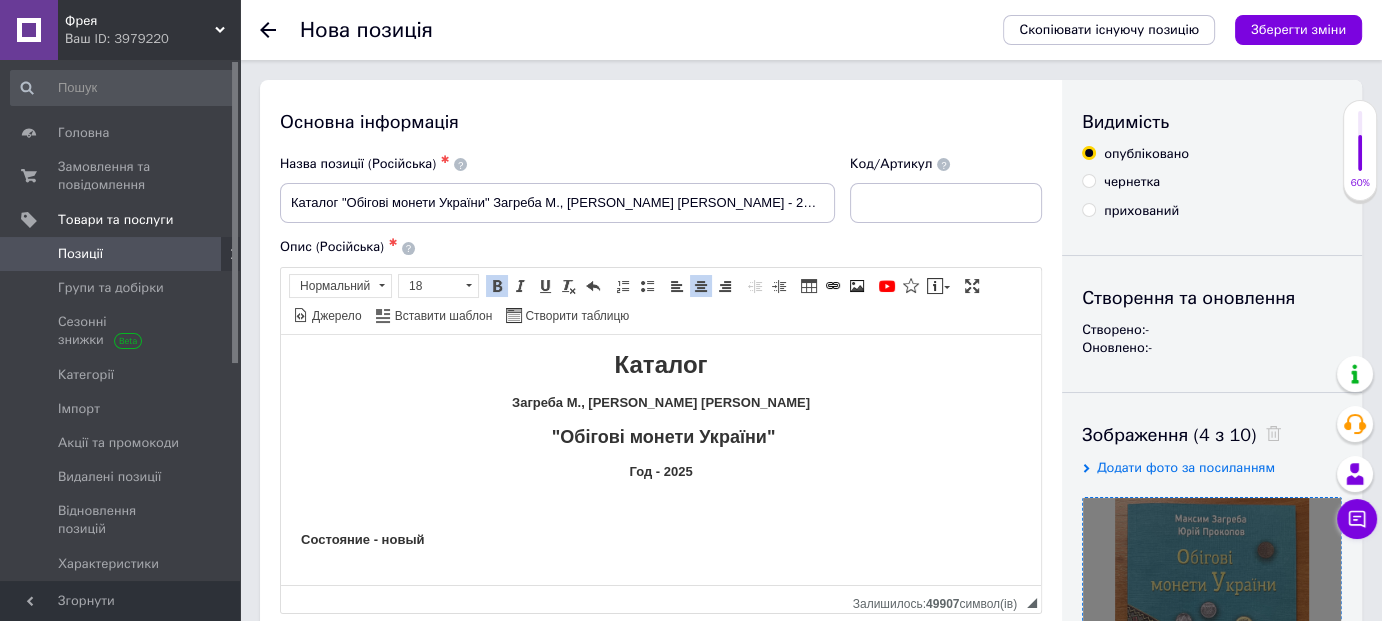 click on ""Обігові монети України"" at bounding box center (664, 436) 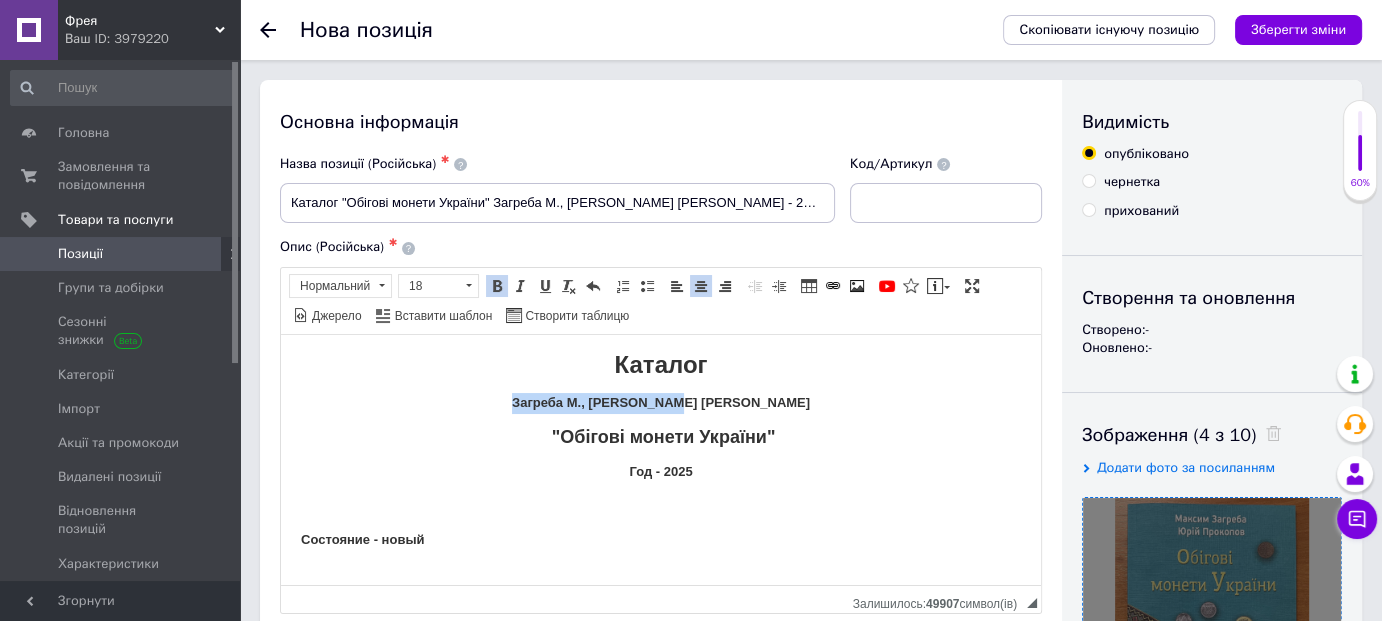 drag, startPoint x: 581, startPoint y: 397, endPoint x: 743, endPoint y: 399, distance: 162.01234 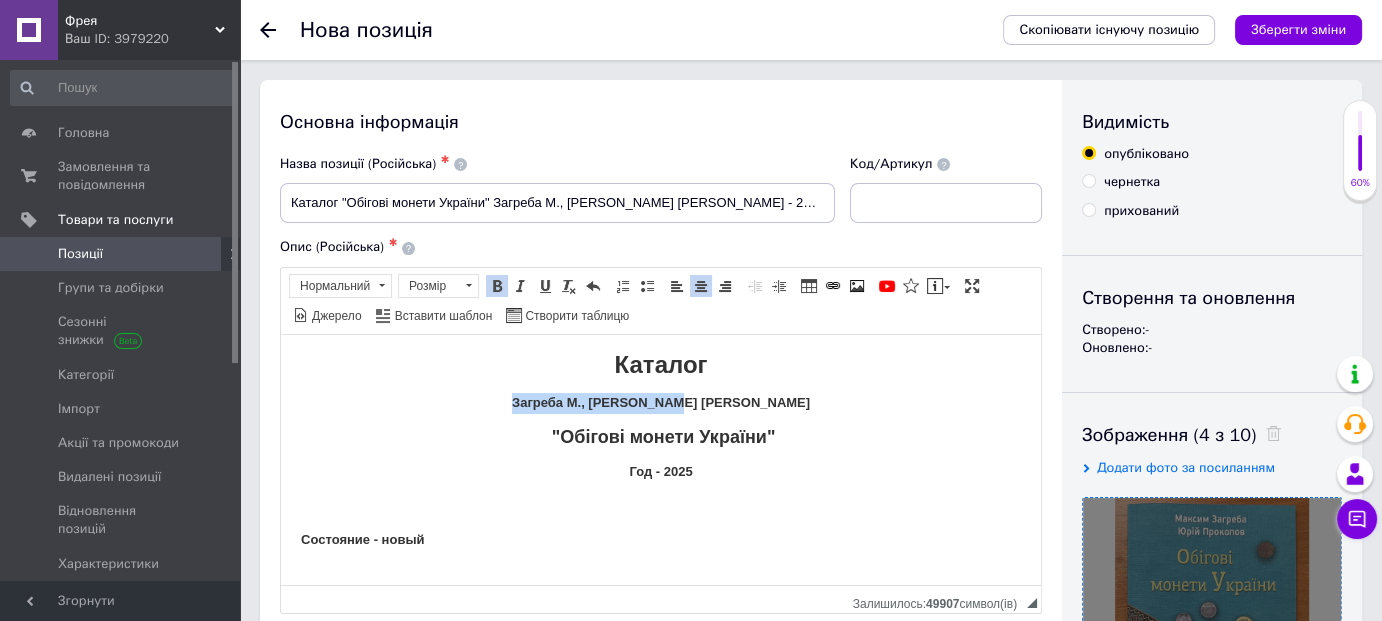 click at bounding box center [497, 286] 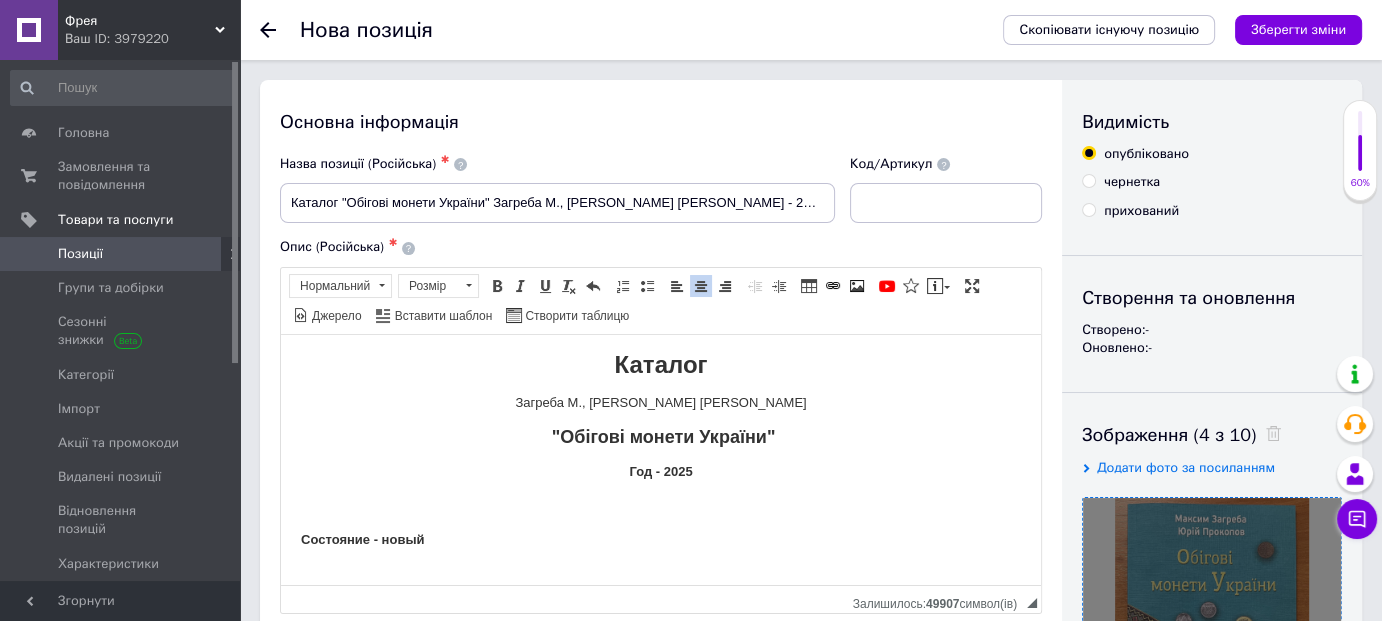 click on ""Обігові монети України"" at bounding box center [664, 436] 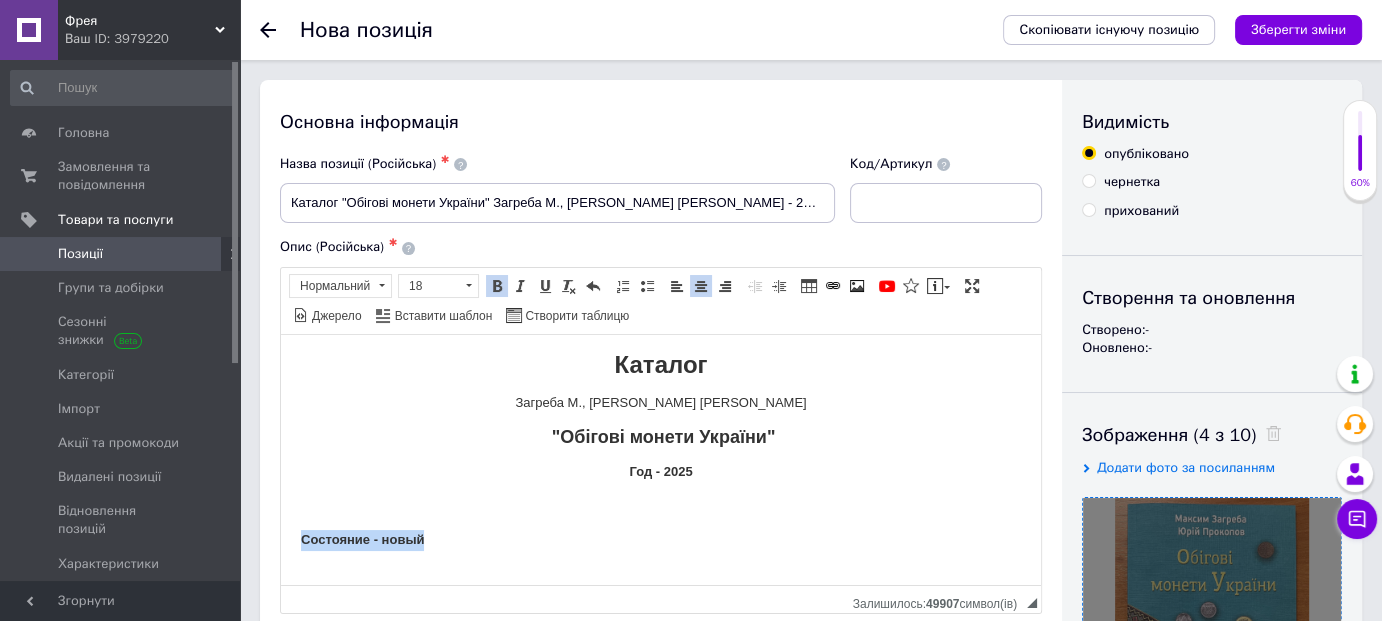 drag, startPoint x: 386, startPoint y: 547, endPoint x: 496, endPoint y: 858, distance: 329.88028 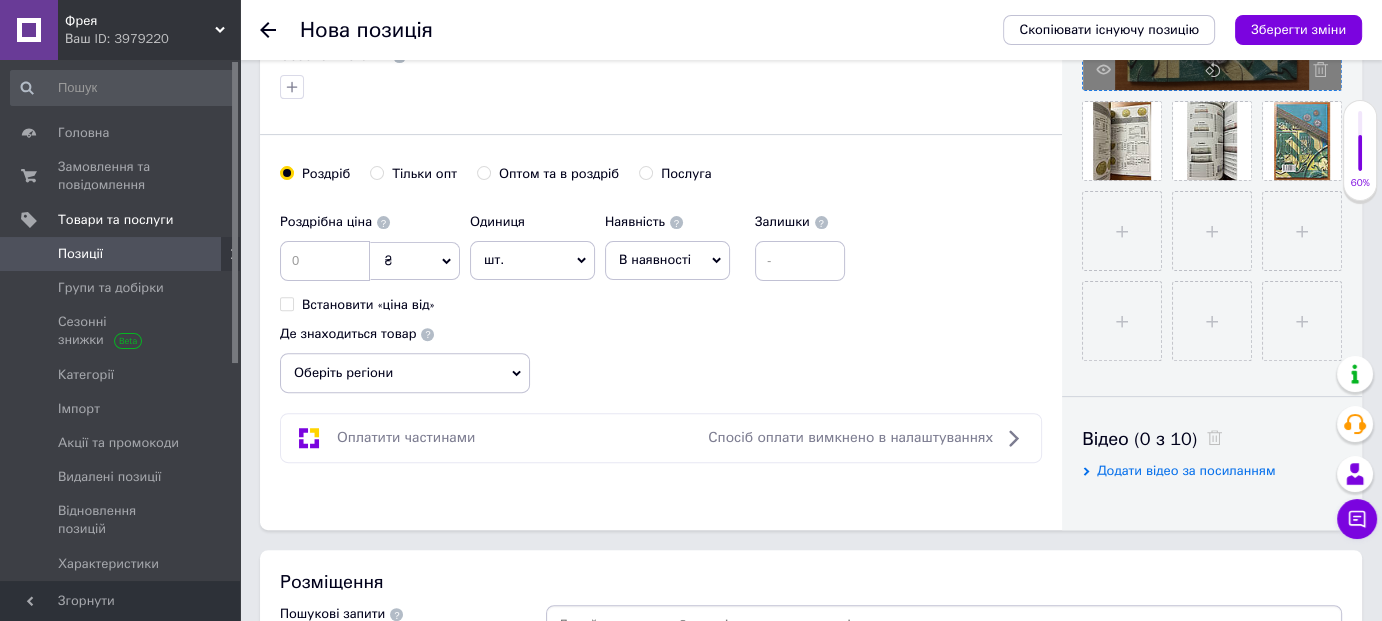 scroll, scrollTop: 700, scrollLeft: 0, axis: vertical 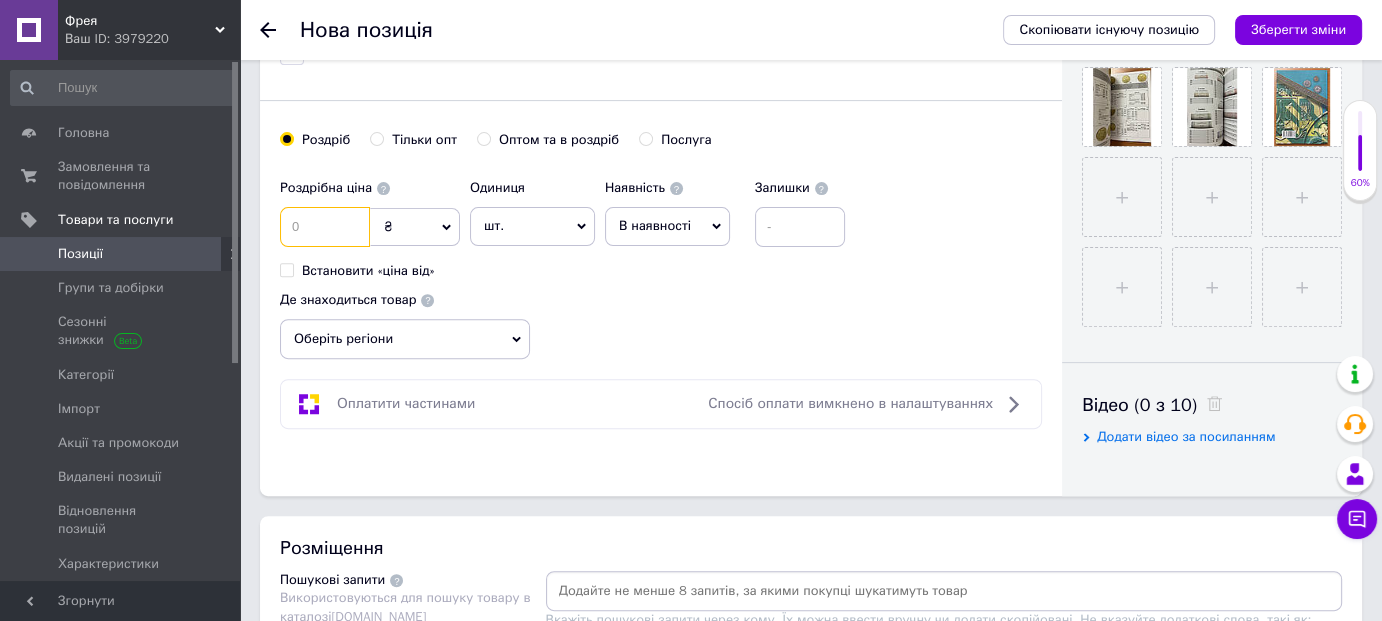 click at bounding box center [325, 227] 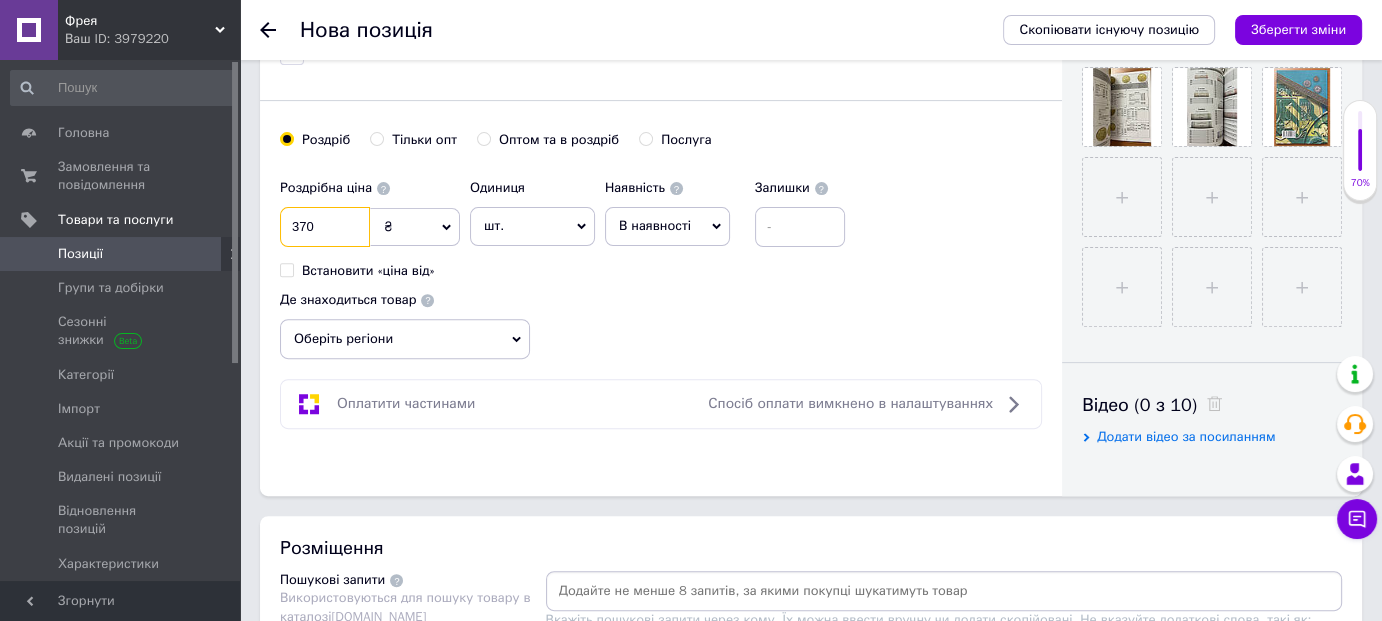type on "370" 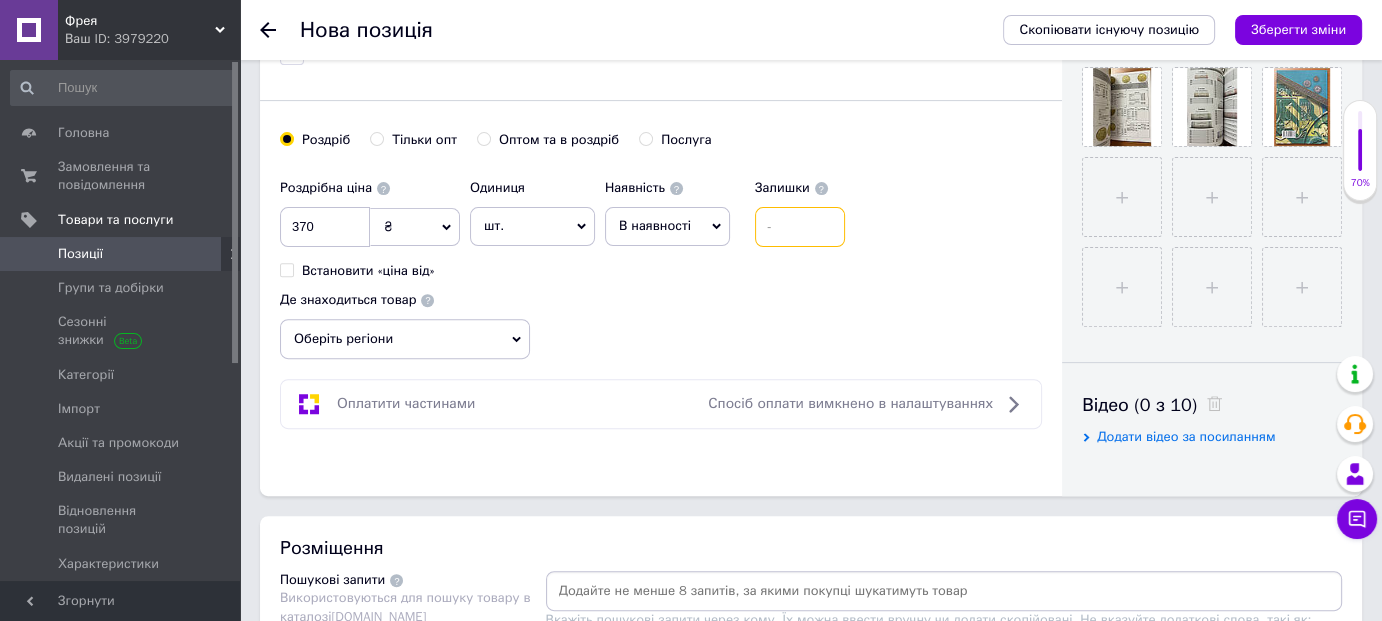 click at bounding box center (800, 227) 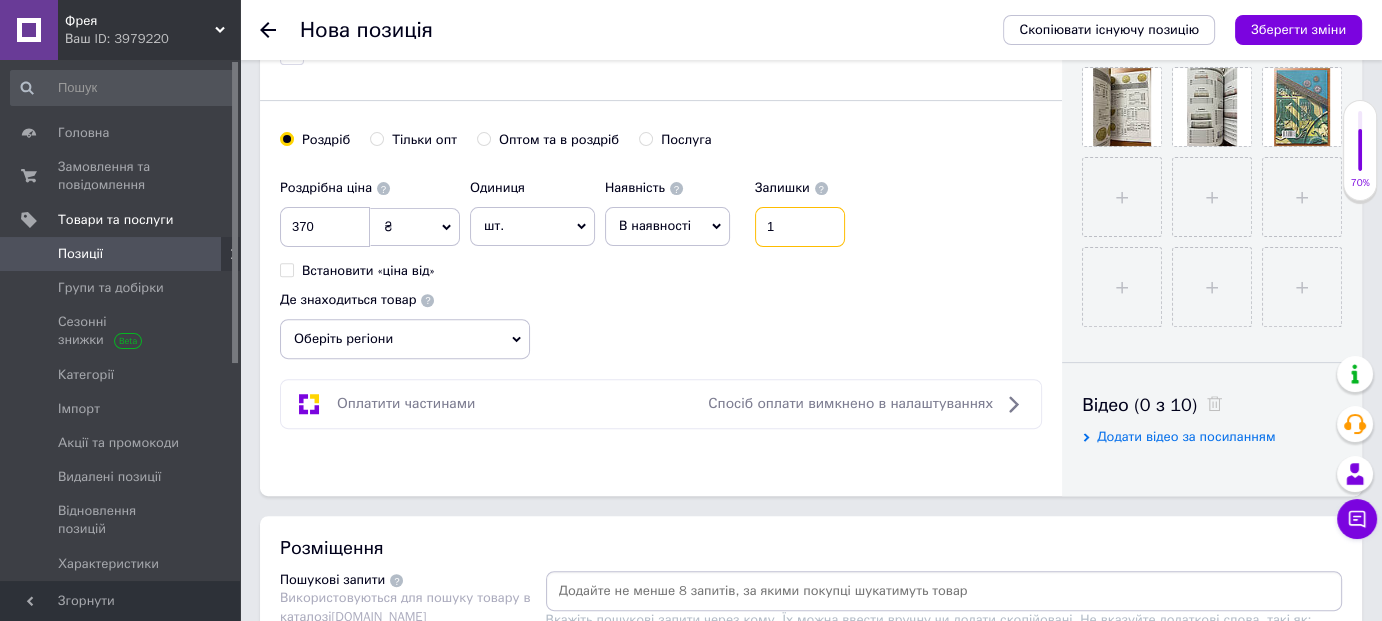 type on "1" 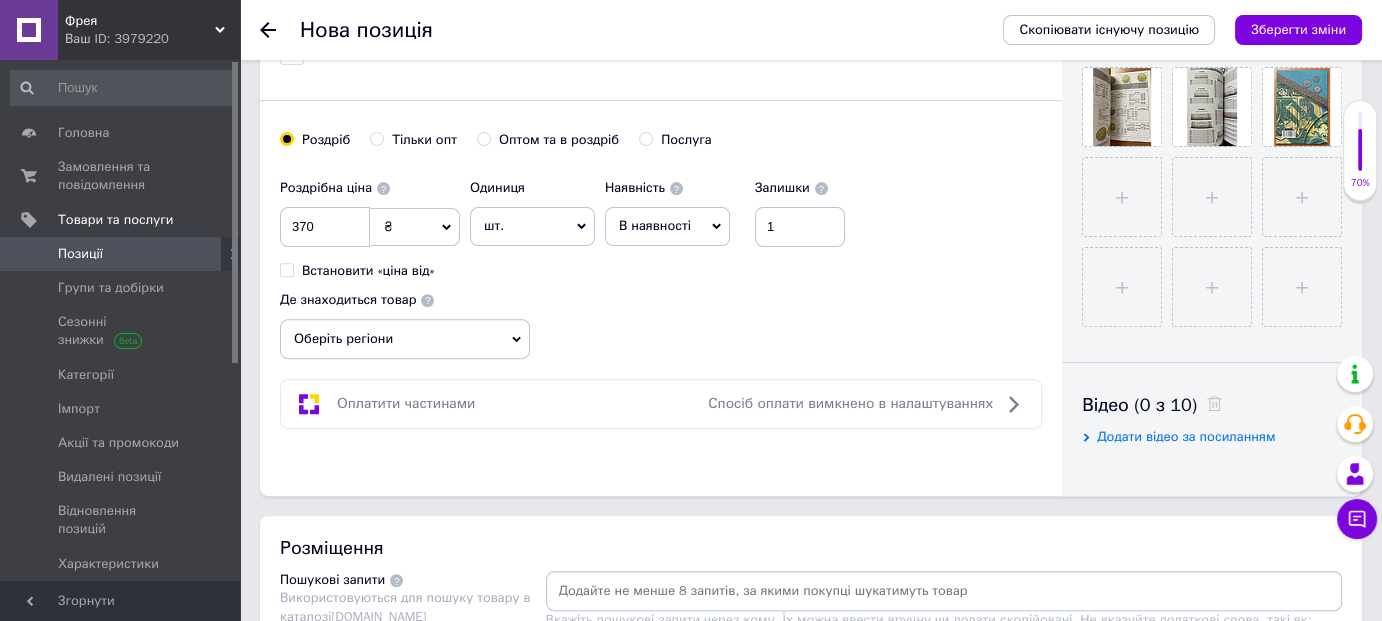 click on "В наявності" at bounding box center (655, 225) 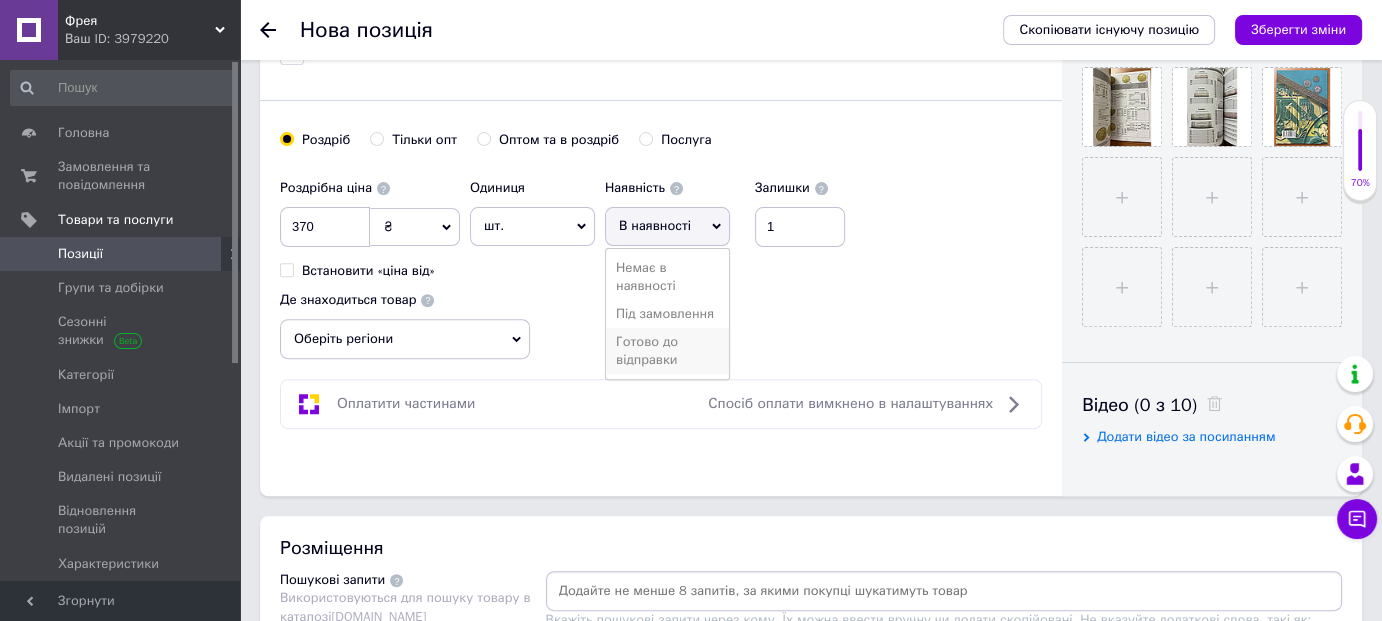 click on "Готово до відправки" at bounding box center (667, 351) 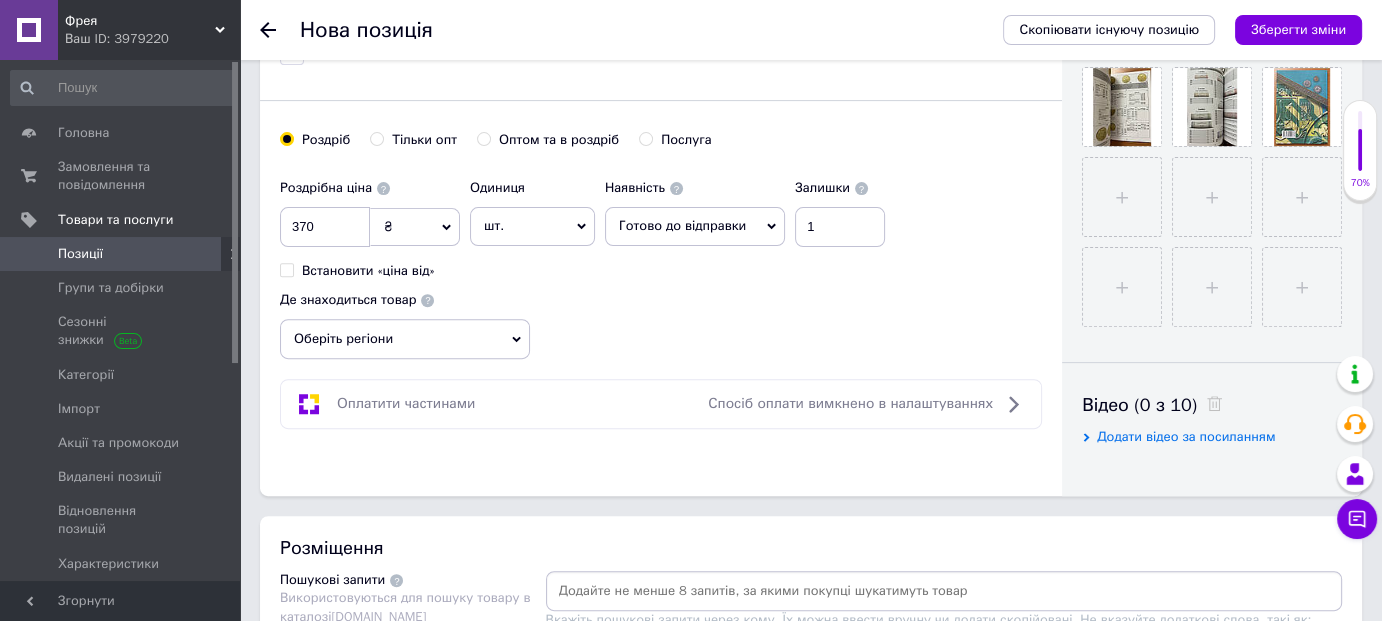 click on "Оберіть регіони" at bounding box center [405, 339] 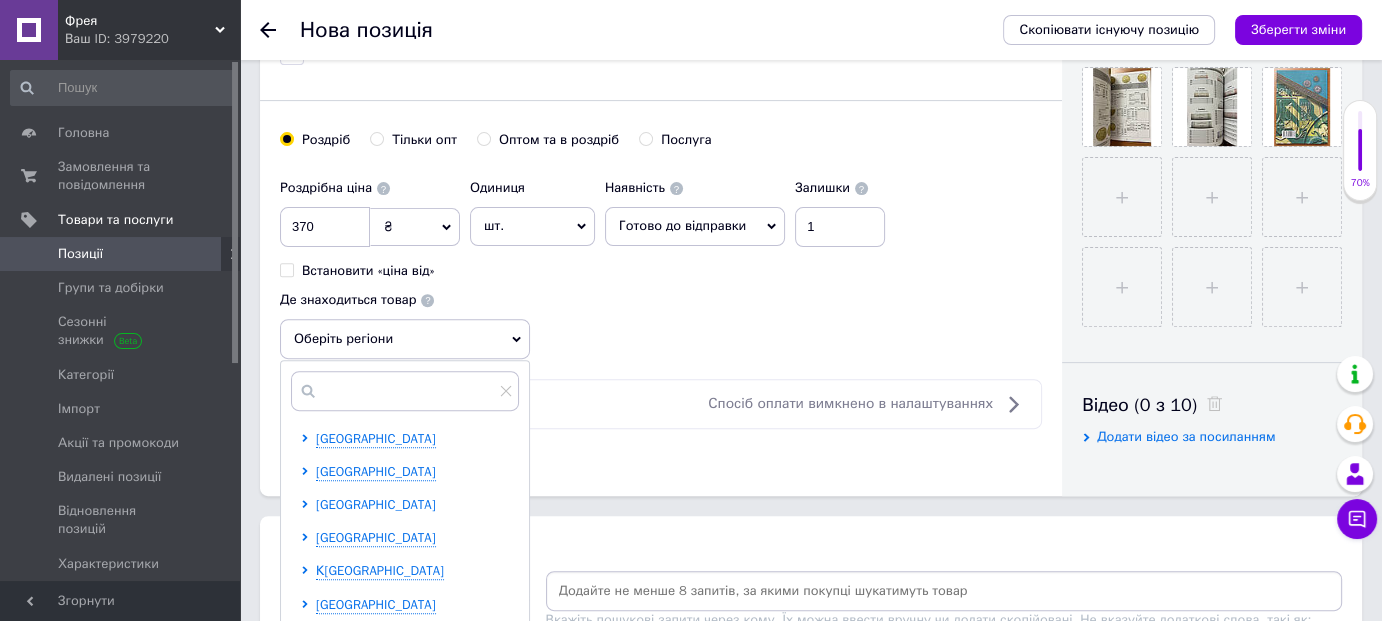 scroll, scrollTop: 200, scrollLeft: 0, axis: vertical 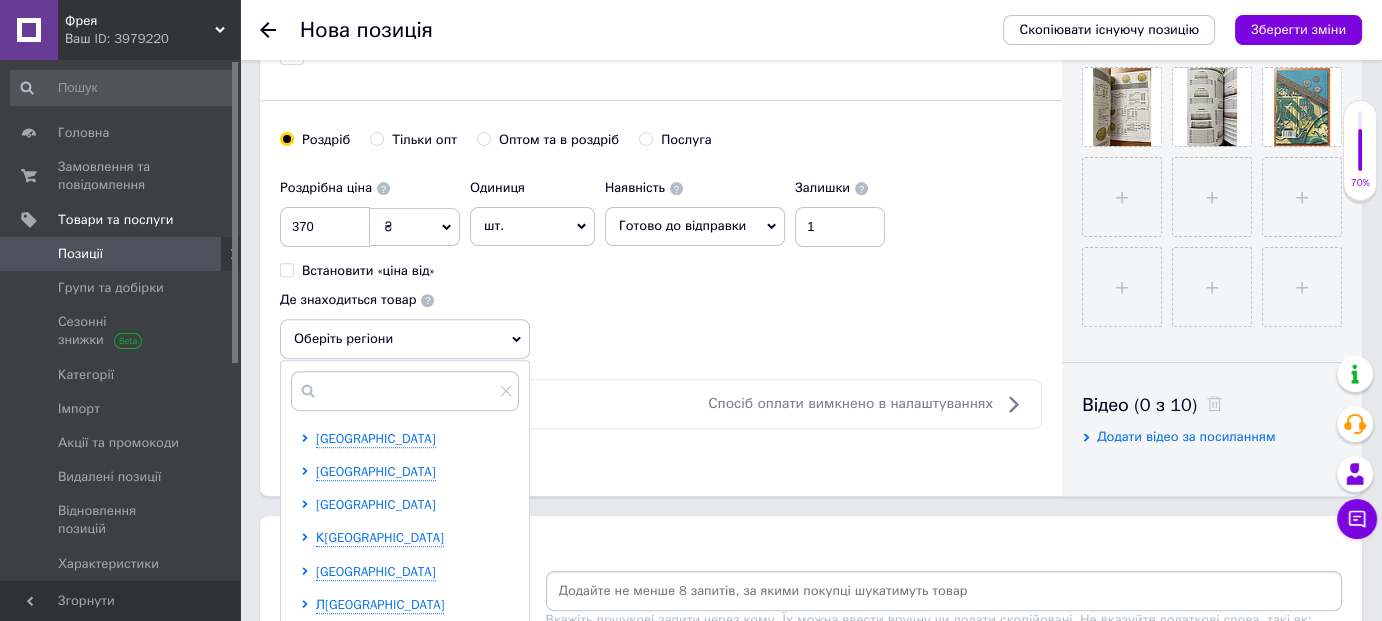 click on "[GEOGRAPHIC_DATA]" at bounding box center (376, 504) 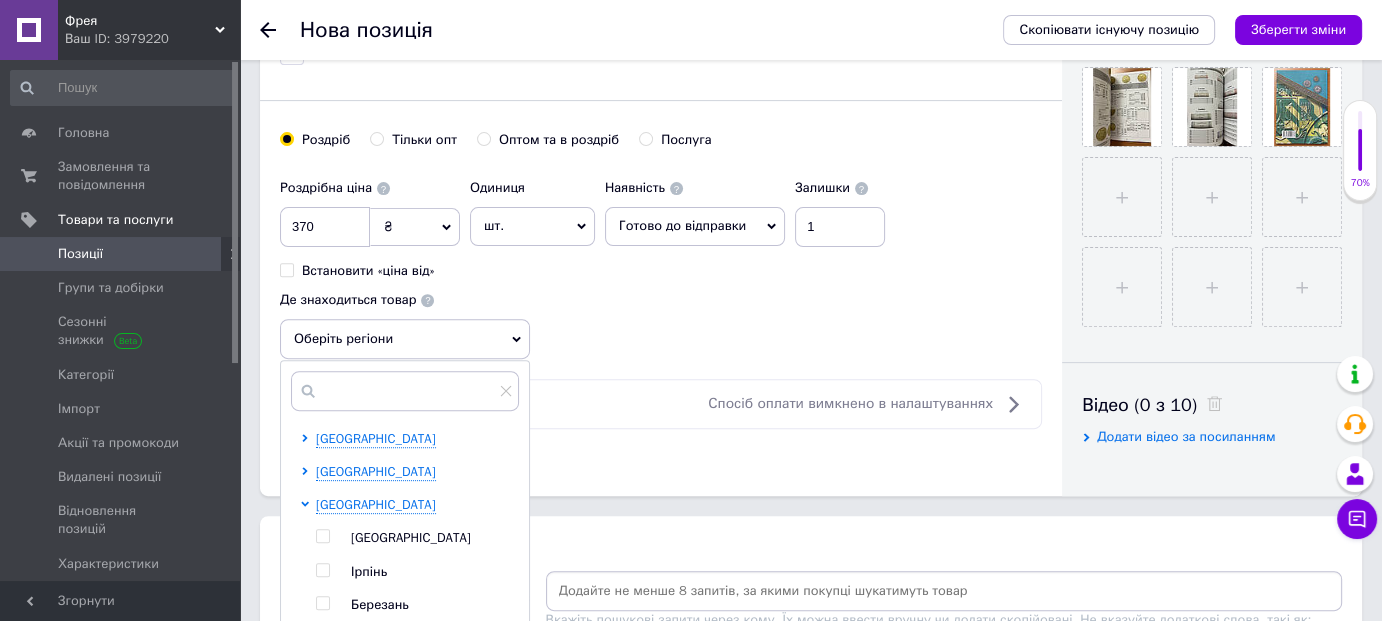 click at bounding box center (322, 536) 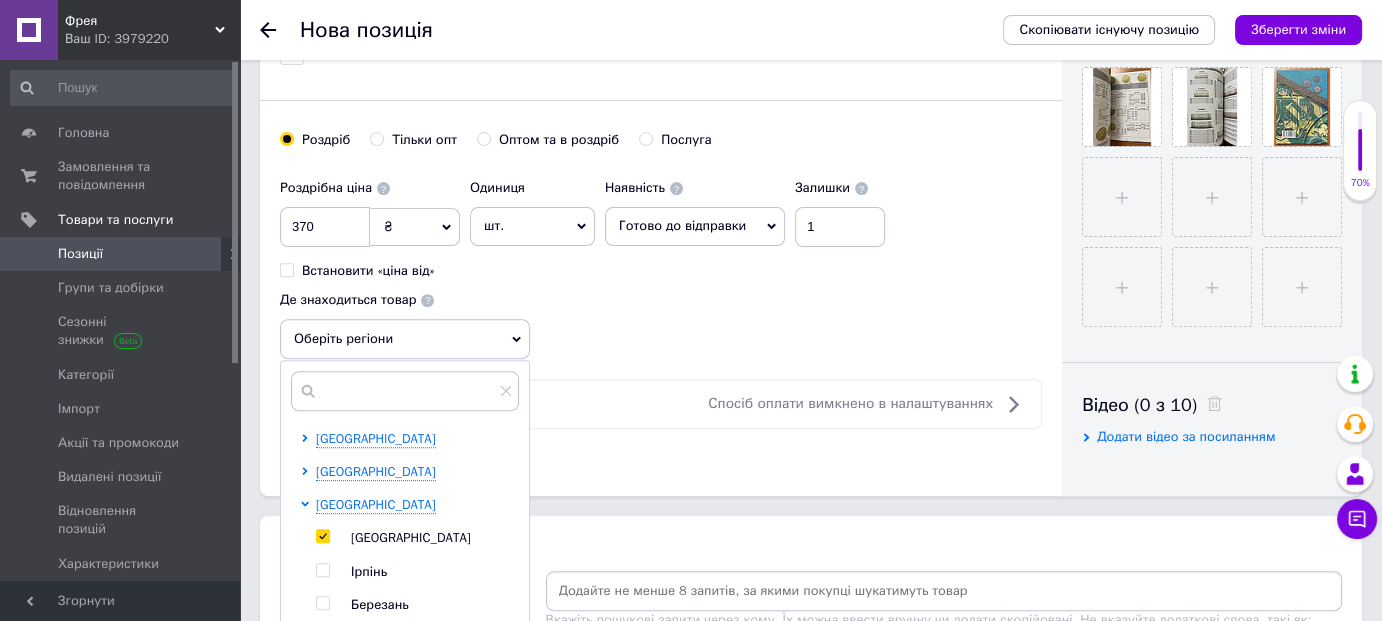 checkbox on "true" 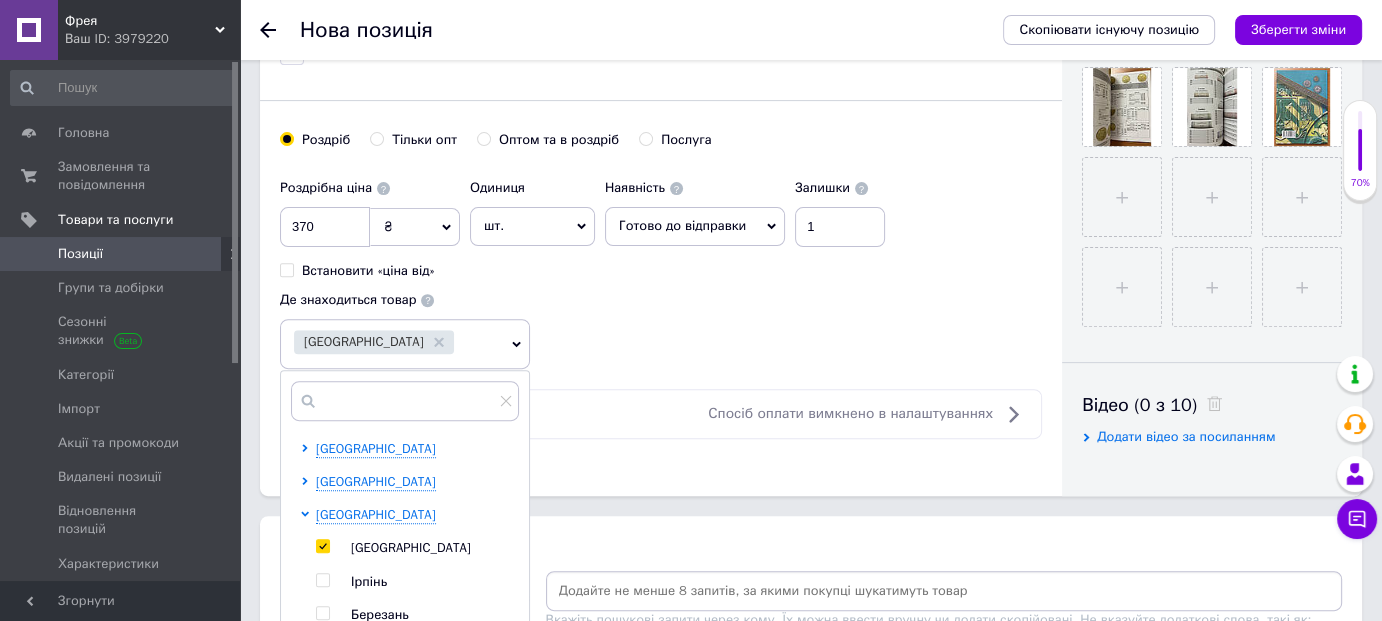 click on "Роздрібна ціна 370 ₴ $ EUR CHF GBP ¥ PLN ₸ MDL HUF KGS CNY TRY KRW lei Встановити «ціна від» Одиниця шт. Популярне комплект упаковка кв.м пара м кг пог.м послуга т а автоцистерна ампула б балон банка блістер бобіна бочка бут бухта в ват виїзд відро г г га година гр/кв.м гігакалорія д дав два місяці день доба доза є єврокуб з зміна к кВт каністра карат кв.дм кв.м кв.см кв.фут квартал кг кг/кв.м км колесо комплект коробка куб.дм куб.м л л лист м м мВт мл мм моток місяць мішок н набір номер о об'єкт од. п палетомісце пара партія пач пог.м послуга посівна одиниця птахомісце півроку пігулка" at bounding box center (661, 269) 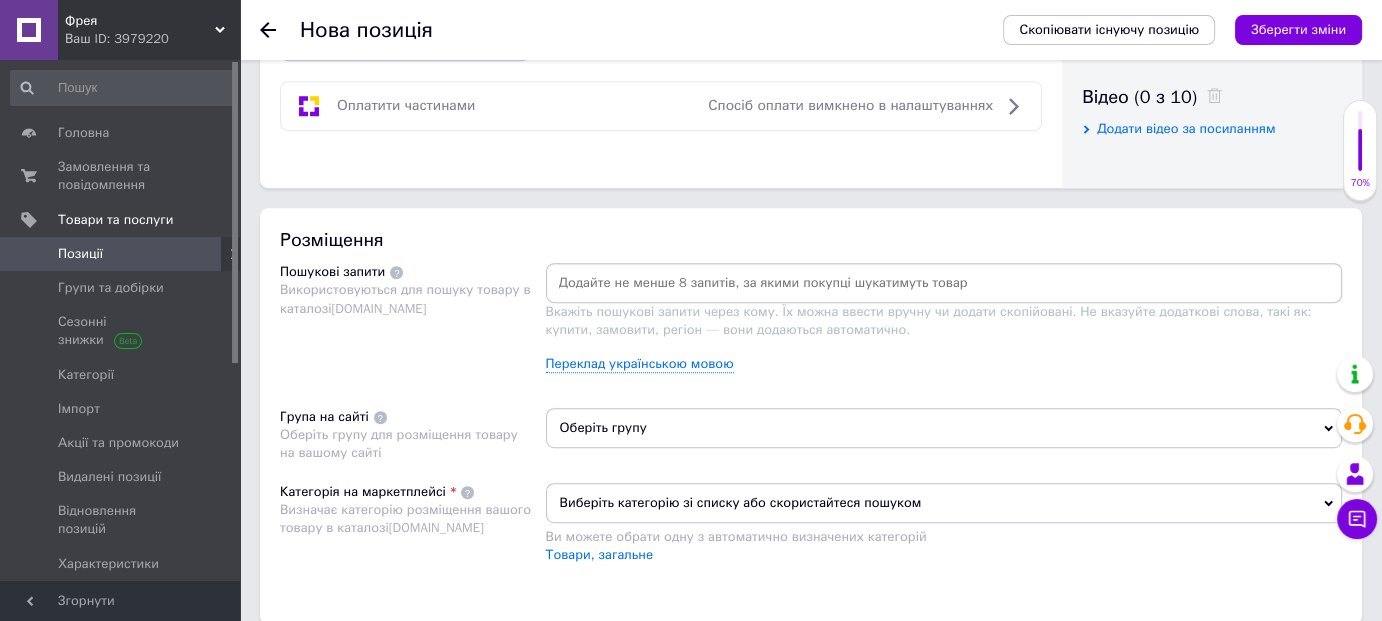 scroll, scrollTop: 1100, scrollLeft: 0, axis: vertical 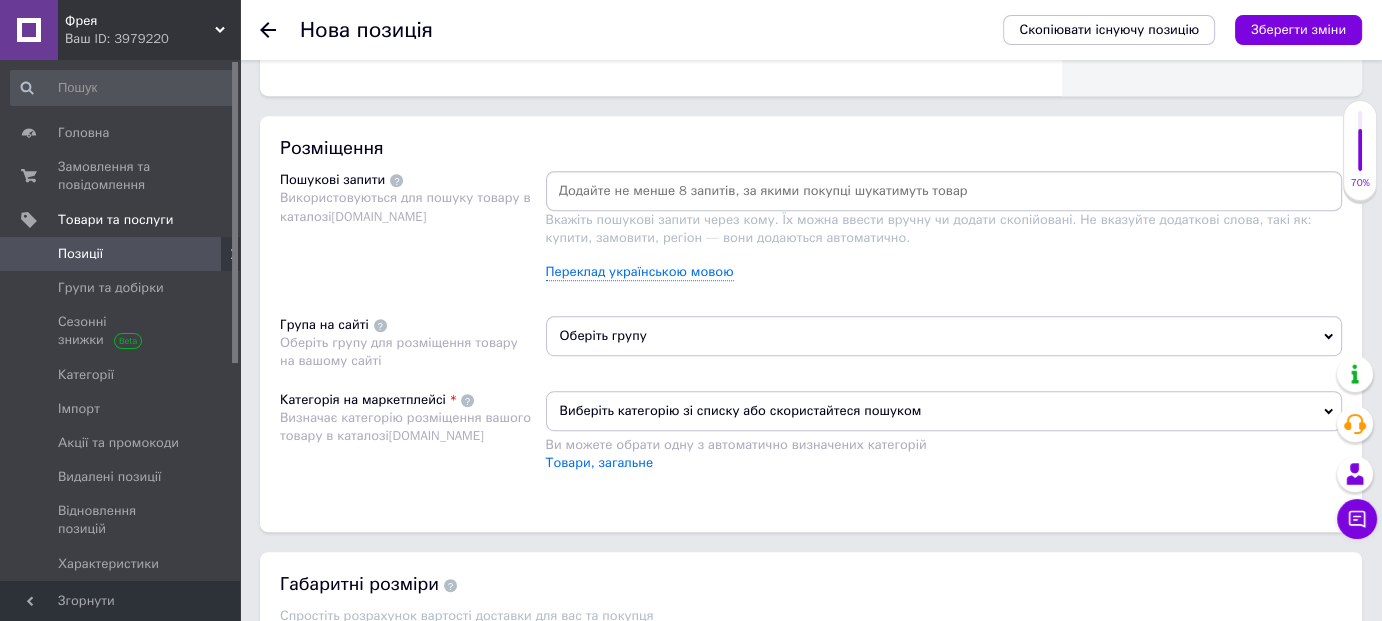 click at bounding box center (944, 191) 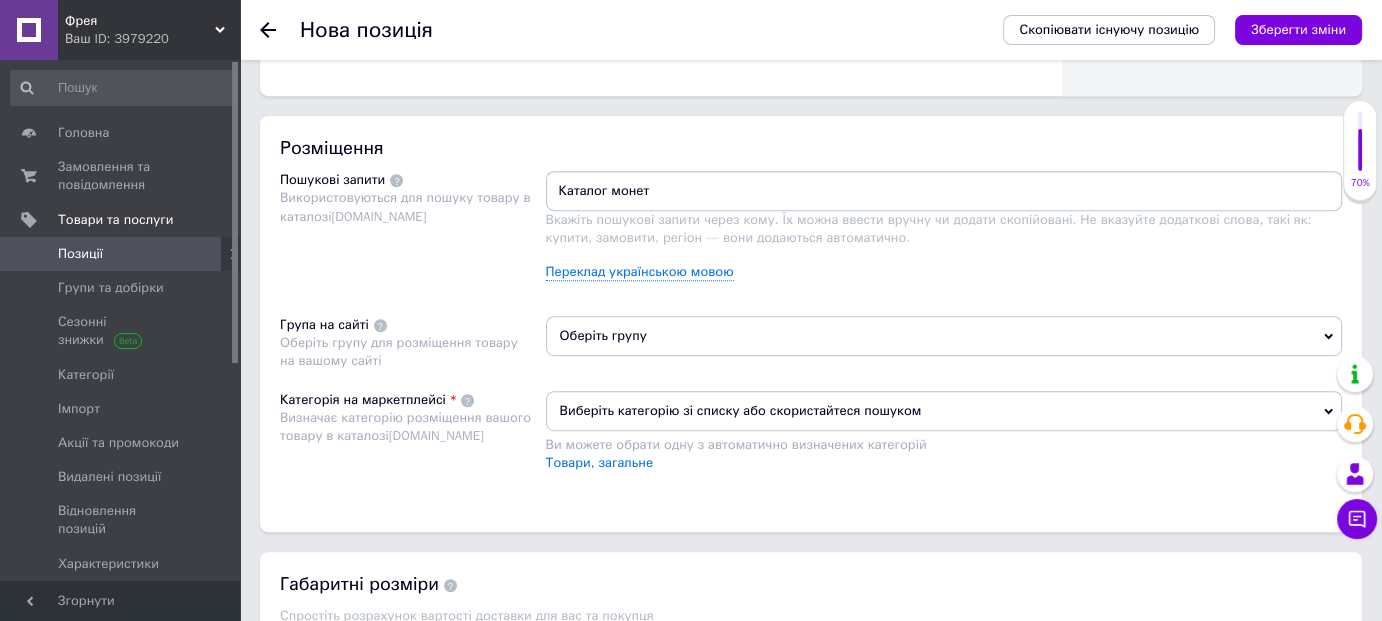 click on "Каталог монет" at bounding box center [944, 191] 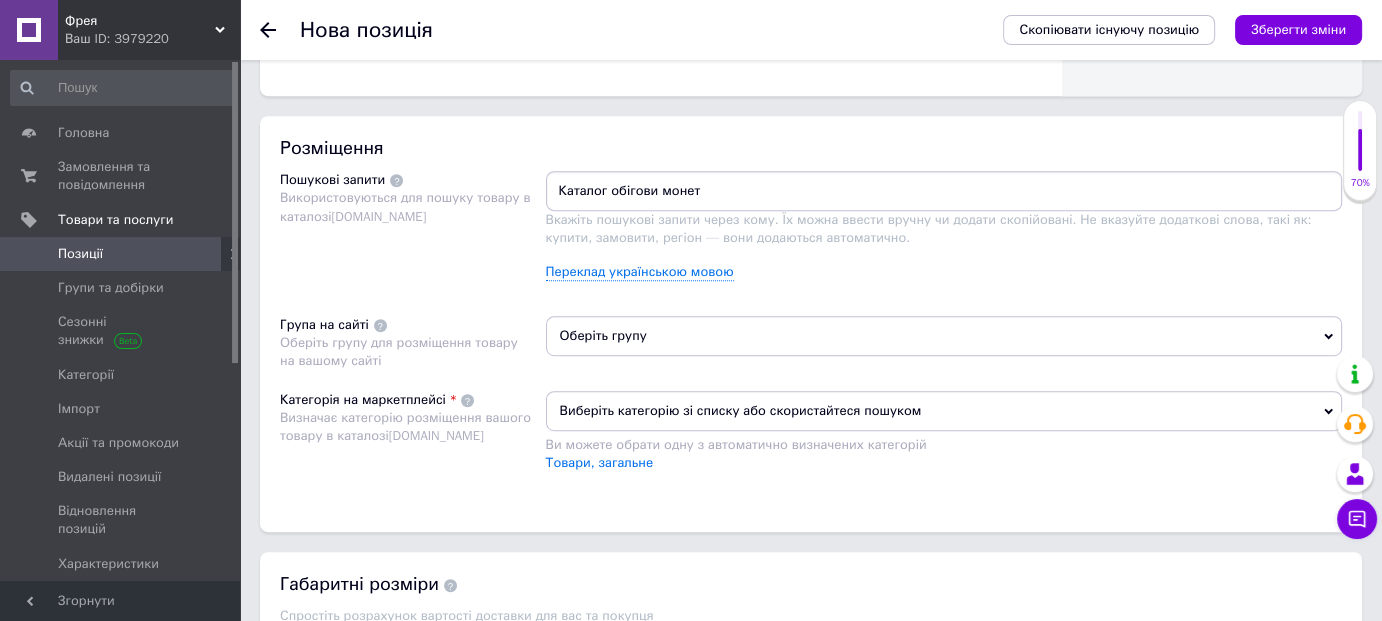 type on "Каталог обігових монет" 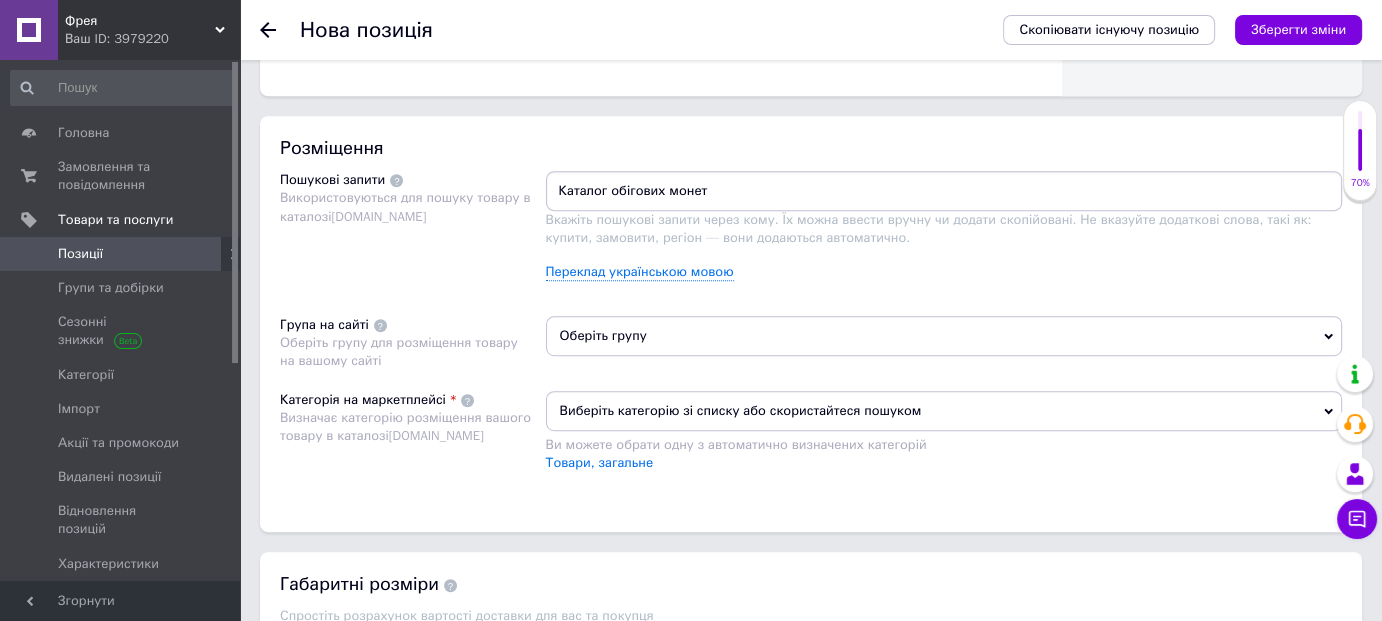 type 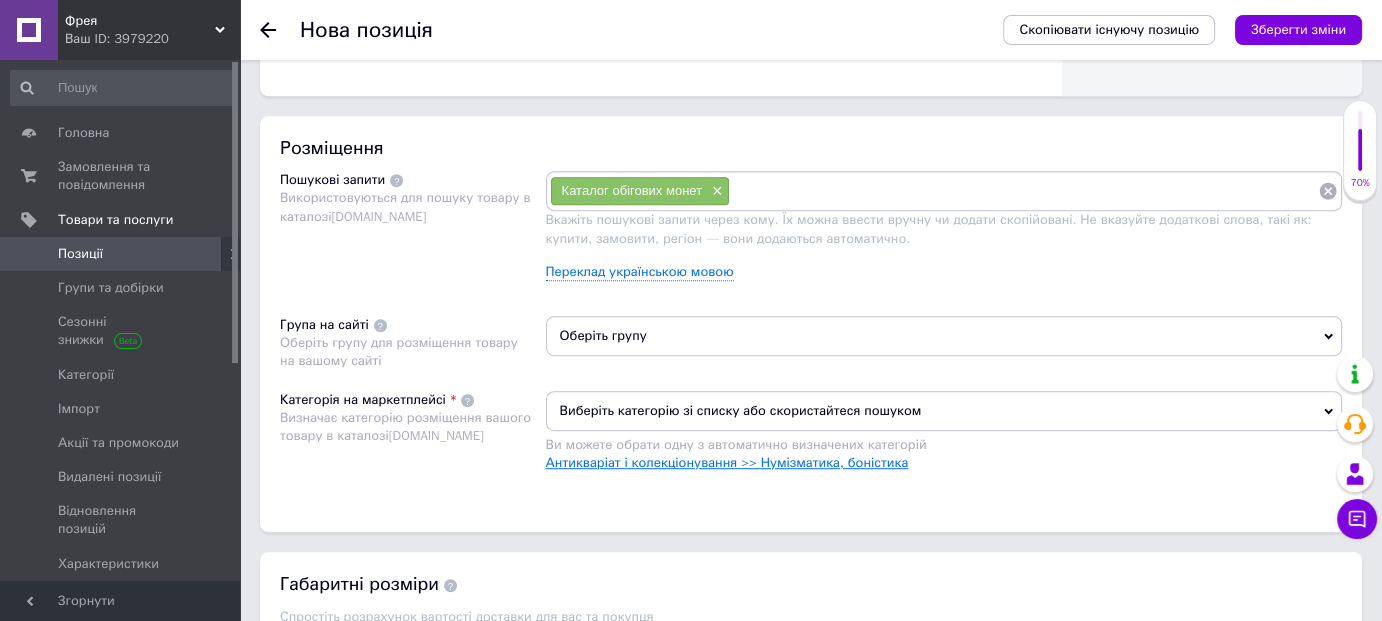 click on "Антикваріат і колекціонування >> Нумізматика, боністика" at bounding box center (727, 462) 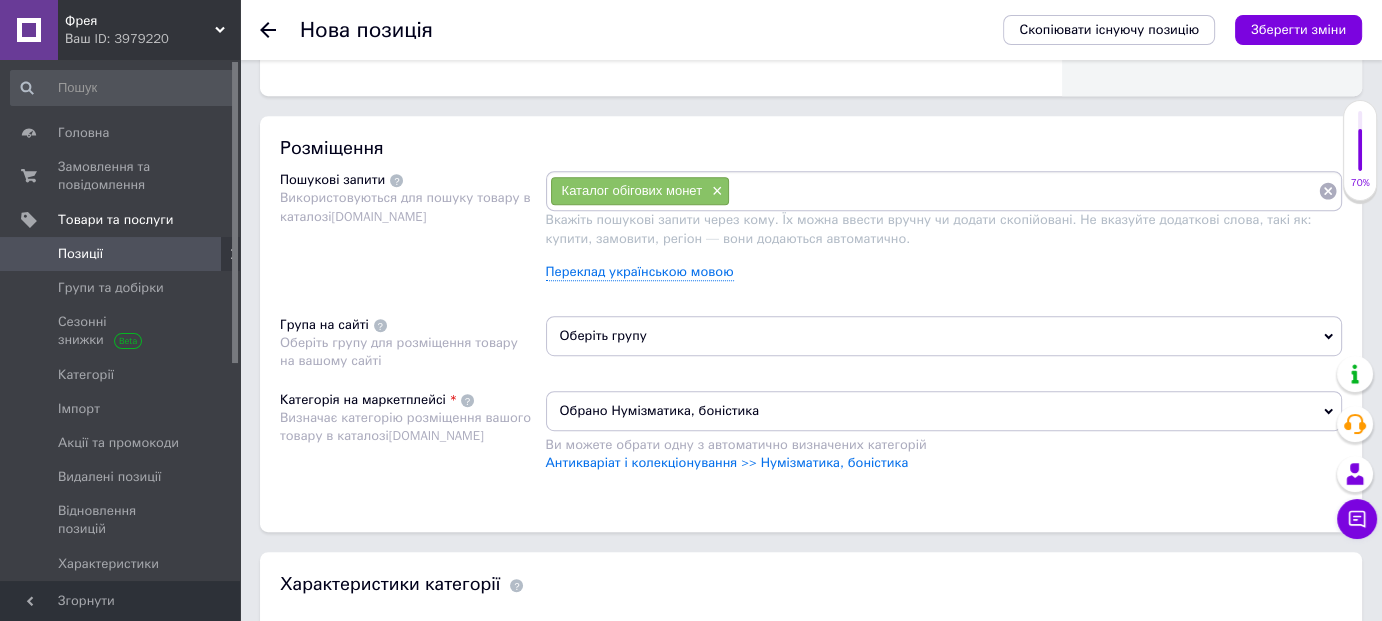 click on "Оберіть групу" at bounding box center (944, 336) 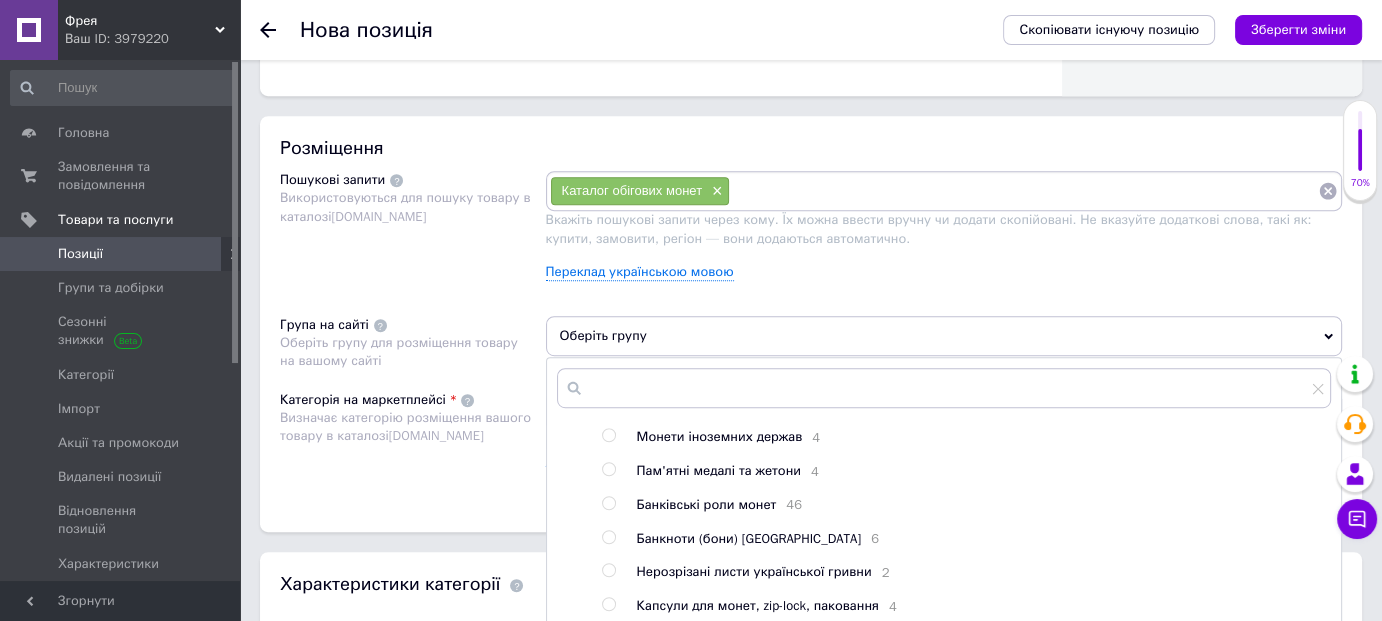 scroll, scrollTop: 200, scrollLeft: 0, axis: vertical 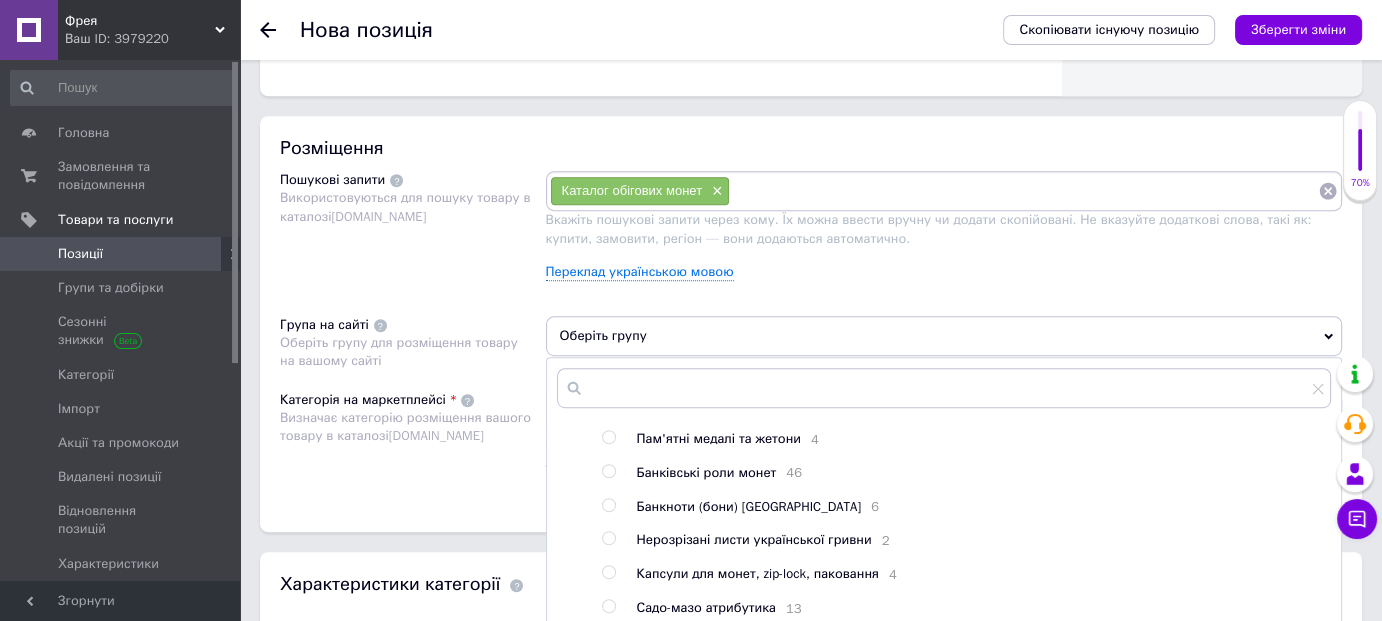 click at bounding box center (608, 471) 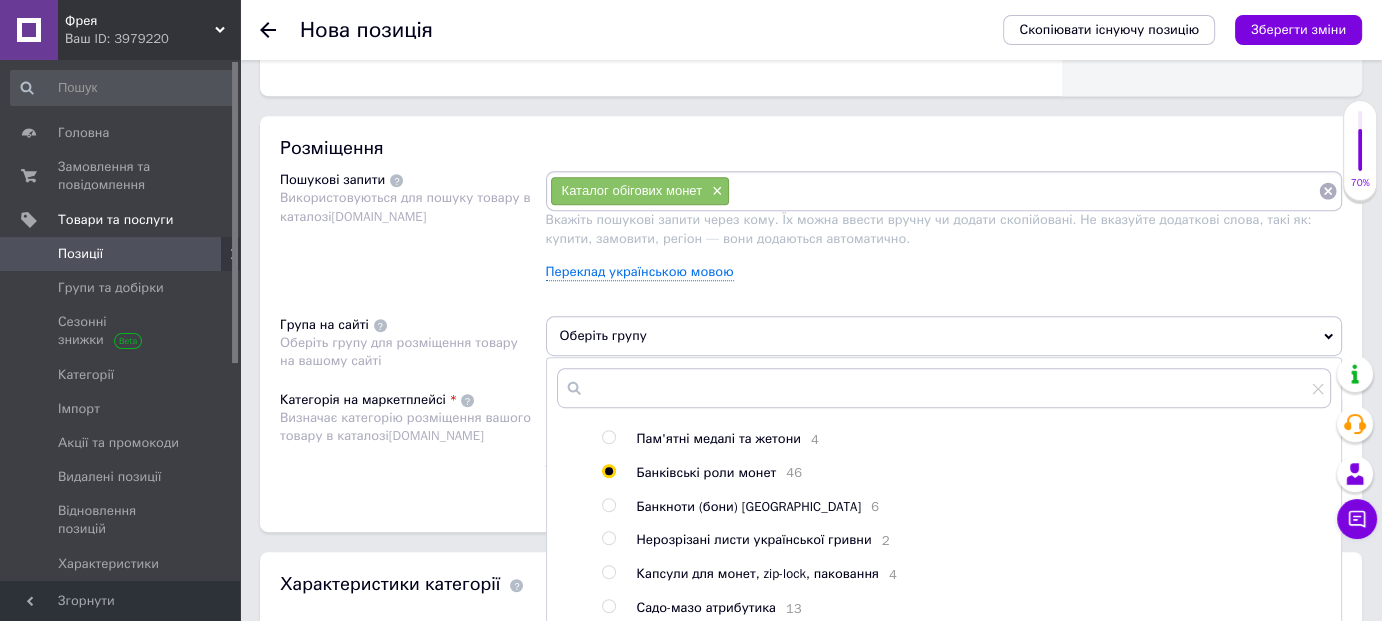 radio on "true" 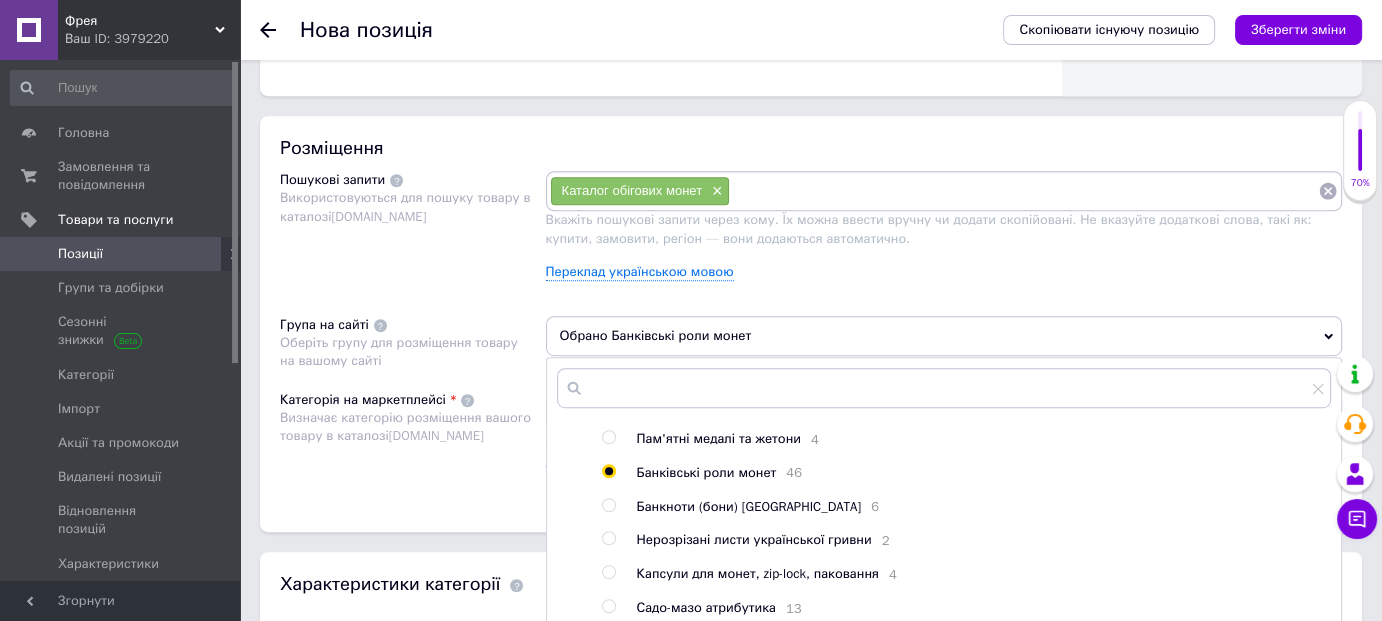 click on "Переклад українською мовою" at bounding box center [944, 272] 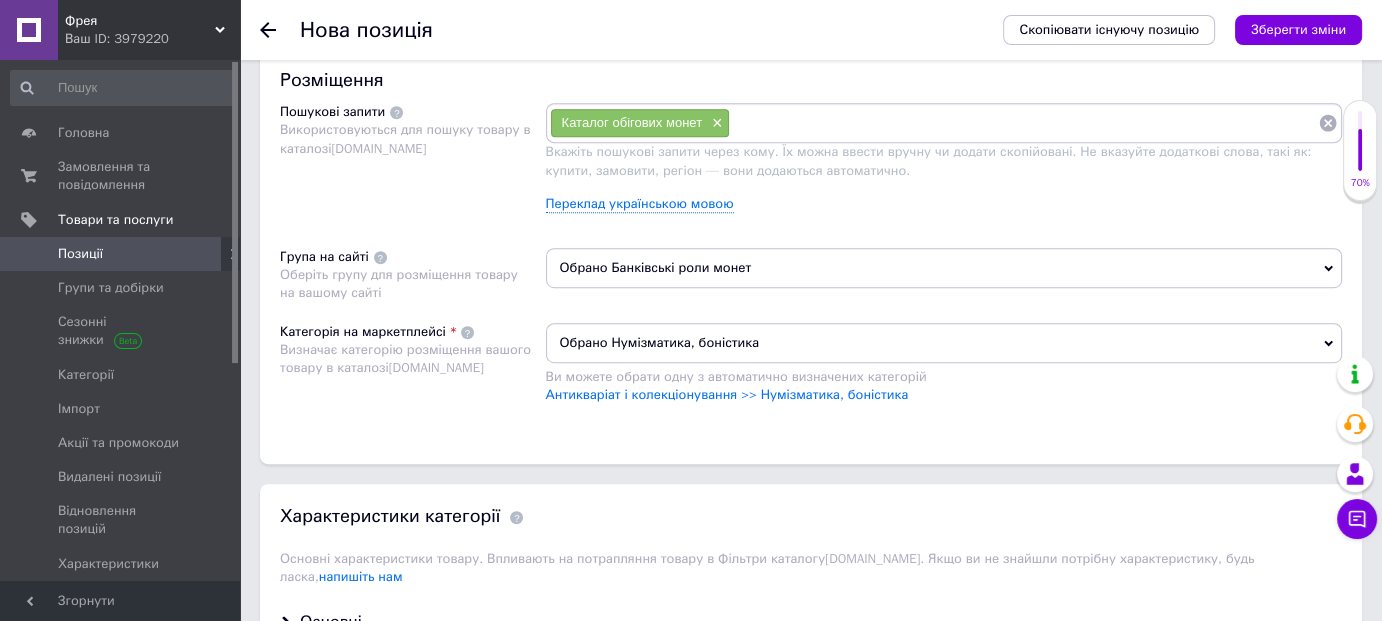 scroll, scrollTop: 1300, scrollLeft: 0, axis: vertical 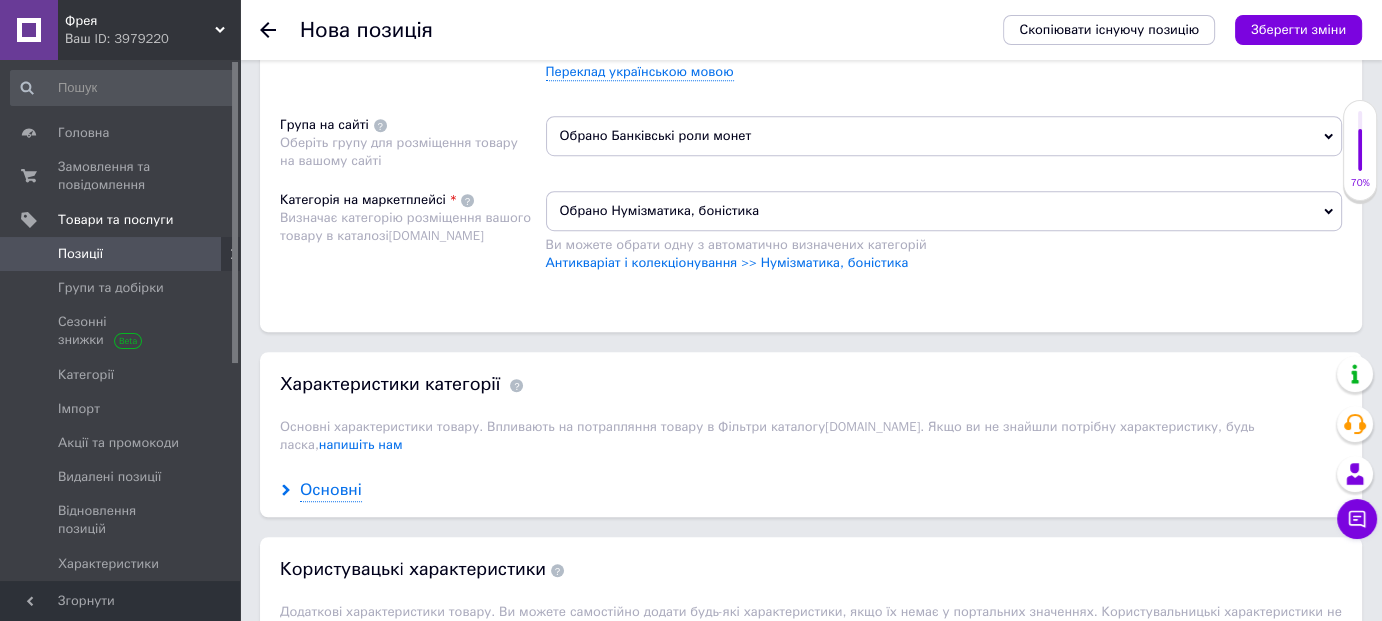 click on "Основні" at bounding box center (331, 490) 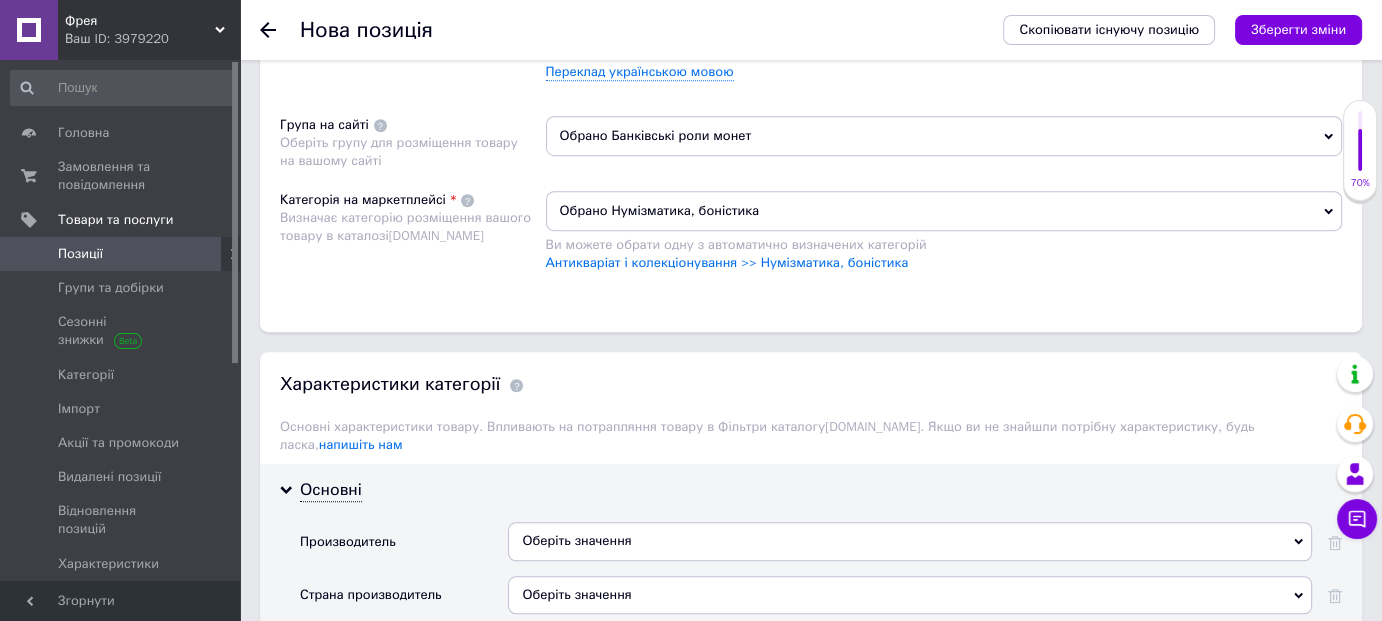 scroll, scrollTop: 1600, scrollLeft: 0, axis: vertical 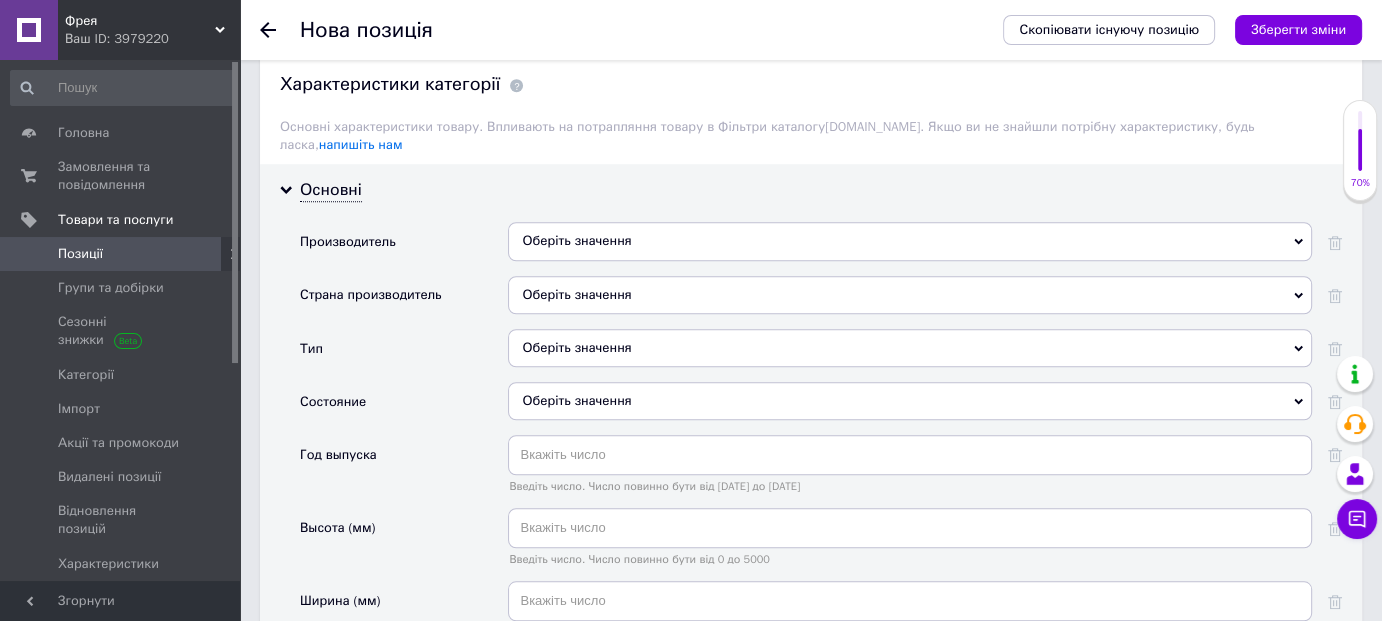 click on "Оберіть значення" at bounding box center [910, 241] 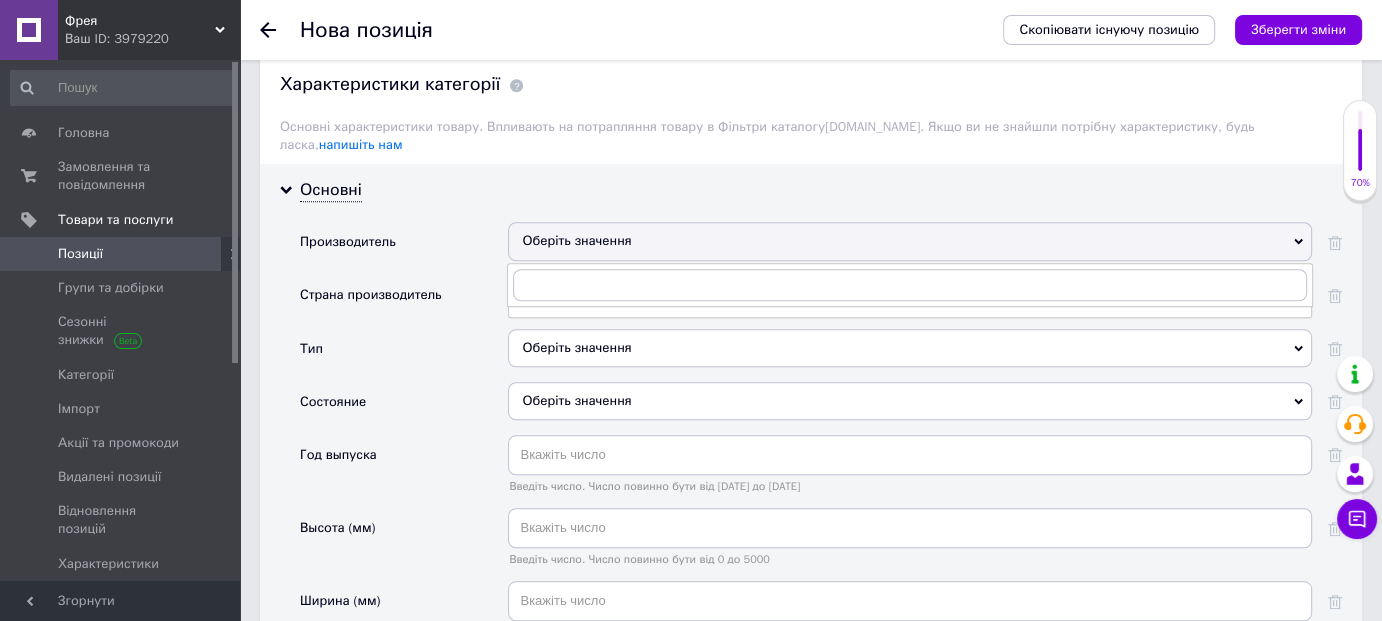 click on "Оберіть значення" at bounding box center (910, 241) 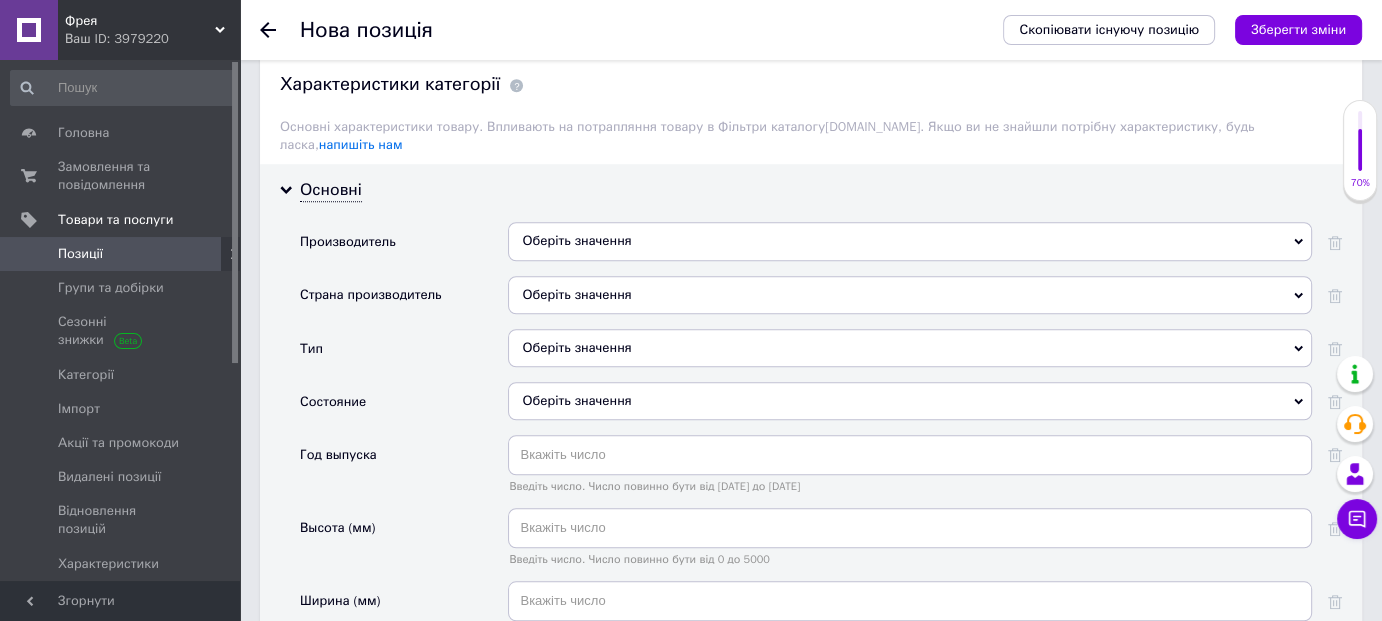 click on "Оберіть значення" at bounding box center (910, 295) 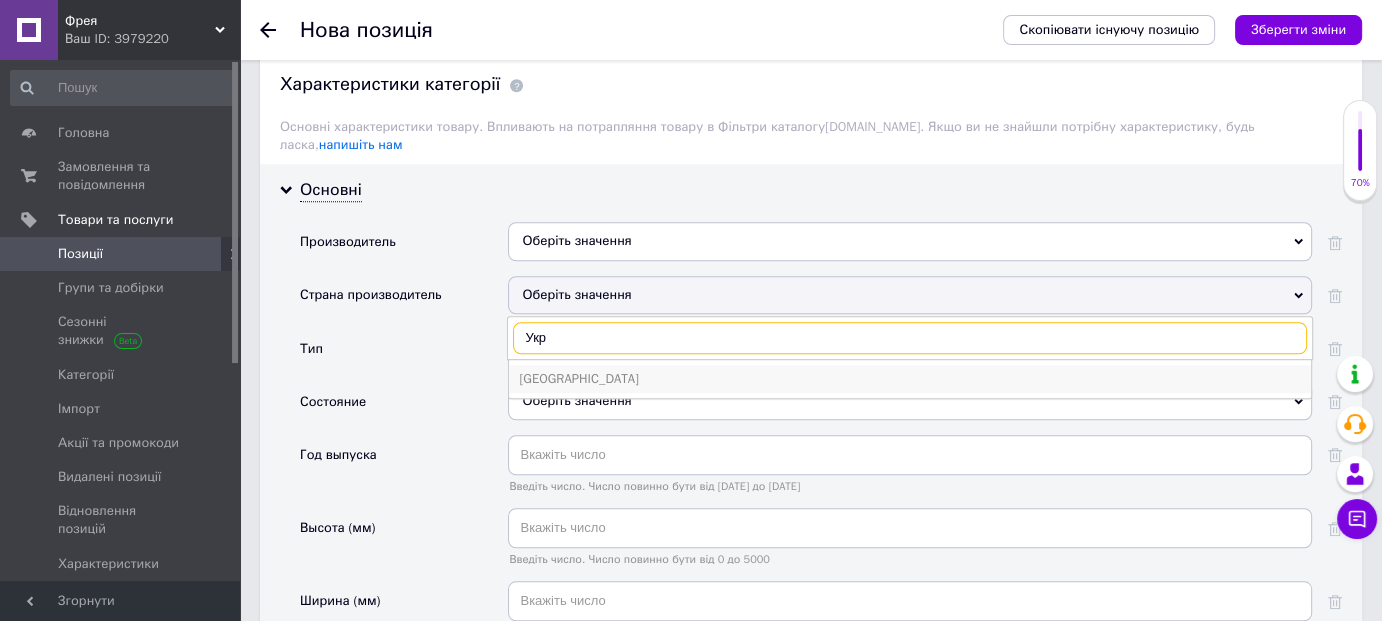 type on "Укр" 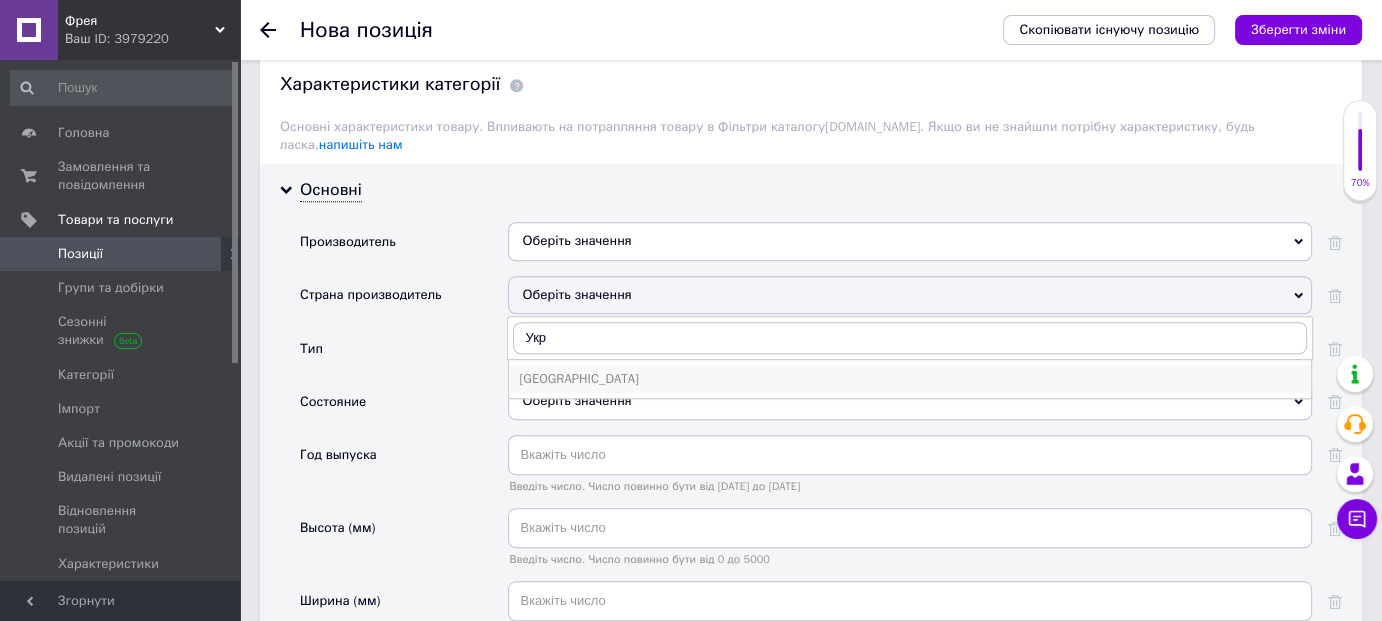 click on "[GEOGRAPHIC_DATA]" at bounding box center (910, 379) 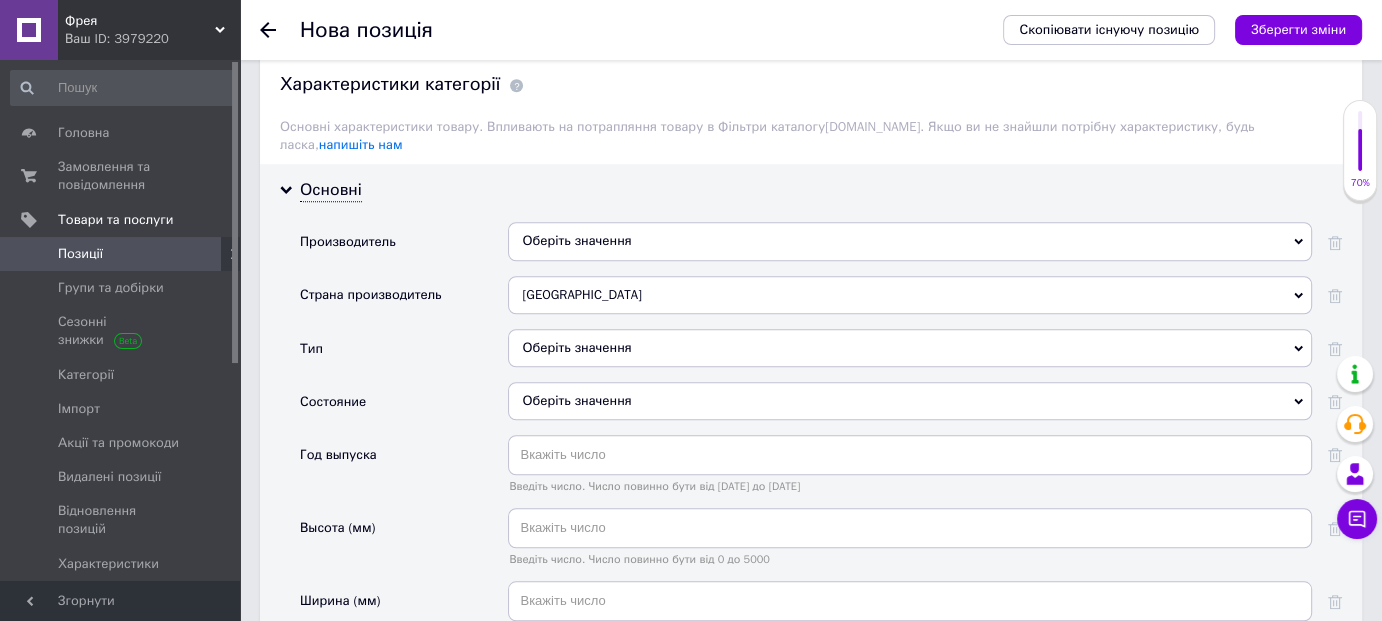 click on "Оберіть значення" at bounding box center (910, 348) 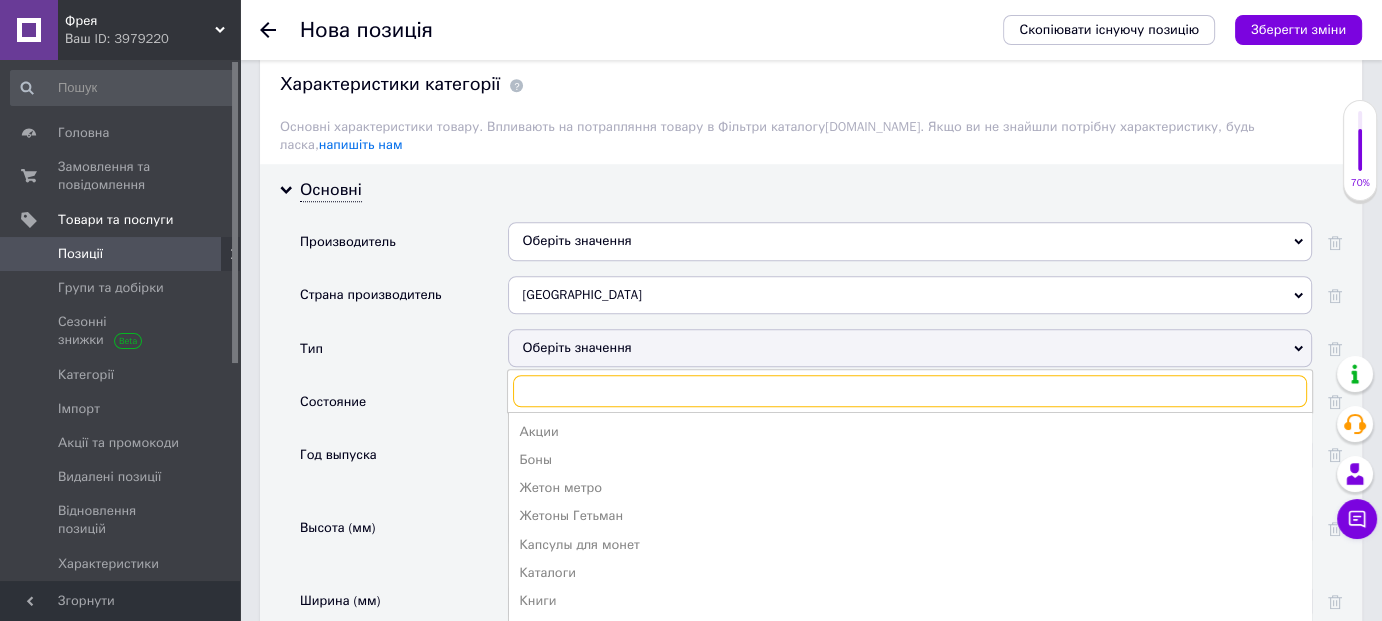 scroll, scrollTop: 1700, scrollLeft: 0, axis: vertical 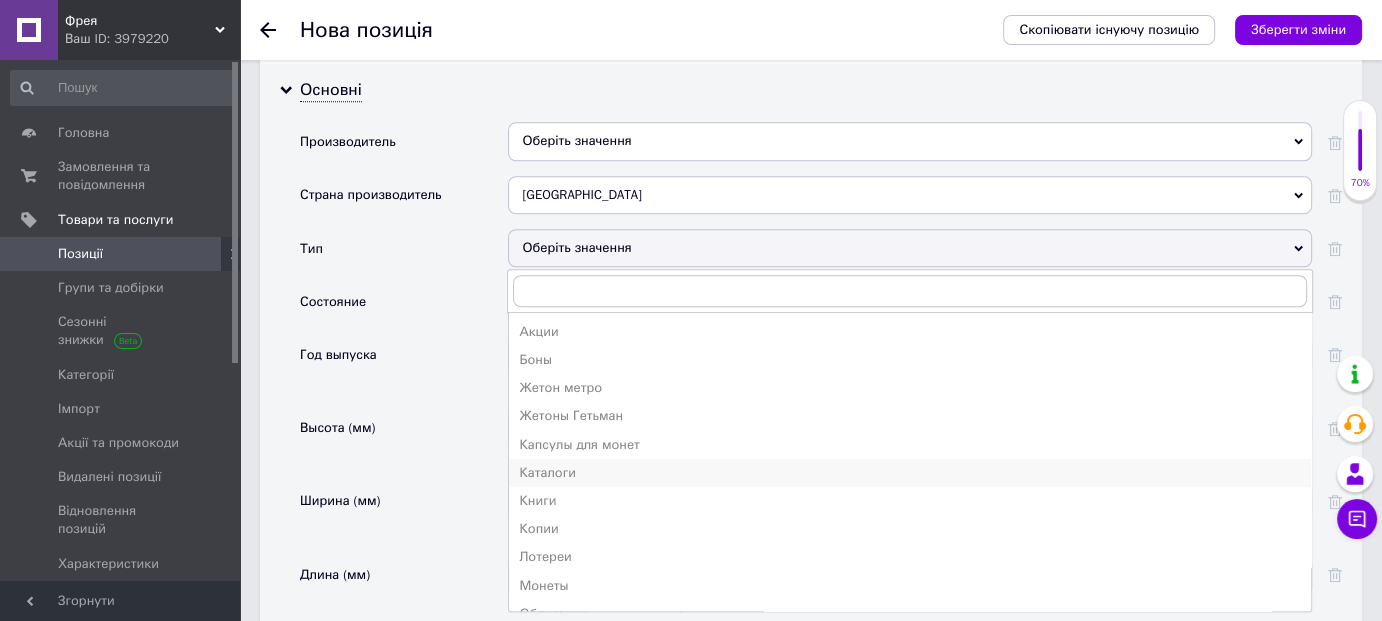 click on "Каталоги" at bounding box center (910, 473) 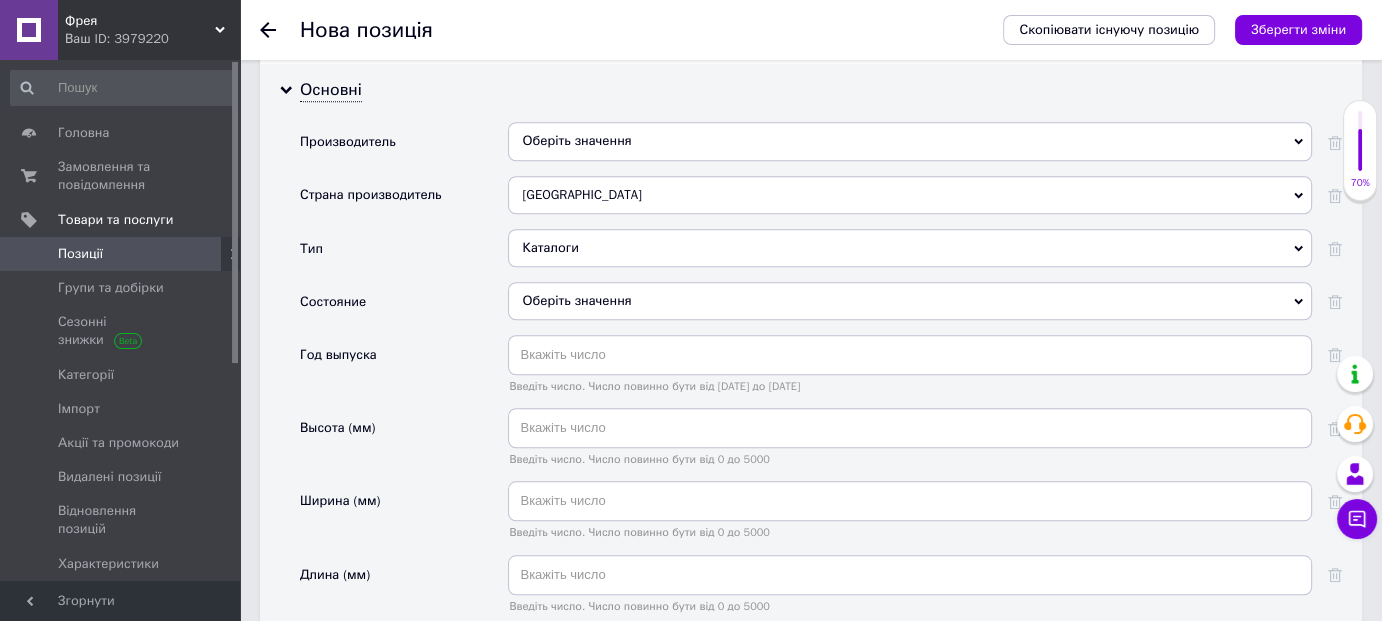 click on "Оберіть значення" at bounding box center (910, 301) 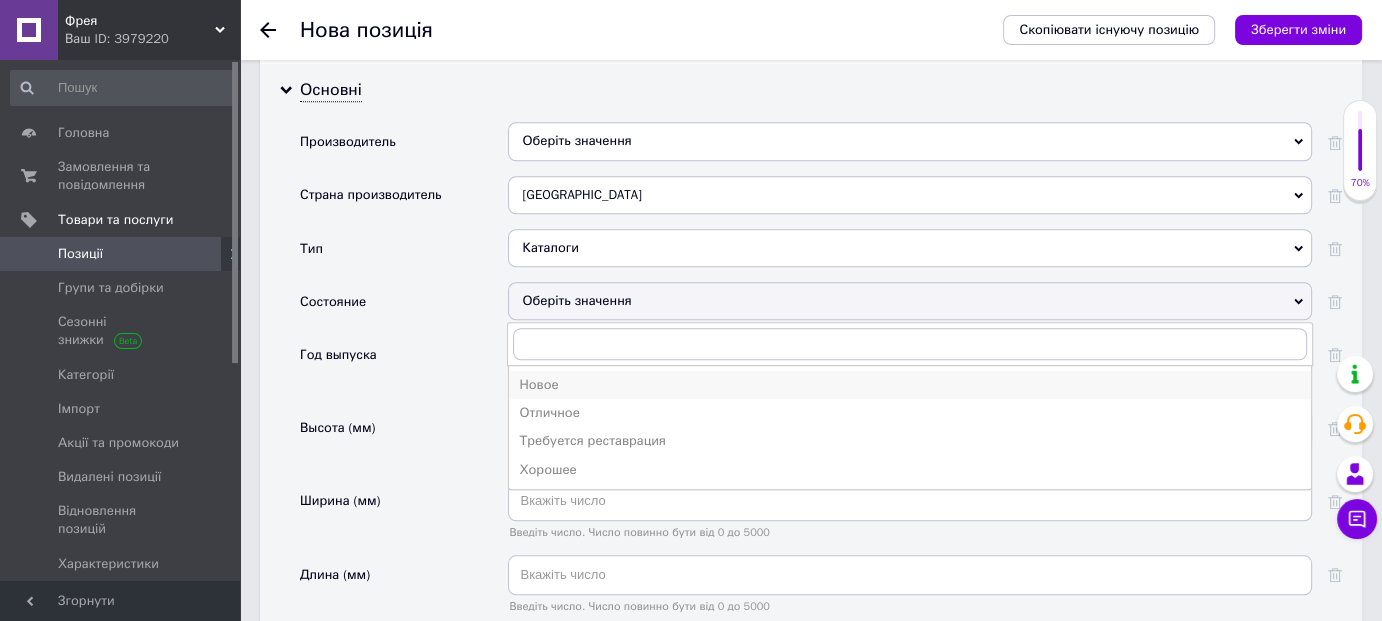click on "Новое" at bounding box center [910, 385] 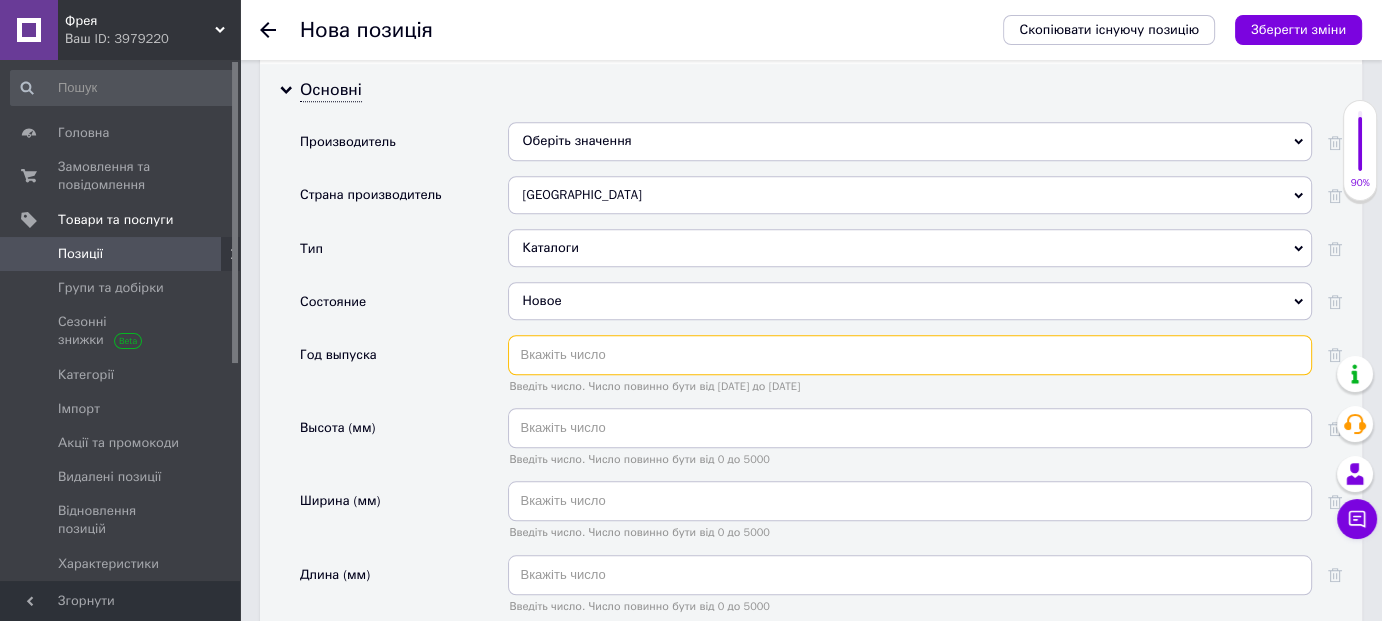 click at bounding box center (910, 355) 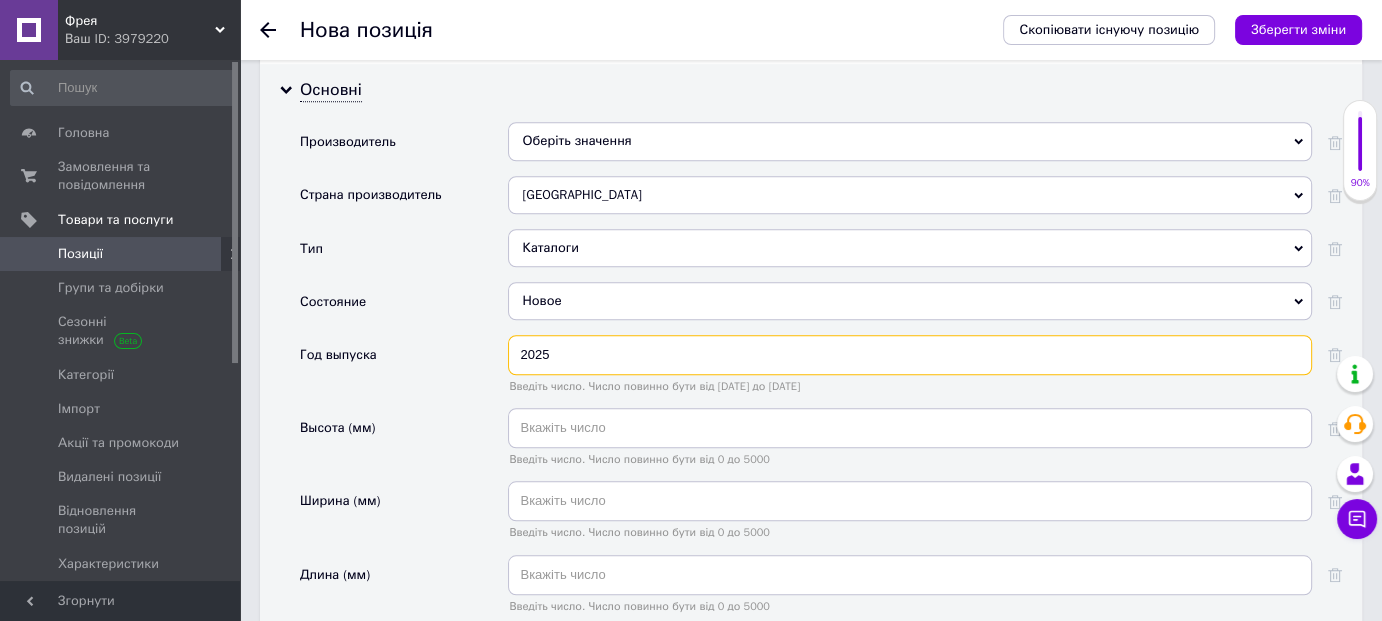 type on "2025" 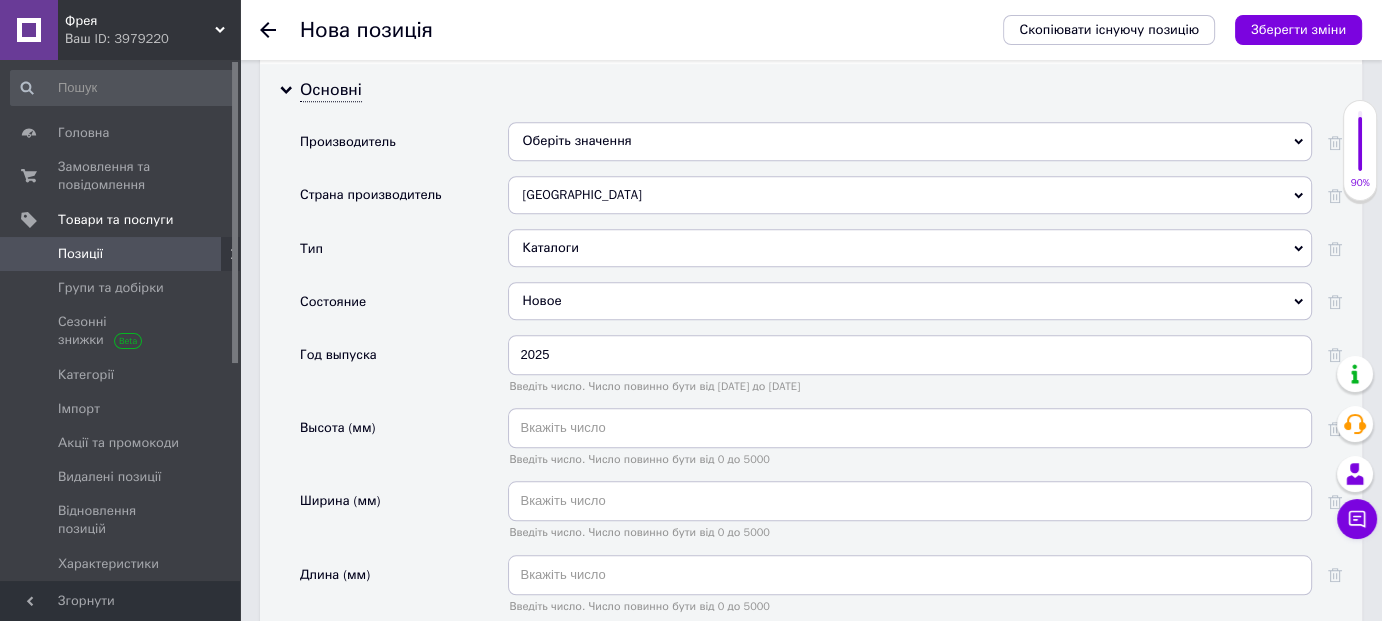 click on "Год выпуска" at bounding box center (404, 371) 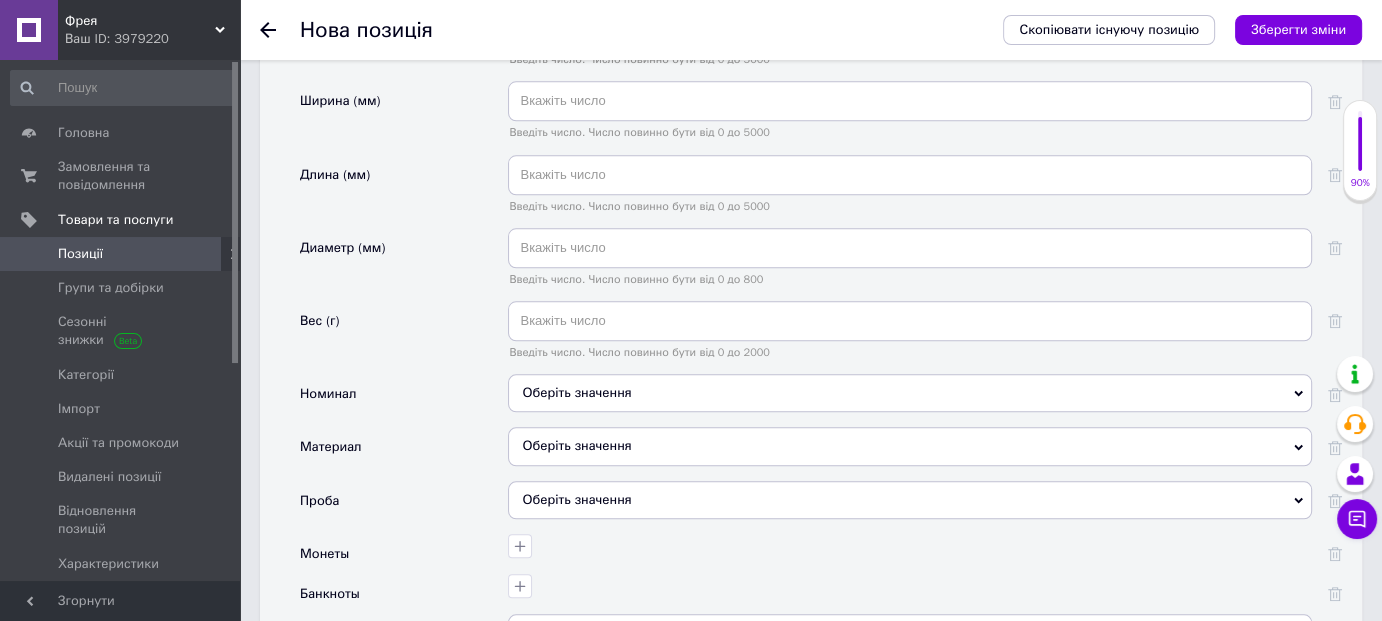 scroll, scrollTop: 2200, scrollLeft: 0, axis: vertical 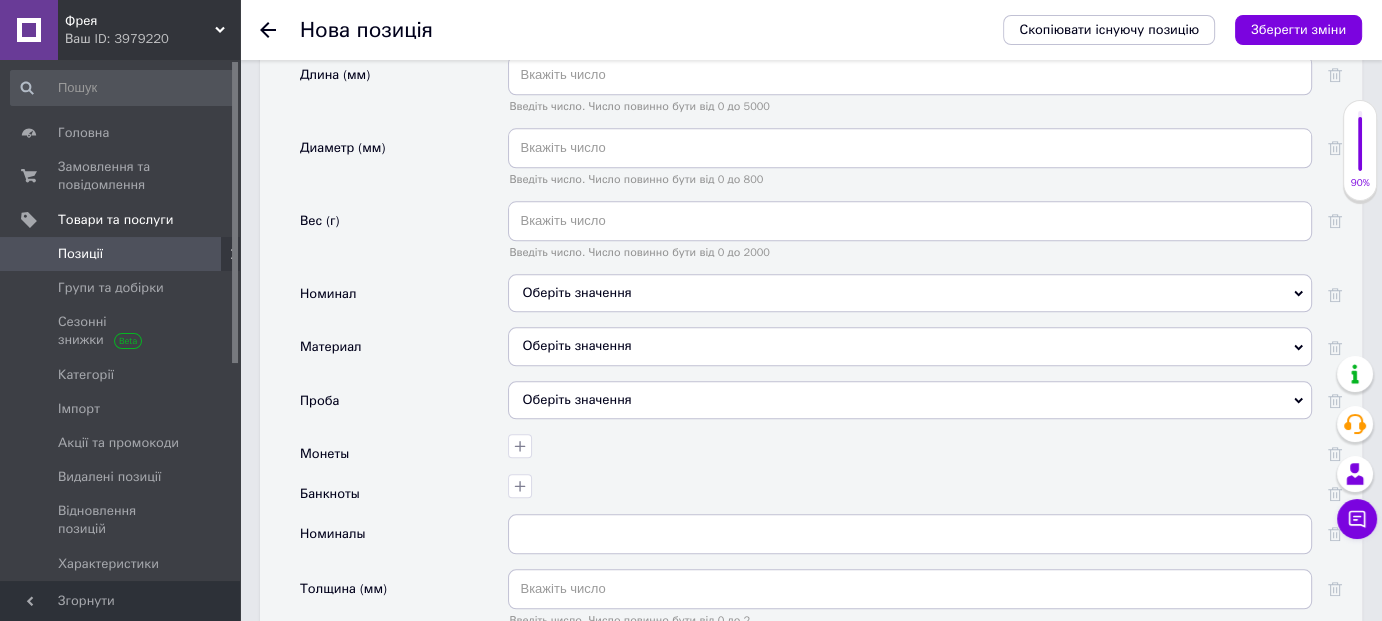 click on "Оберіть значення" at bounding box center [910, 346] 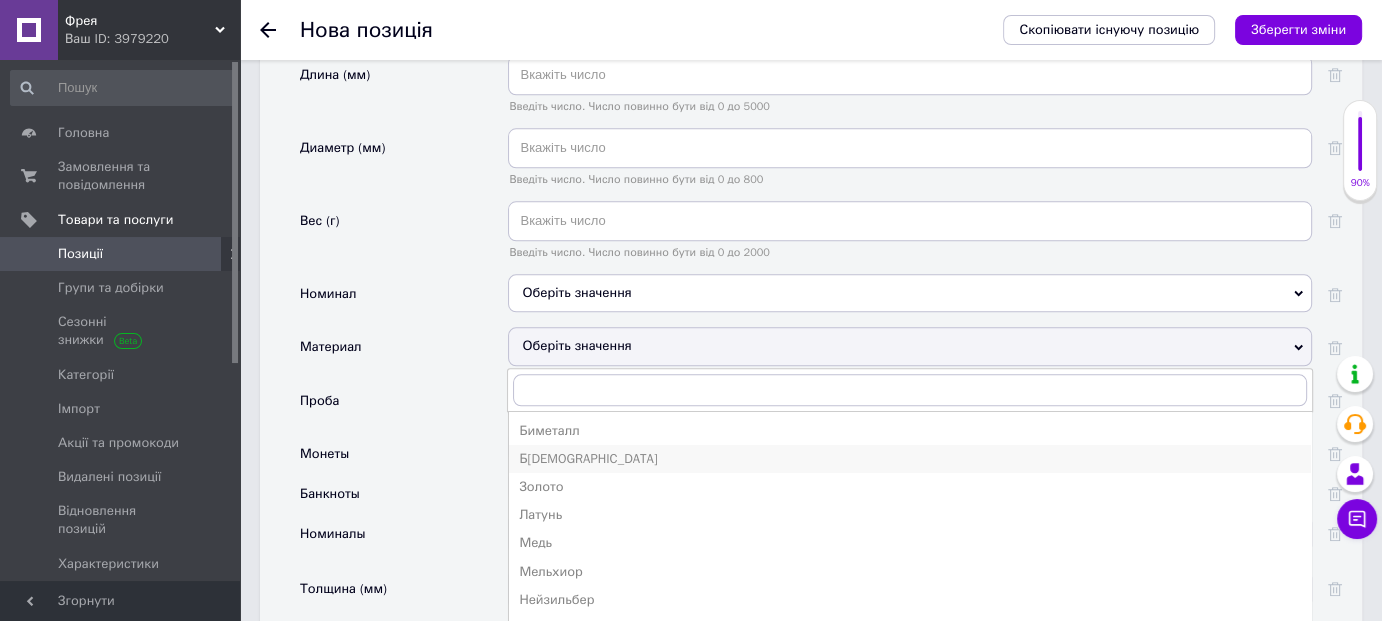 click on "Б[DEMOGRAPHIC_DATA]" at bounding box center [910, 459] 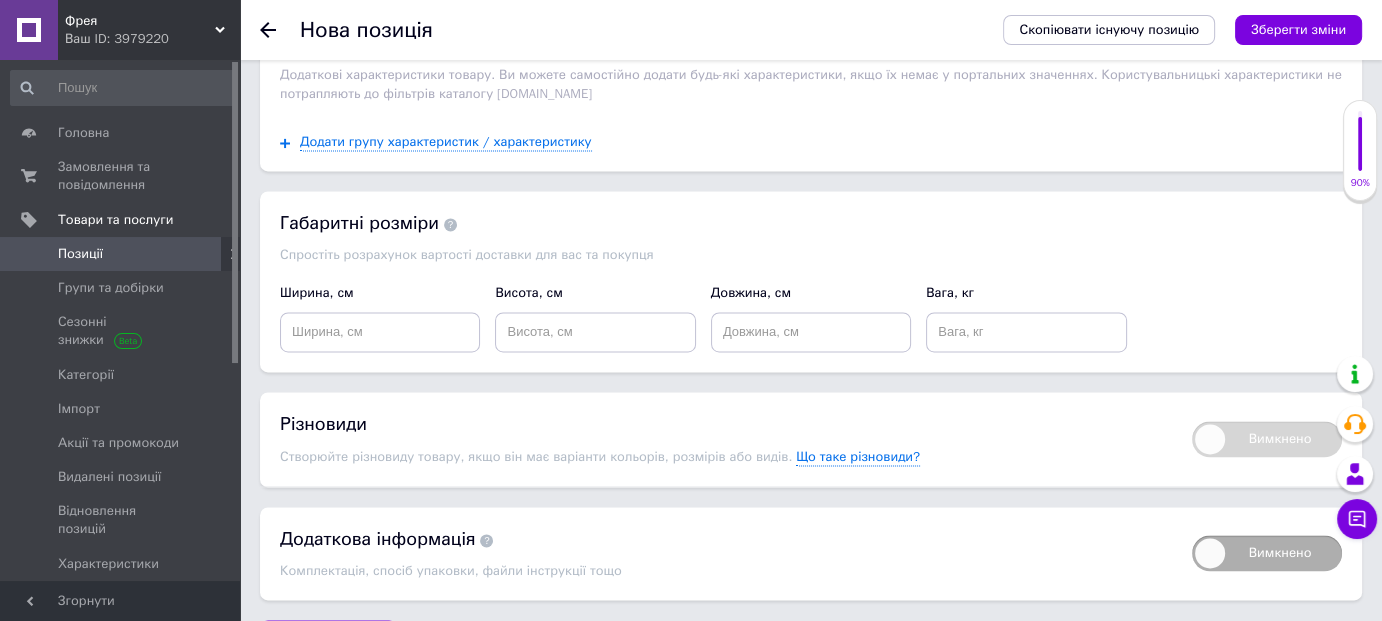 scroll, scrollTop: 2973, scrollLeft: 0, axis: vertical 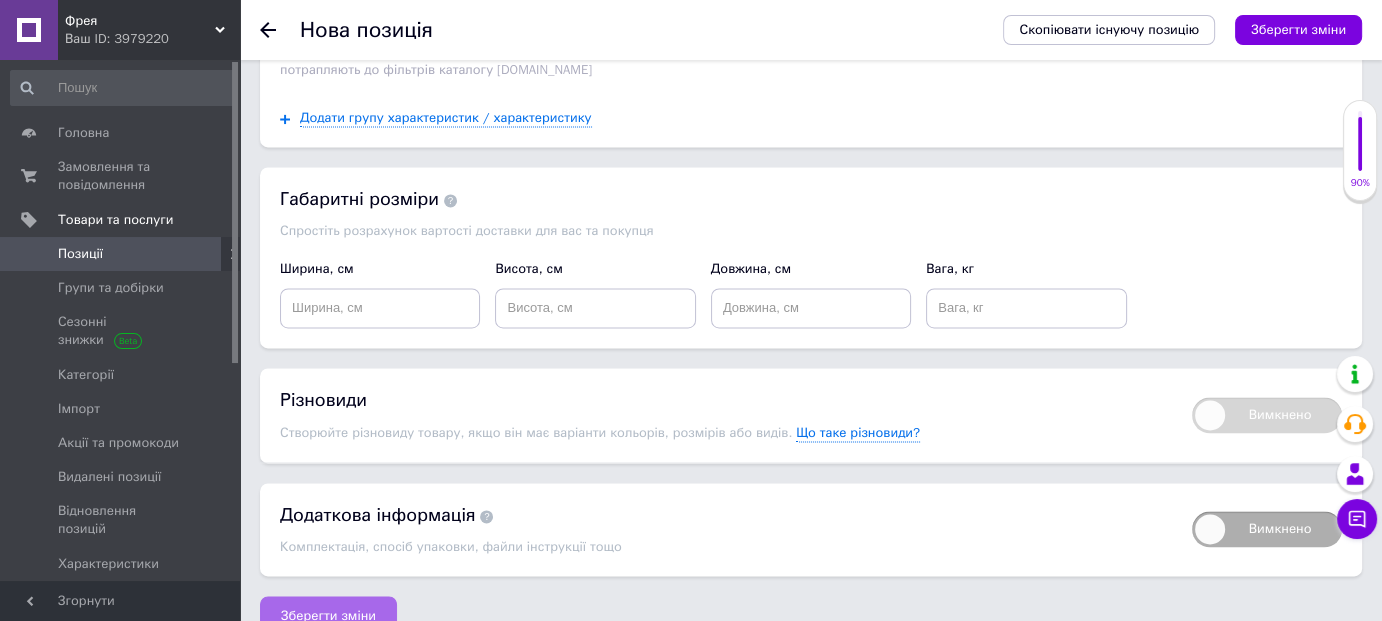 click on "Зберегти зміни" at bounding box center (328, 616) 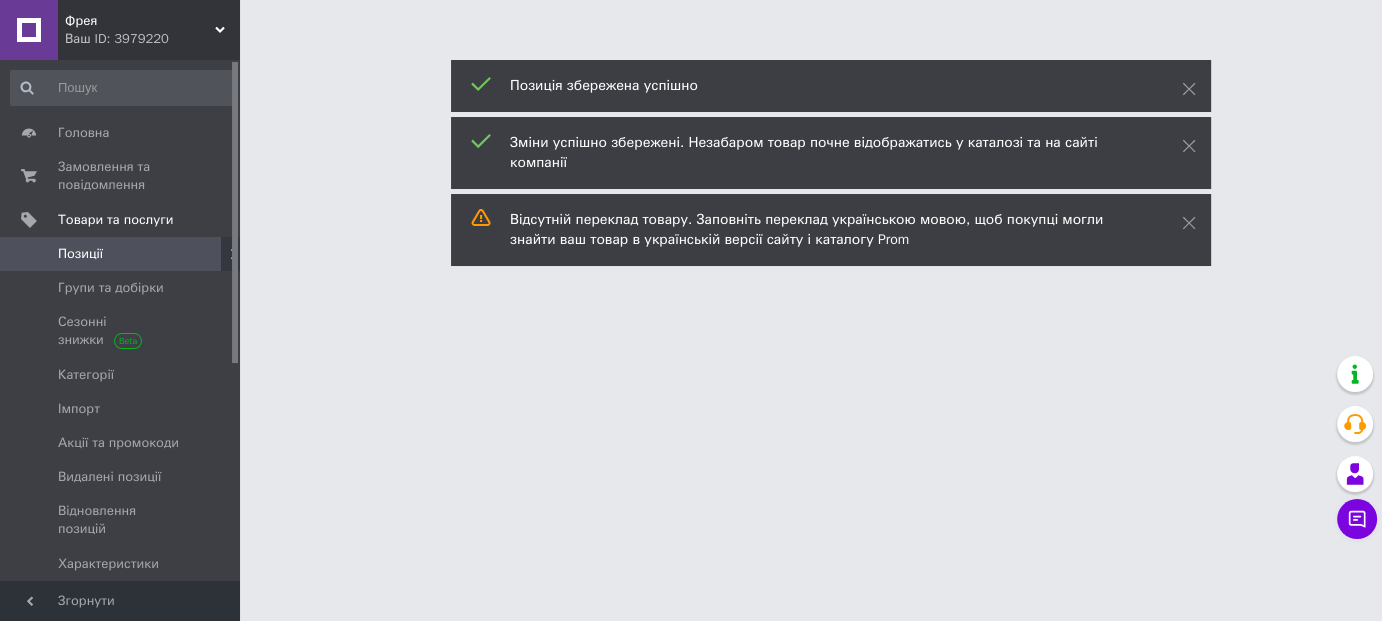 scroll, scrollTop: 0, scrollLeft: 0, axis: both 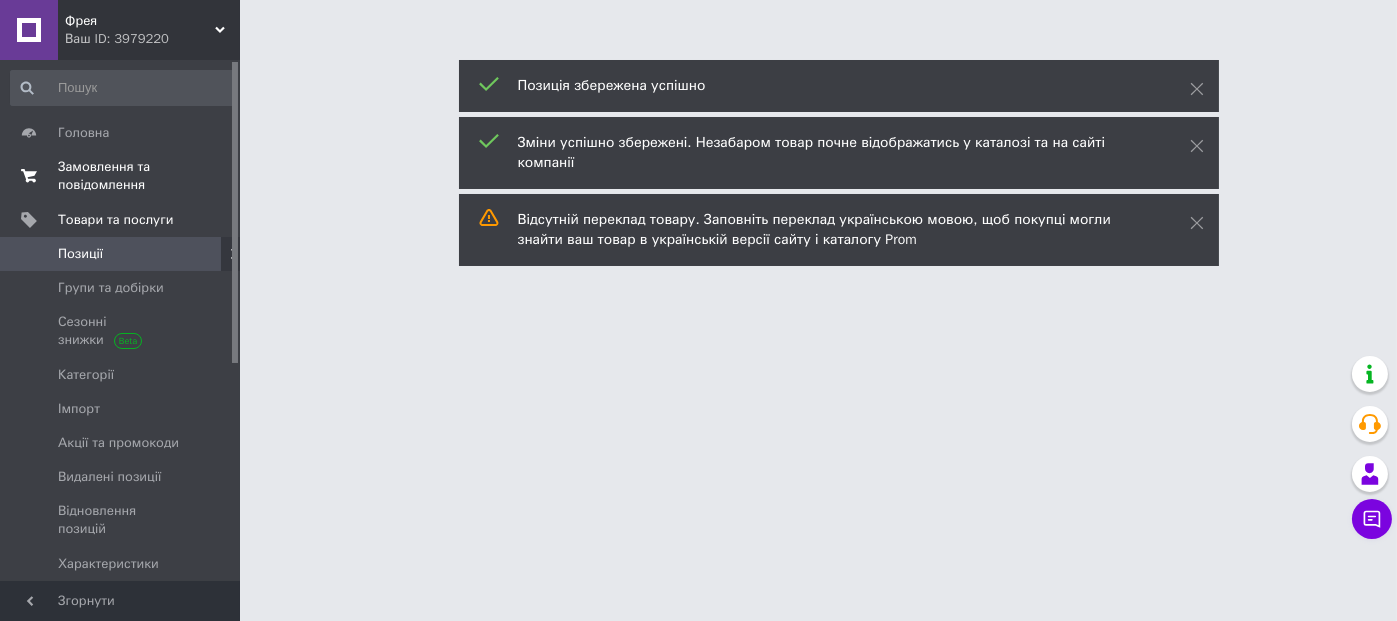 click on "Замовлення та повідомлення" at bounding box center (121, 176) 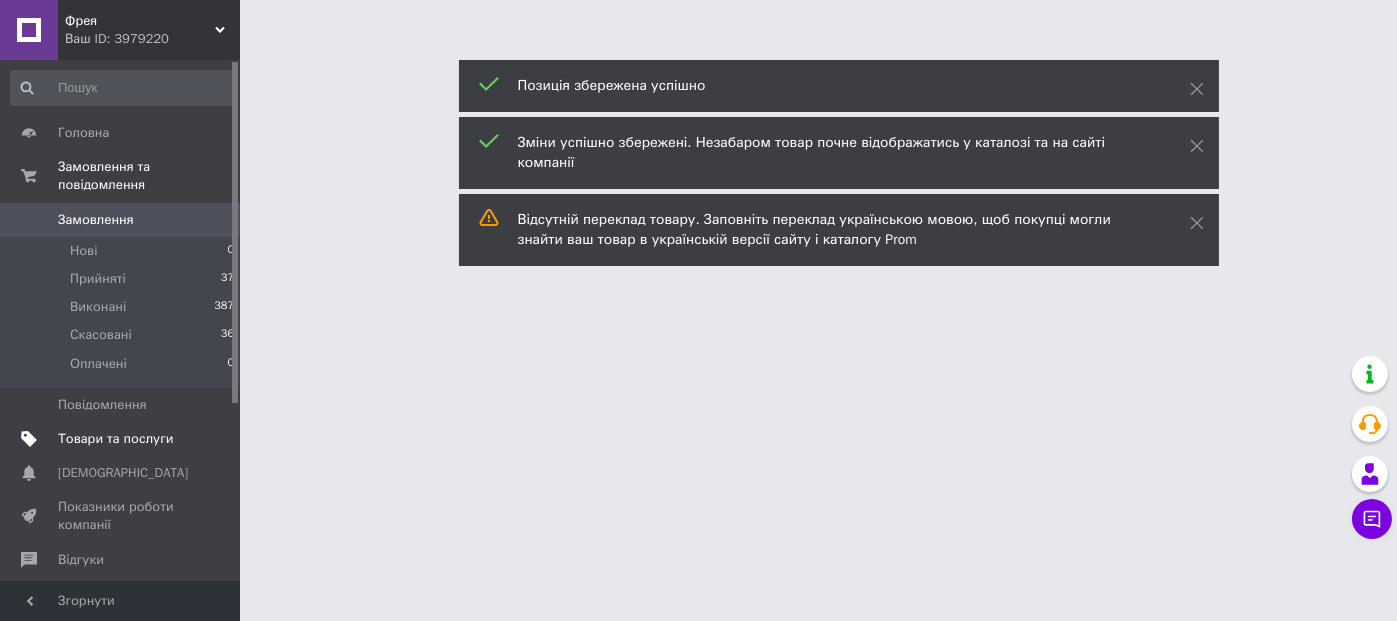 click on "Товари та послуги" at bounding box center [115, 439] 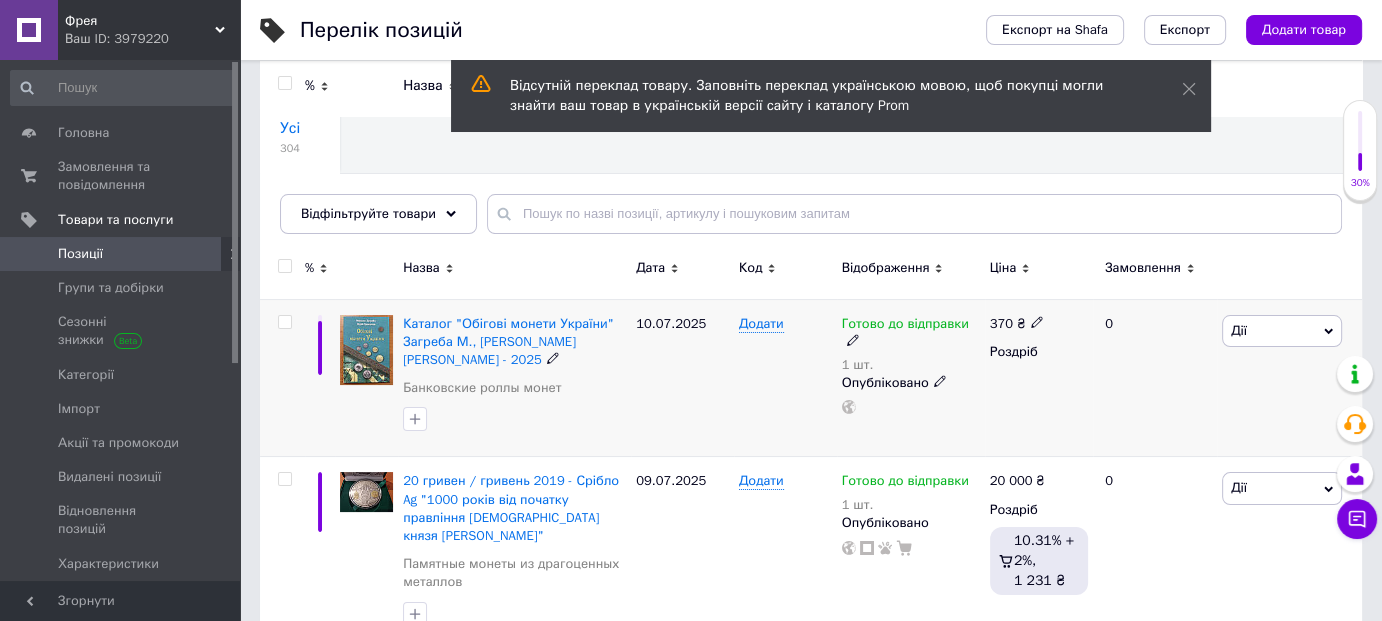 scroll, scrollTop: 100, scrollLeft: 0, axis: vertical 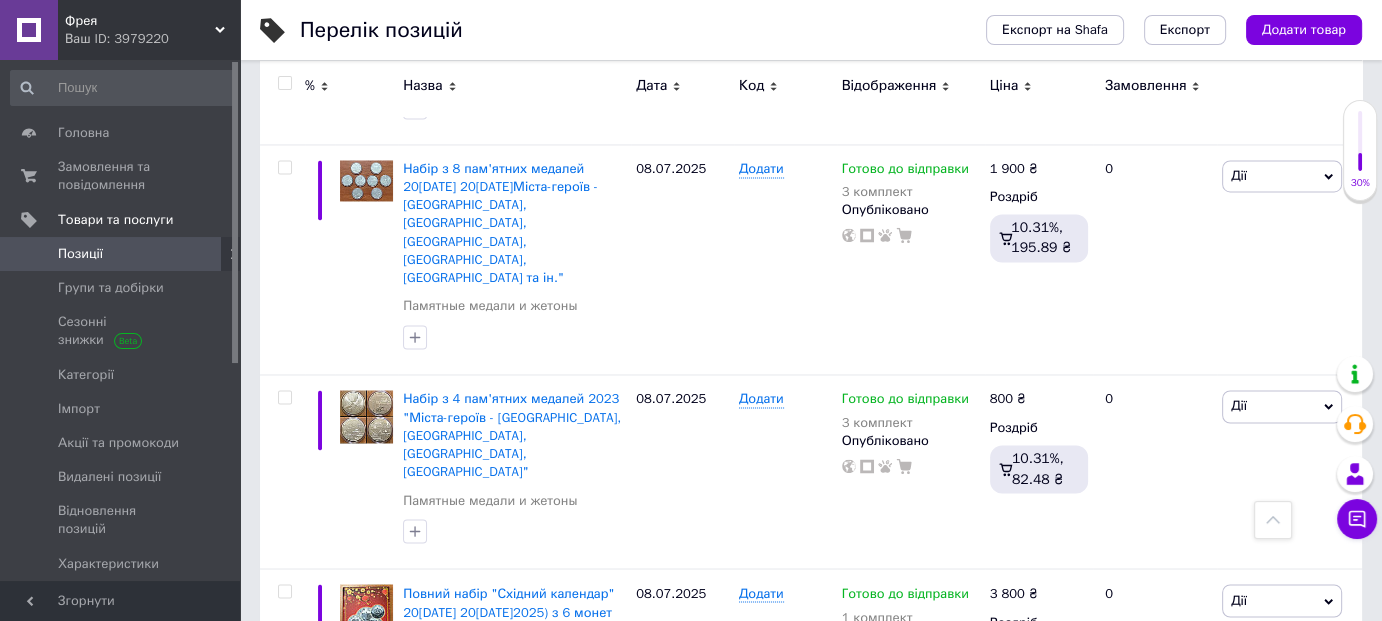click on "2" at bounding box center (327, 785) 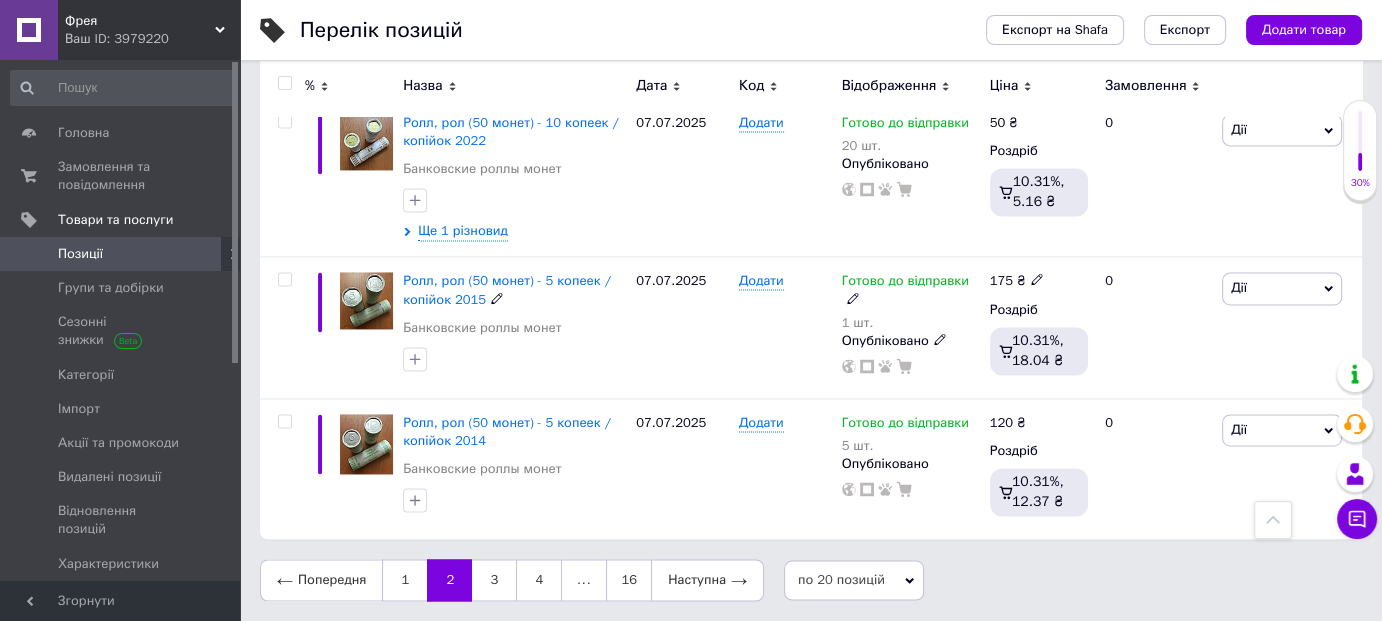 scroll, scrollTop: 3019, scrollLeft: 0, axis: vertical 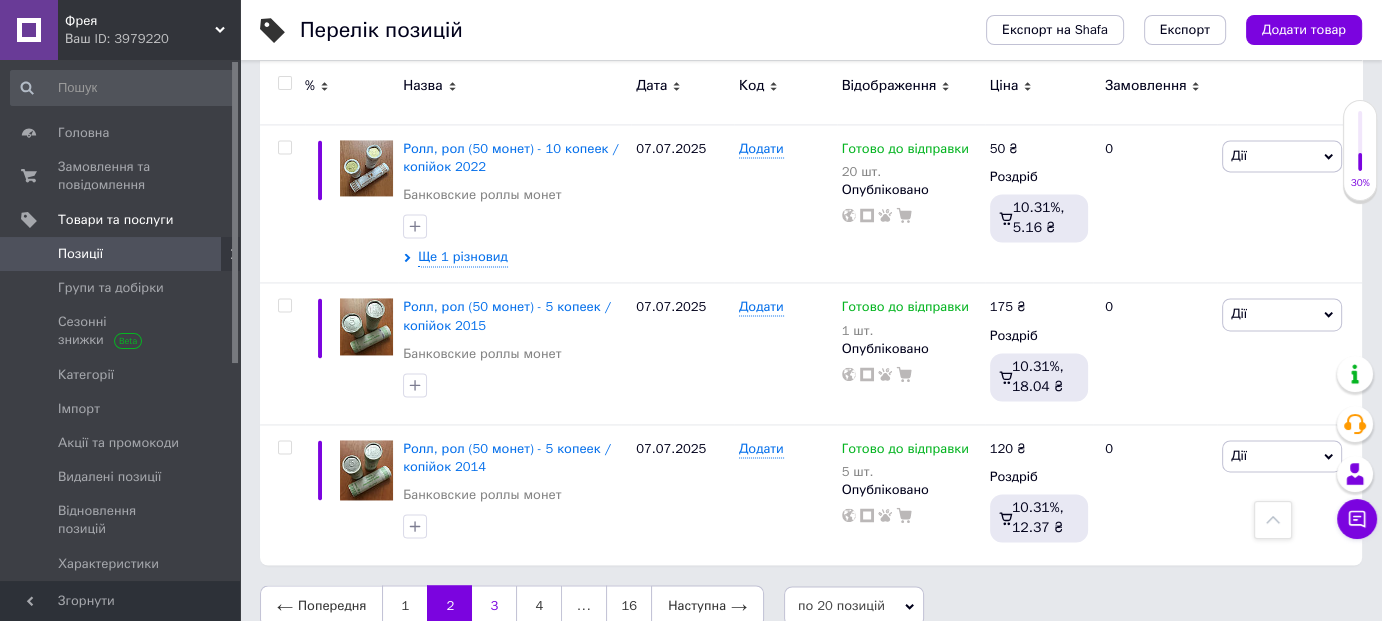 click on "3" at bounding box center (494, 606) 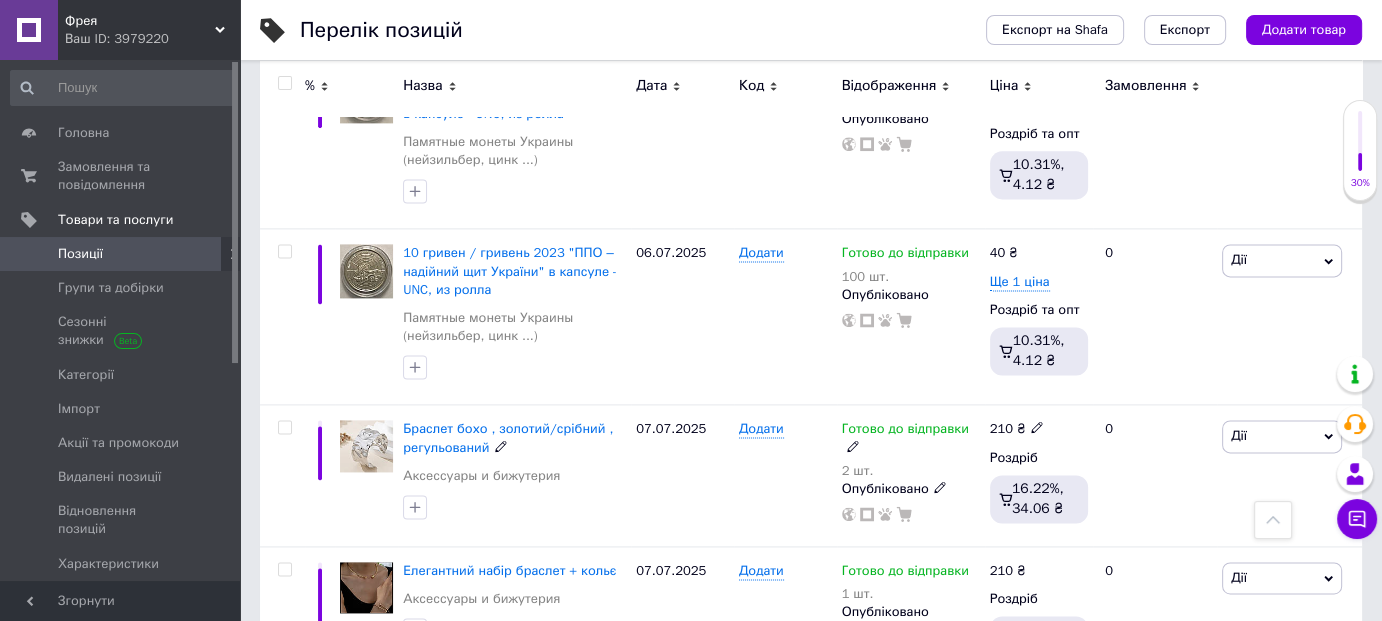scroll, scrollTop: 2991, scrollLeft: 0, axis: vertical 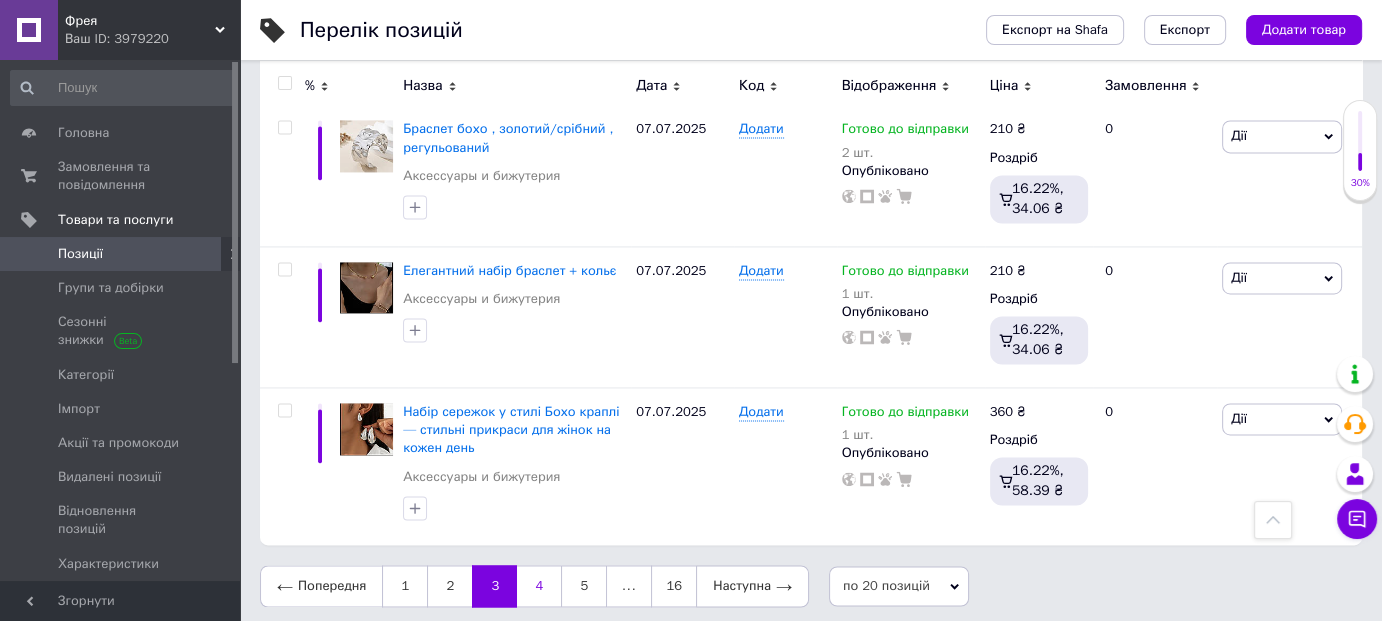 click on "4" at bounding box center [539, 586] 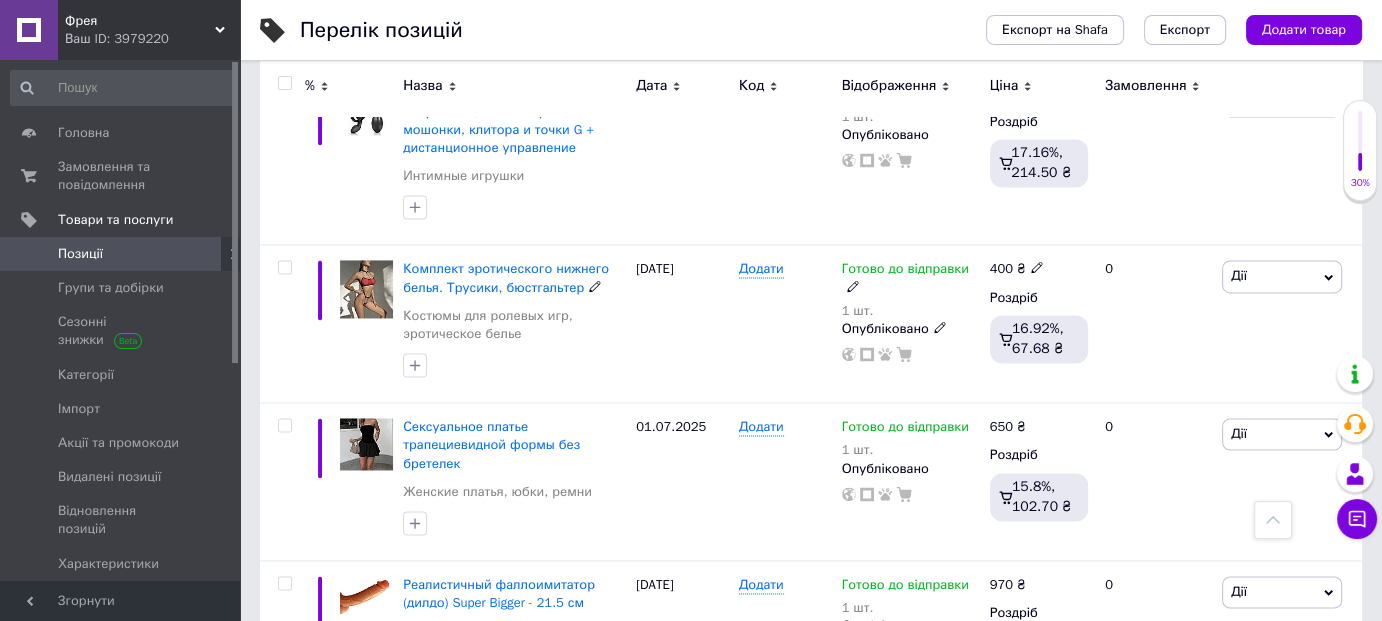 scroll, scrollTop: 3224, scrollLeft: 0, axis: vertical 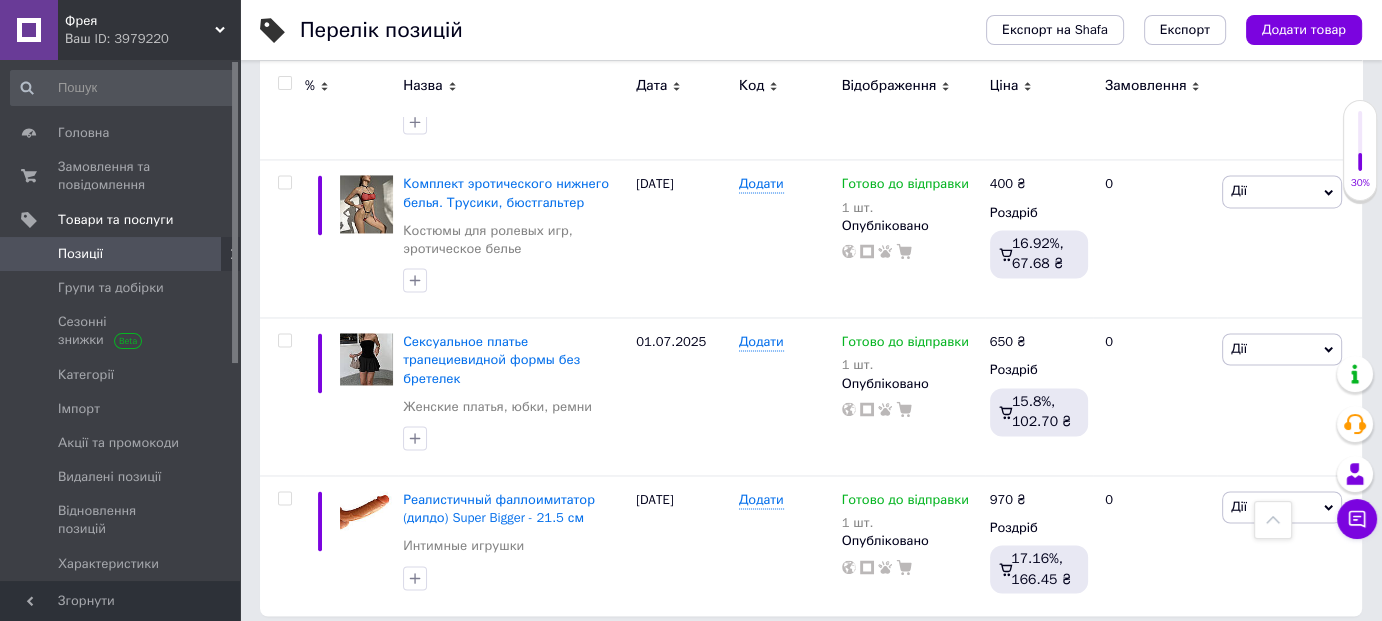 click on "5" at bounding box center (584, 657) 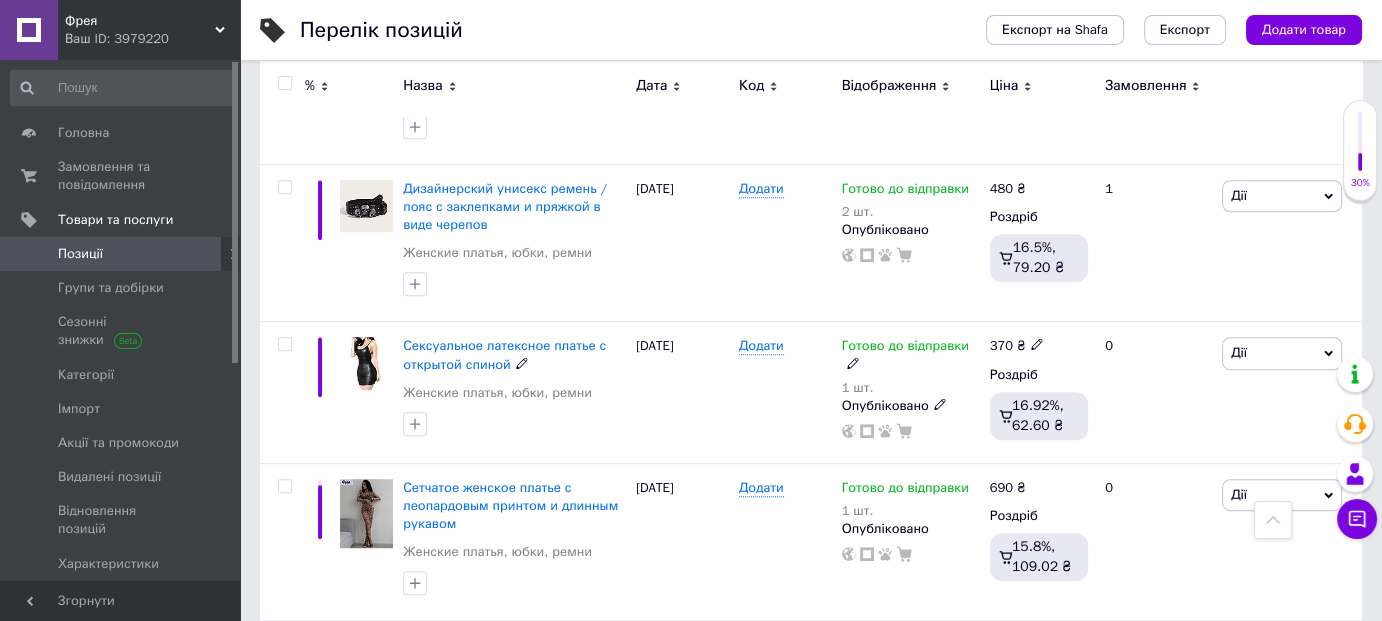 scroll, scrollTop: 824, scrollLeft: 0, axis: vertical 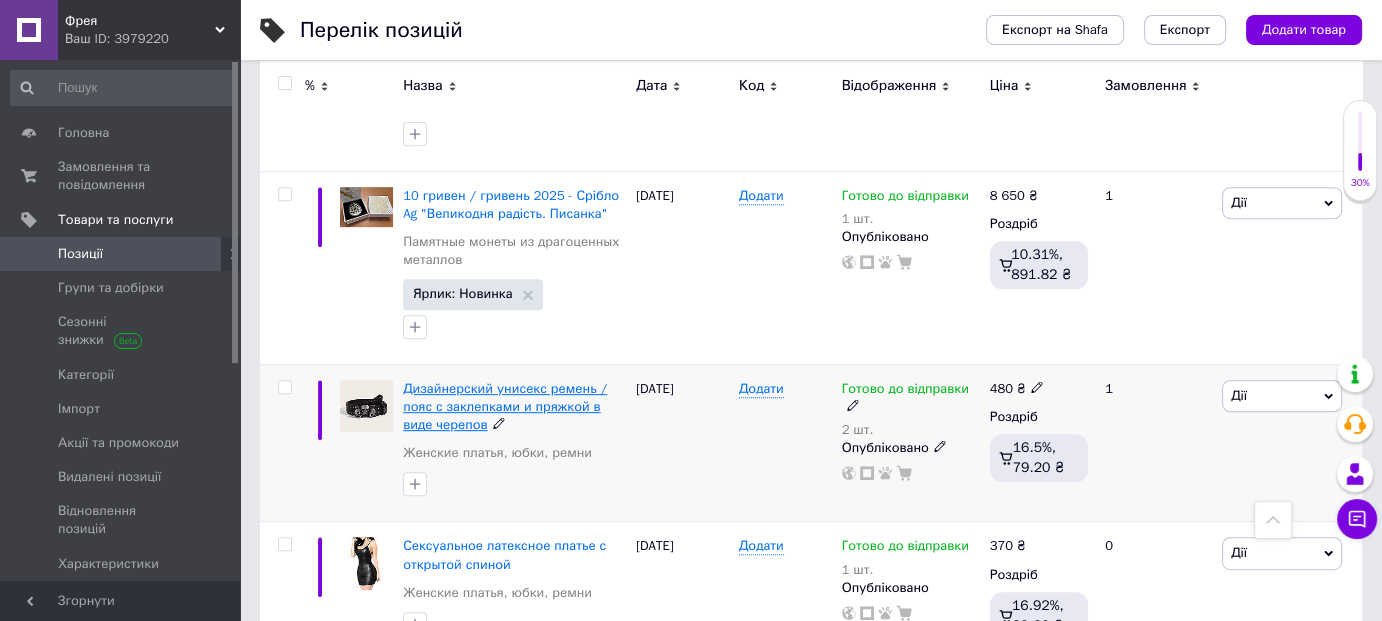 click on "Дизайнерский унисекс ремень / пояс с заклепками и пряжкой в виде черепов" at bounding box center [505, 406] 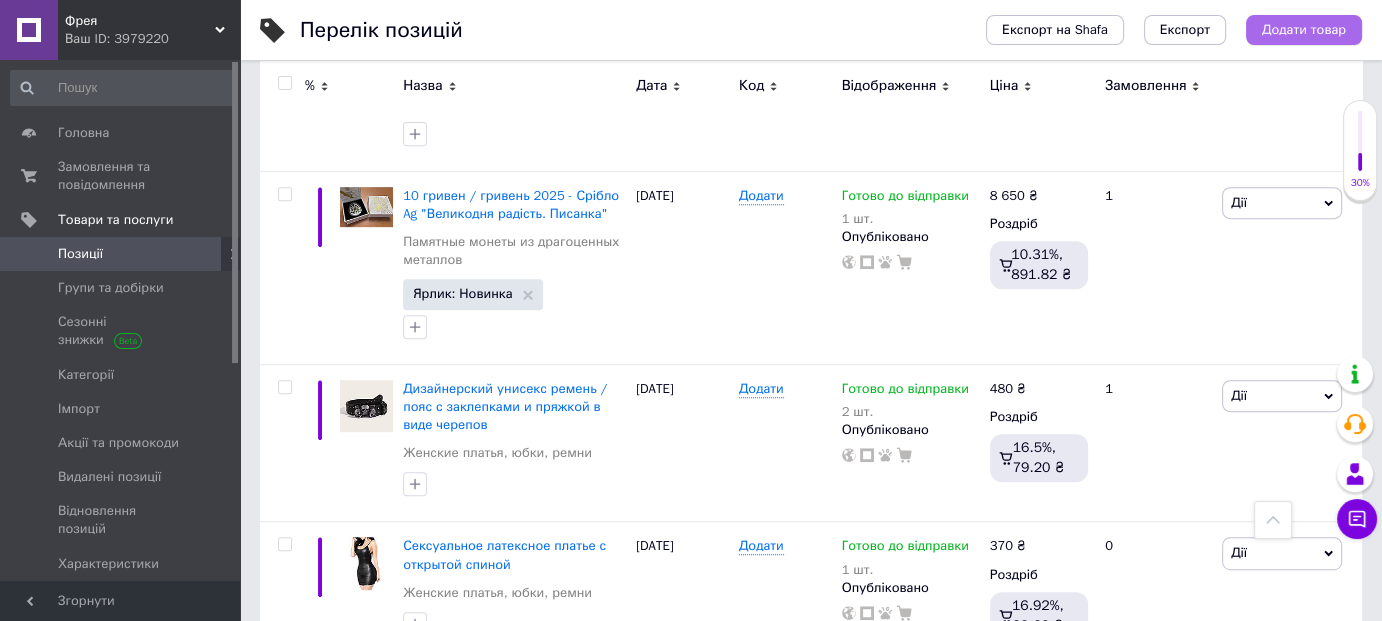 click on "Додати товар" at bounding box center (1304, 30) 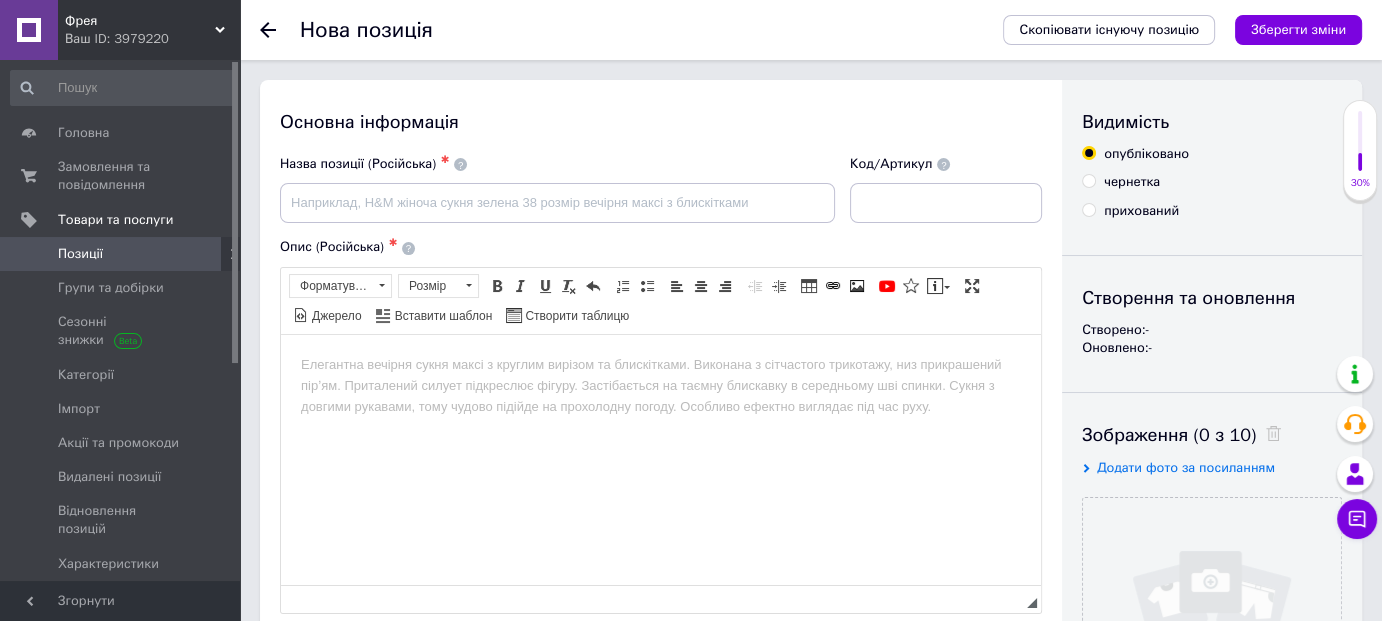 scroll, scrollTop: 0, scrollLeft: 0, axis: both 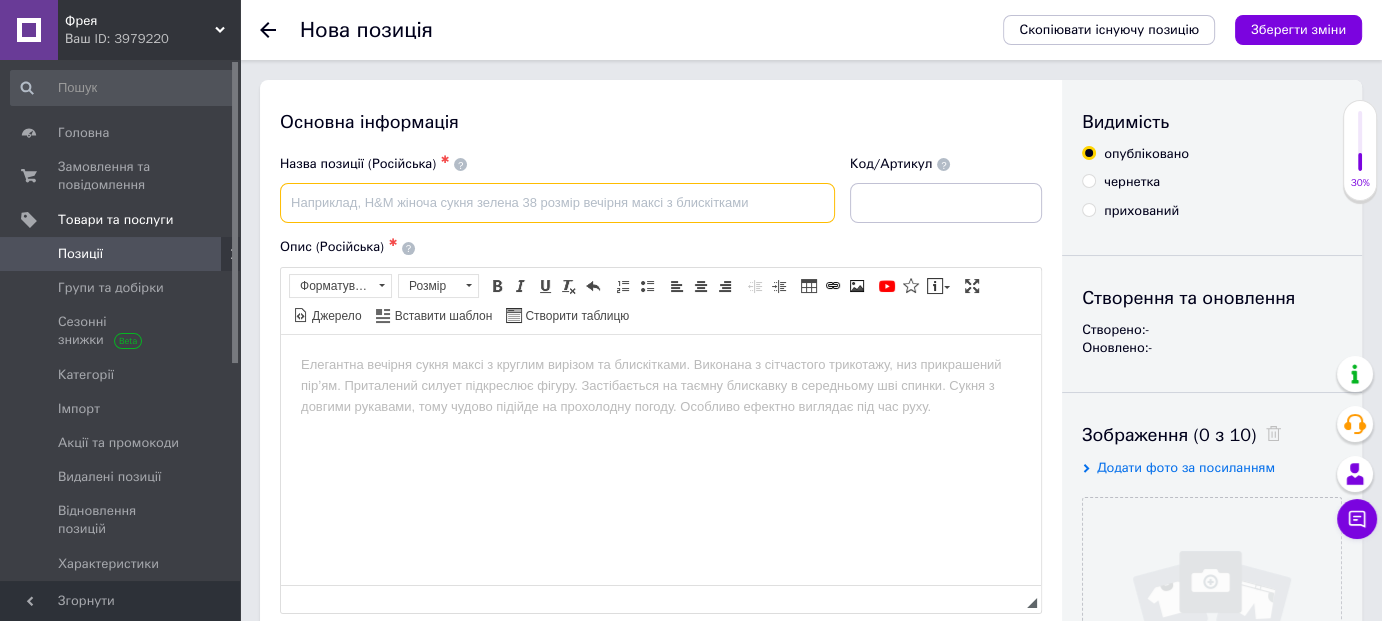 paste on "Дизайнерский ремень с квадратными заклёпками" 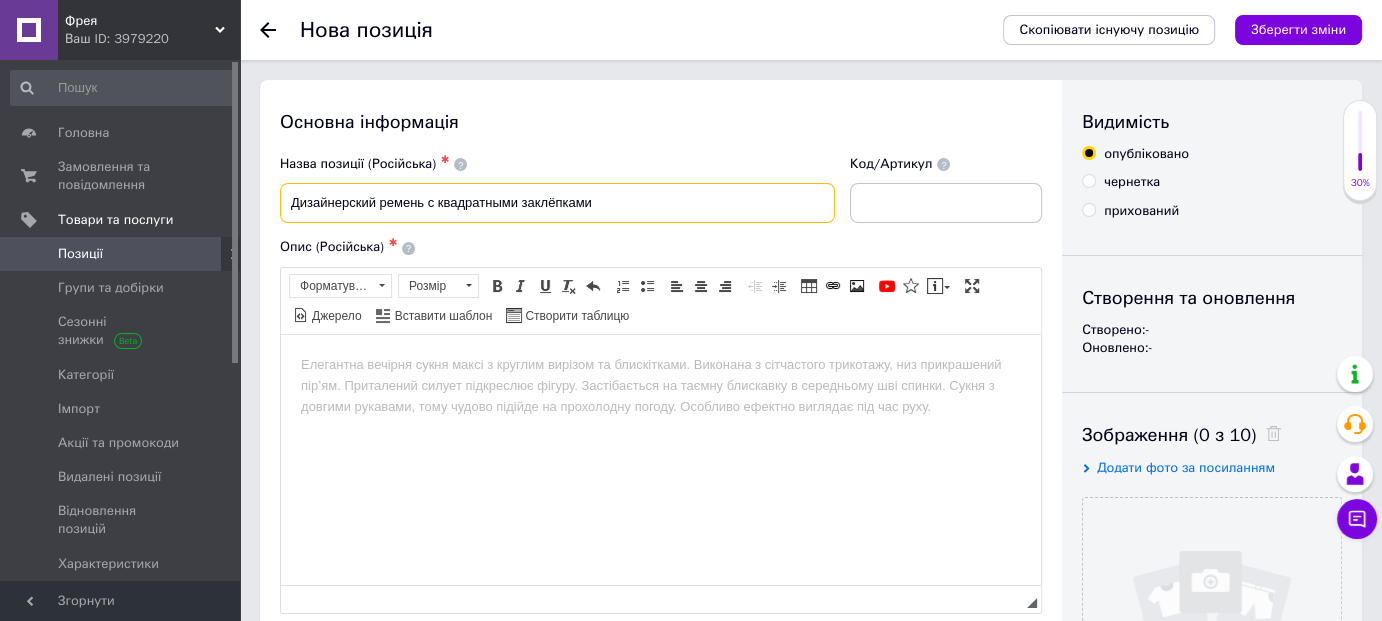 drag, startPoint x: 378, startPoint y: 203, endPoint x: 423, endPoint y: 204, distance: 45.01111 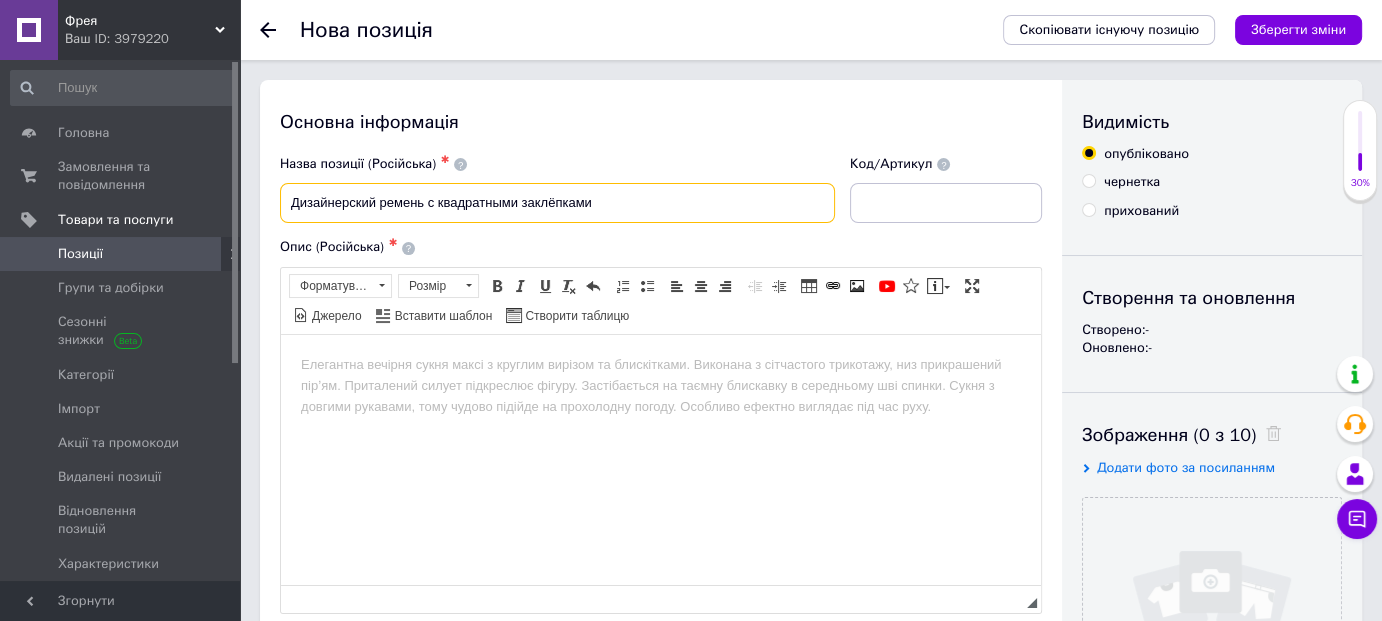 click on "Дизайнерский ремень с квадратными заклёпками" at bounding box center [557, 203] 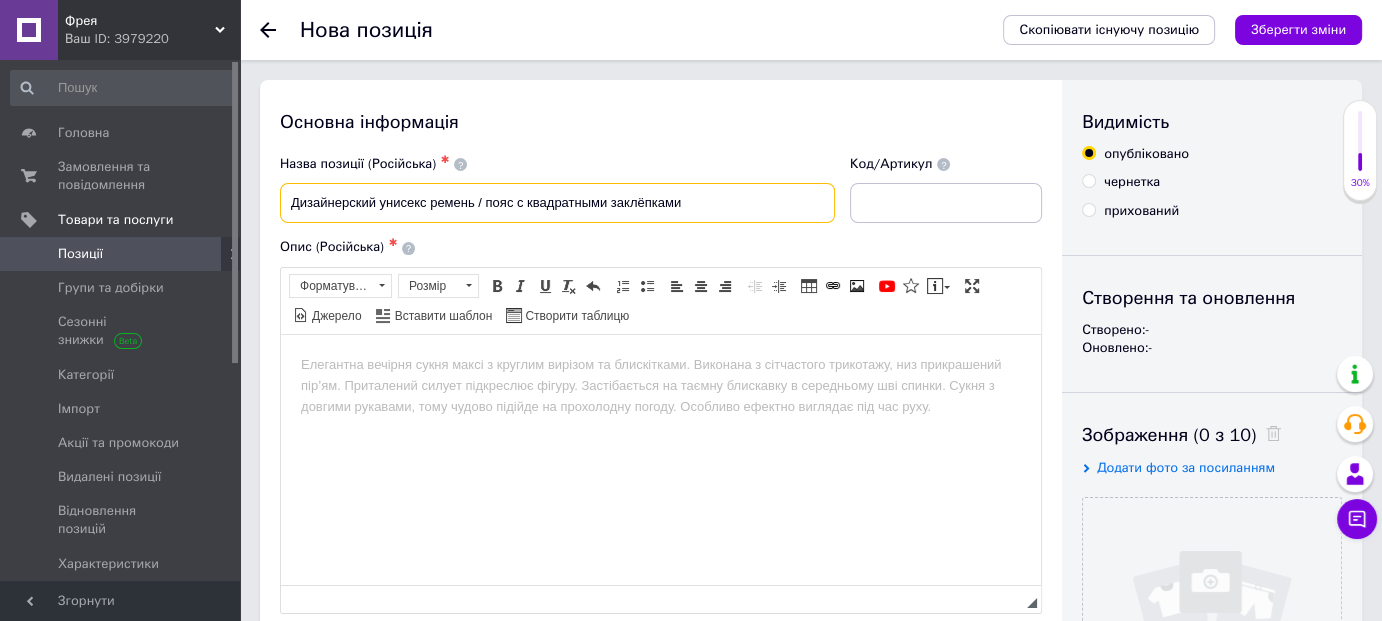 click on "Дизайнерский унисекс ремень / пояс с квадратными заклёпками" at bounding box center (557, 203) 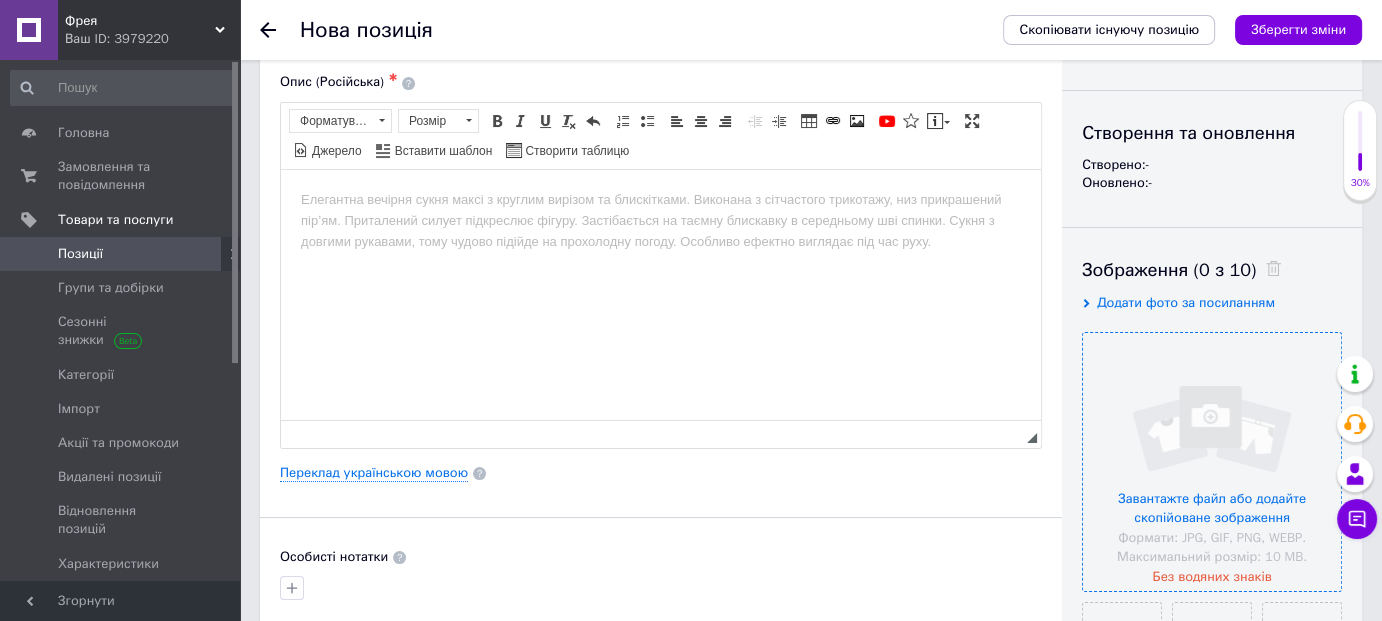scroll, scrollTop: 200, scrollLeft: 0, axis: vertical 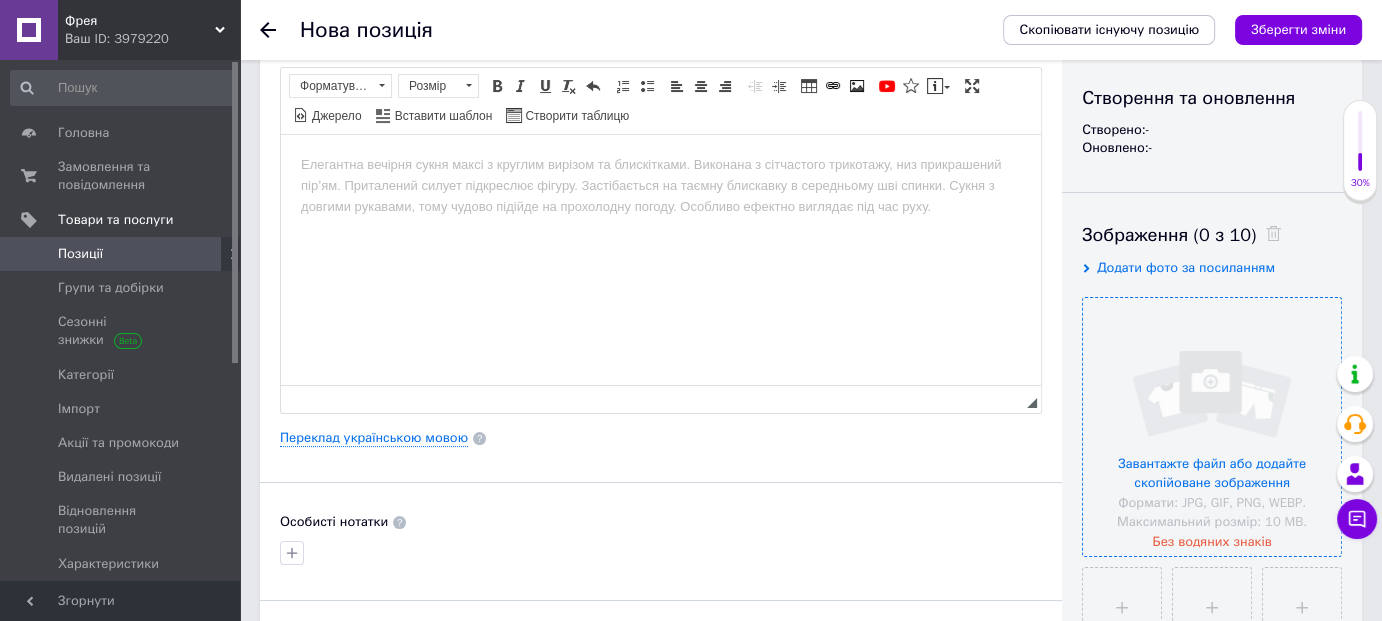 type on "Дизайнерский унисекс ремень / пояс с квадратными заклёпками в стиле панк" 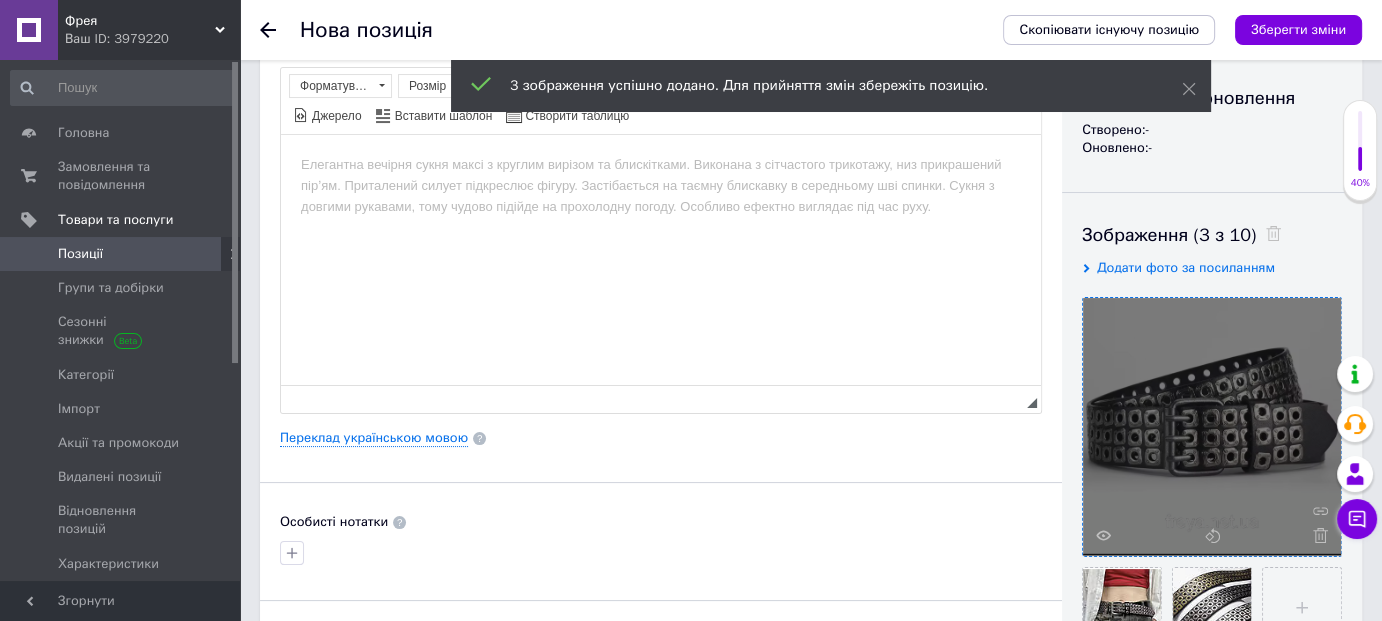 scroll, scrollTop: 300, scrollLeft: 0, axis: vertical 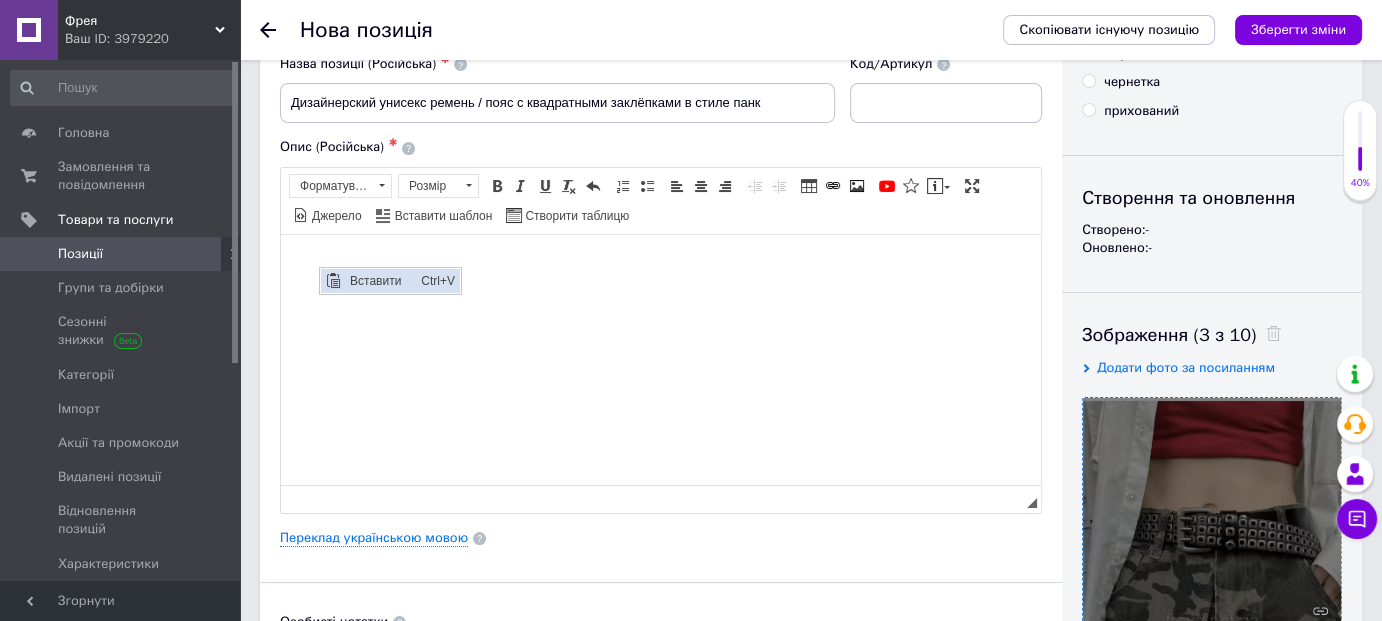 drag, startPoint x: 361, startPoint y: 278, endPoint x: 433, endPoint y: 338, distance: 93.723 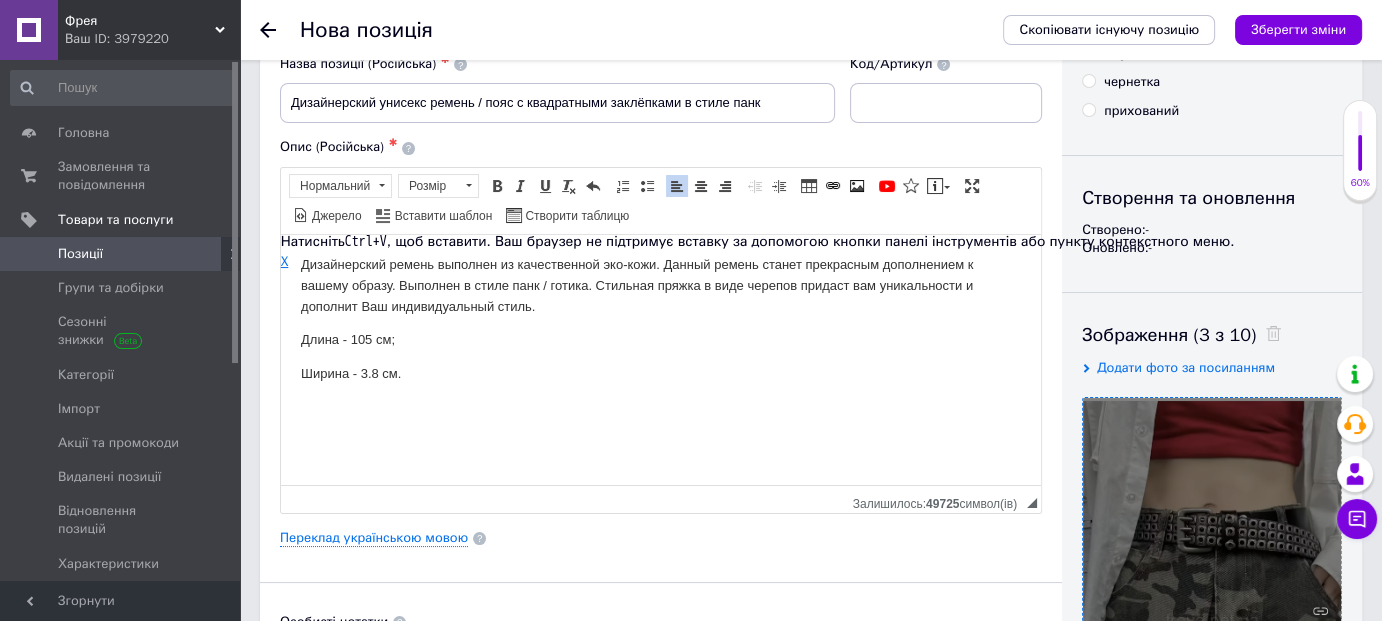 click on "X" at bounding box center [285, 261] 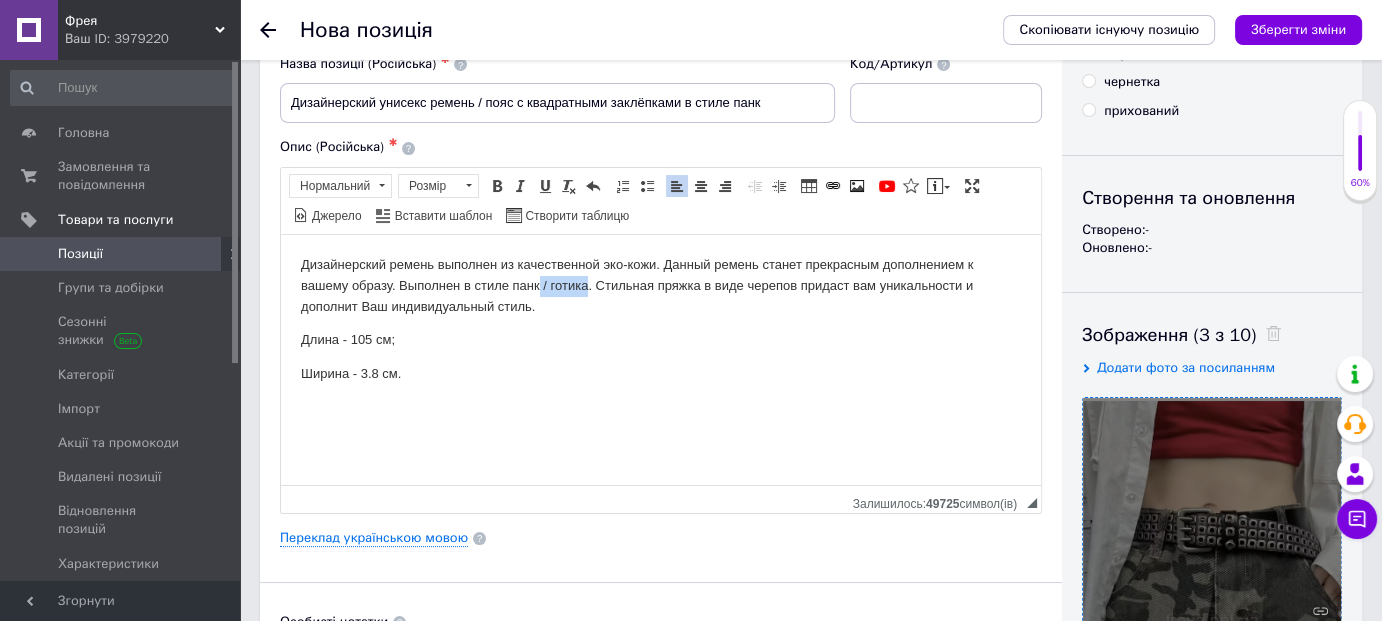 drag, startPoint x: 588, startPoint y: 282, endPoint x: 537, endPoint y: 288, distance: 51.351727 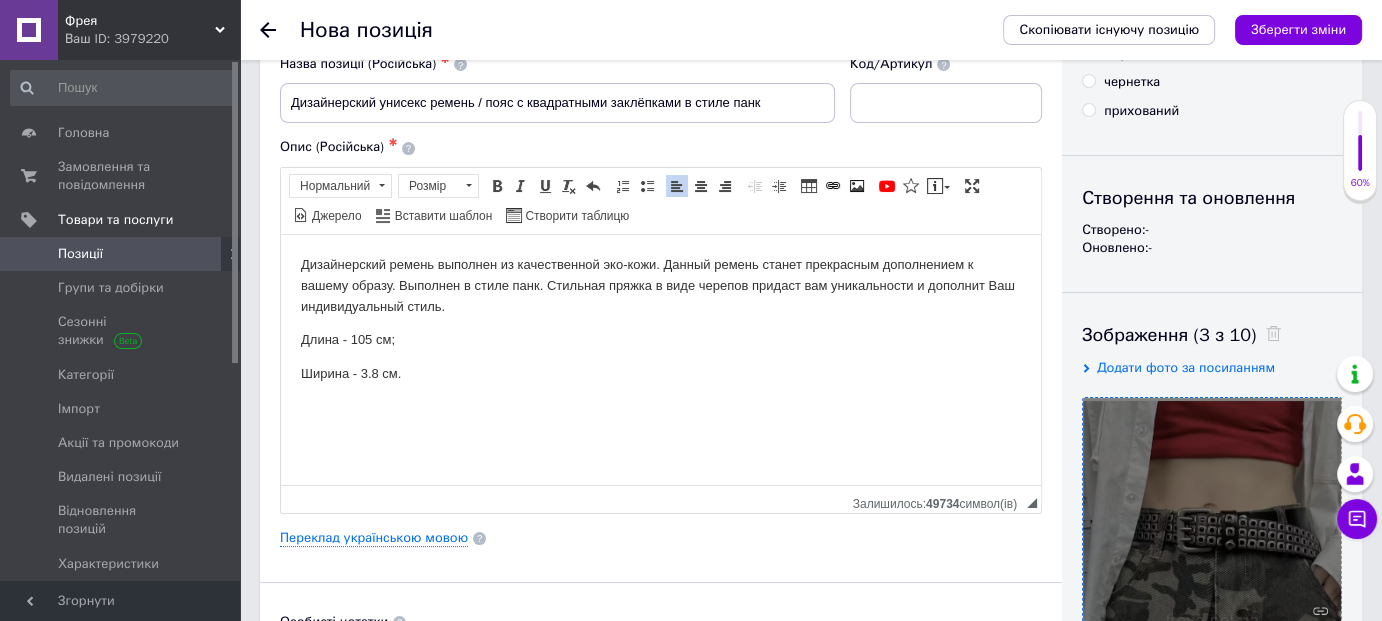 click on "Дизайнерский ремень выполнен из качественной эко-кожи. Данный ремень станет прекрасным дополнением к вашему образу. Выполнен в стиле панк. Стильная пряжка в виде черепов придаст вам уникальности и дополнит Ваш индивидуальный стиль." at bounding box center [661, 285] 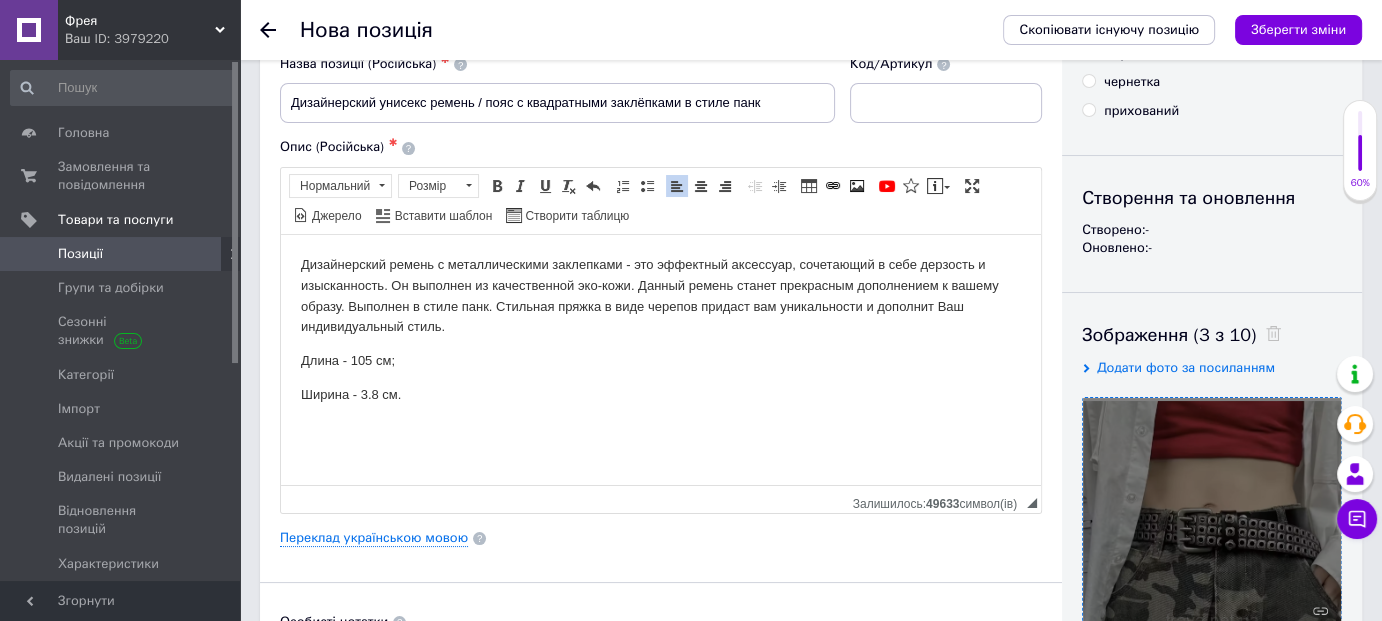 click on "Дизайнерский ремень с металлическими заклепками - это эффектный аксессуар, сочетающий в себе дерзость и изысканность. Он выполнен из качественной эко-кожи. Данный ремень станет прекрасным дополнением к вашему образу. Выполнен в стиле панк. Стильная пряжка в виде черепов придаст вам уникальности и дополнит Ваш индивидуальный стиль." at bounding box center [661, 295] 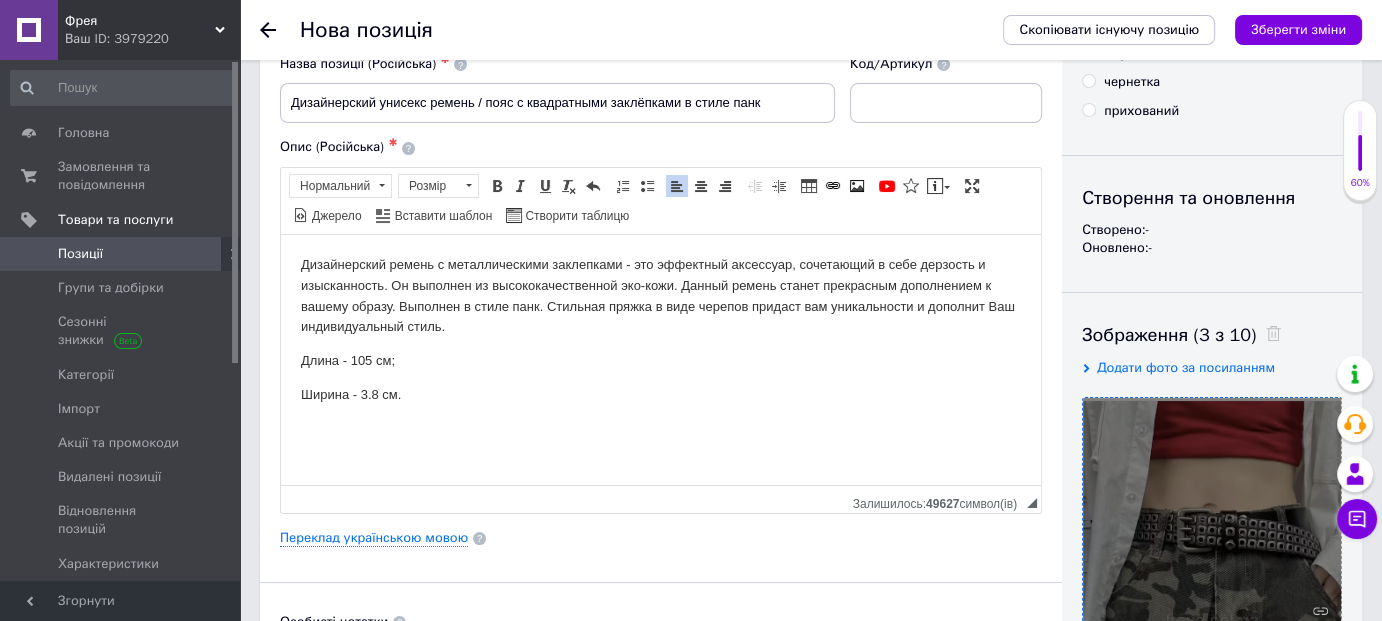 click on "Дизайнерский ремень с металлическими заклепками - это эффектный аксессуар, сочетающий в себе дерзость и изысканность. Он выполнен из высококачественной эко-кожи. Данный ремень станет прекрасным дополнением к вашему образу. Выполнен в стиле панк. Стильная пряжка в виде черепов придаст вам уникальности и дополнит Ваш индивидуальный стиль." at bounding box center [661, 295] 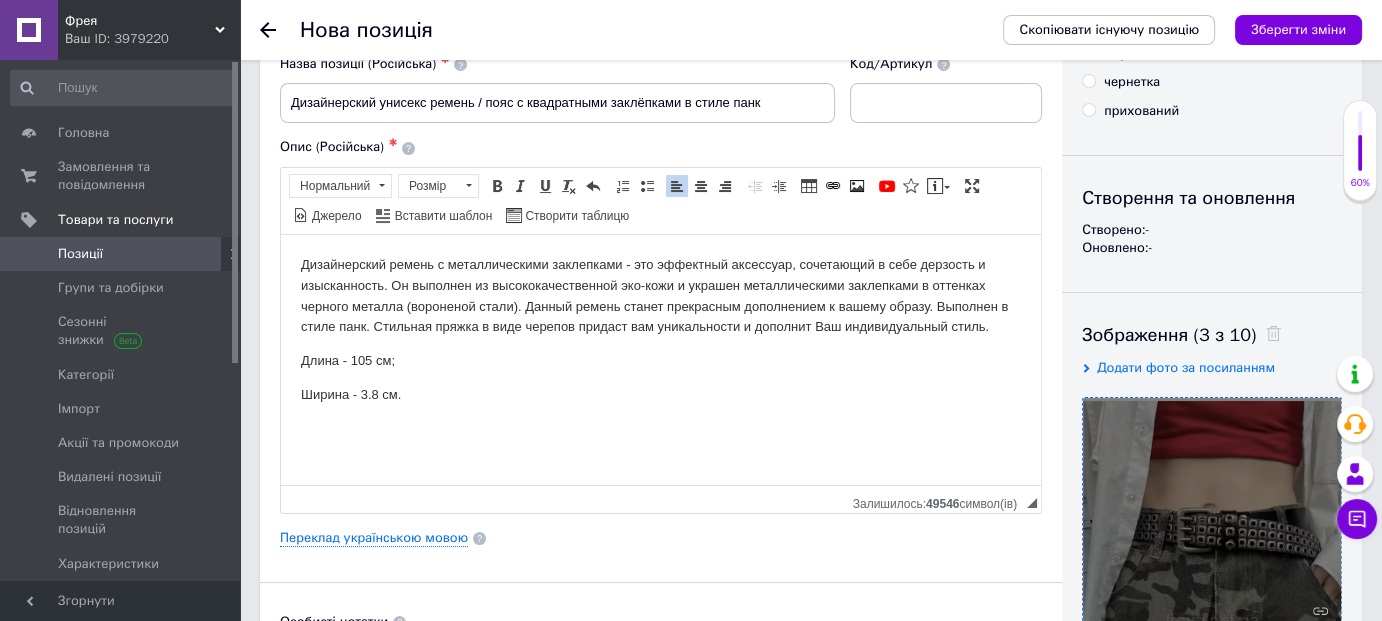 click on "Дизайнерский ремень с металлическими заклепками - это эффектный аксессуар, сочетающий в себе дерзость и изысканность. Он выполнен из высококачественной эко-кожи и украшен металлическими заклепками в оттенках черного металла (вороненой стали). Данный ремень станет прекрасным дополнением к вашему образу. Выполнен в стиле панк. Стильная пряжка в виде черепов придаст вам уникальности и дополнит Ваш индивидуальный стиль." at bounding box center [661, 295] 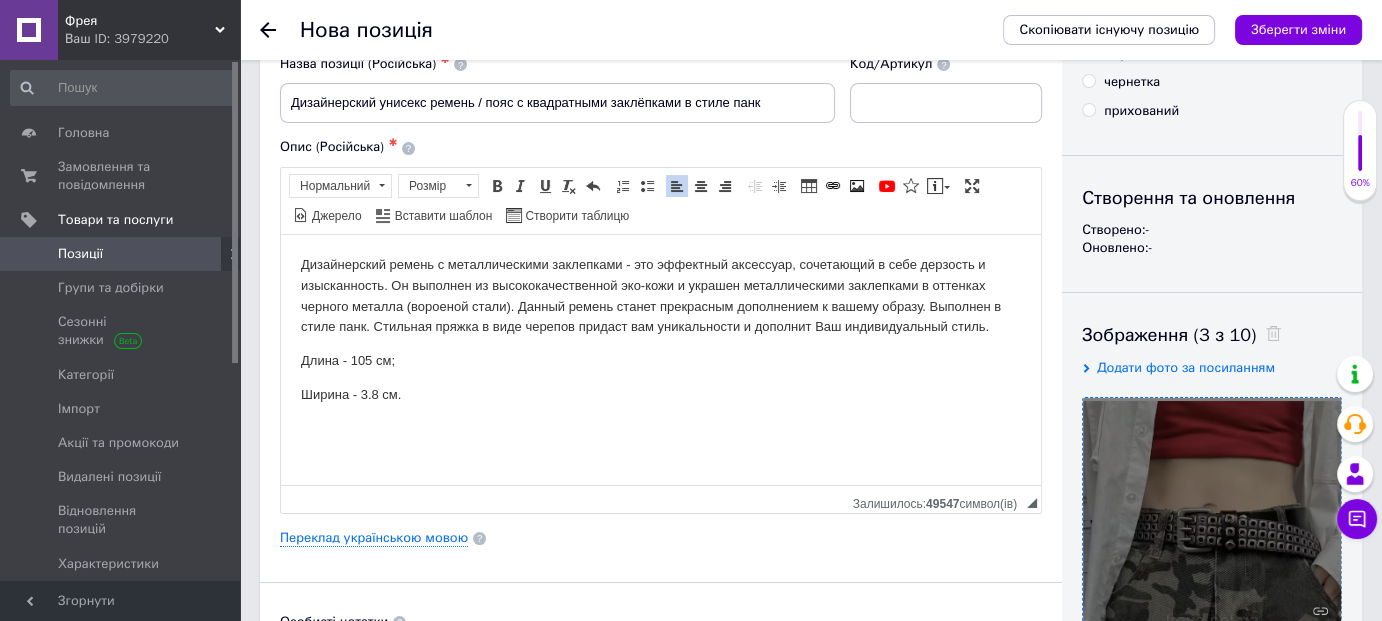 click on "Дизайнерский ремень с металлическими заклепками - это эффектный аксессуар, сочетающий в себе дерзость и изысканность. Он выполнен из высококачественной эко-кожи и украшен металлическими заклепками в оттенках черного металла (вороеной стали). Данный ремень станет прекрасным дополнением к вашему образу. Выполнен в стиле панк. Стильная пряжка в виде черепов придаст вам уникальности и дополнит Ваш индивидуальный стиль." at bounding box center [661, 295] 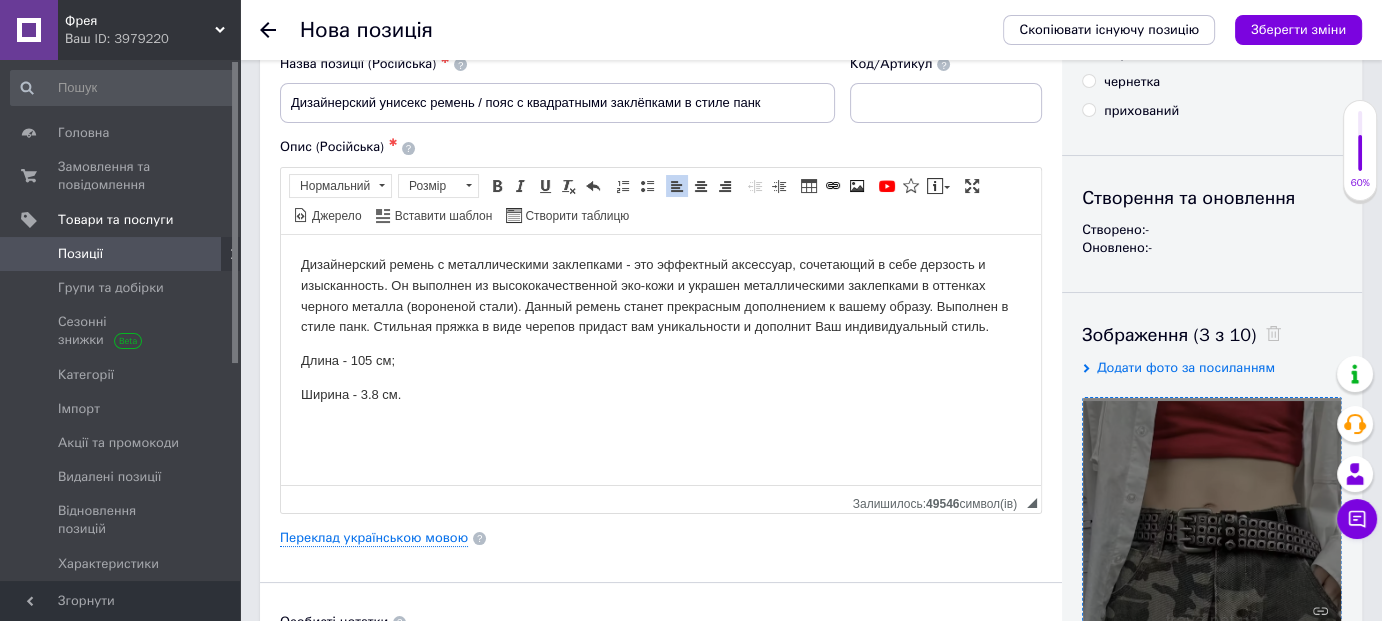 click on "Дизайнерский ремень с металлическими заклепками - это эффектный аксессуар, сочетающий в себе дерзость и изысканность. Он выполнен из высококачественной эко-кожи и украшен металлическими заклепками в оттенках черного металла (вороненой стали). Данный ремень станет прекрасным дополнением к вашему образу. Выполнен в стиле панк. Стильная пряжка в виде черепов придаст вам уникальности и дополнит Ваш индивидуальный стиль." at bounding box center [661, 295] 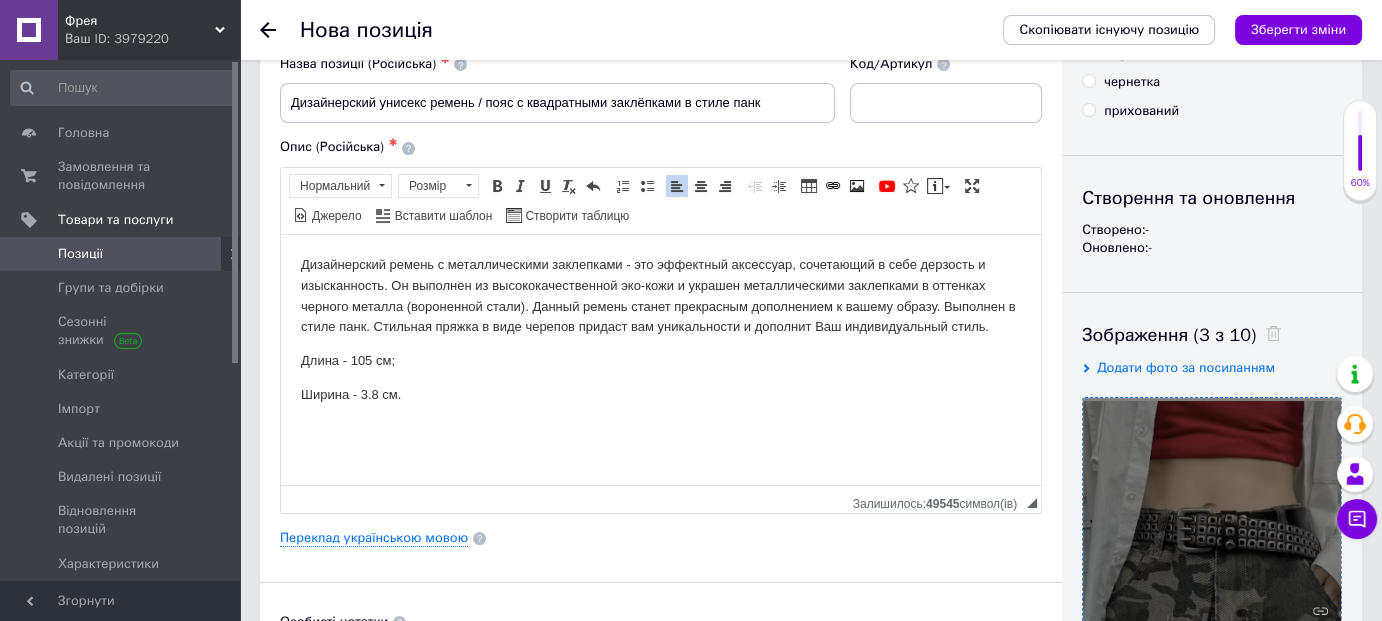 click on "Дизайнерский ремень с металлическими заклепками - это эффектный аксессуар, сочетающий в себе дерзость и изысканность. Он выполнен из высококачественной эко-кожи и украшен металлическими заклепками в оттенках черного металла (вороненной стали). Данный ремень станет прекрасным дополнением к вашему образу. Выполнен в стиле панк. Стильная пряжка в виде черепов придаст вам уникальности и дополнит Ваш индивидуальный стиль." at bounding box center (661, 295) 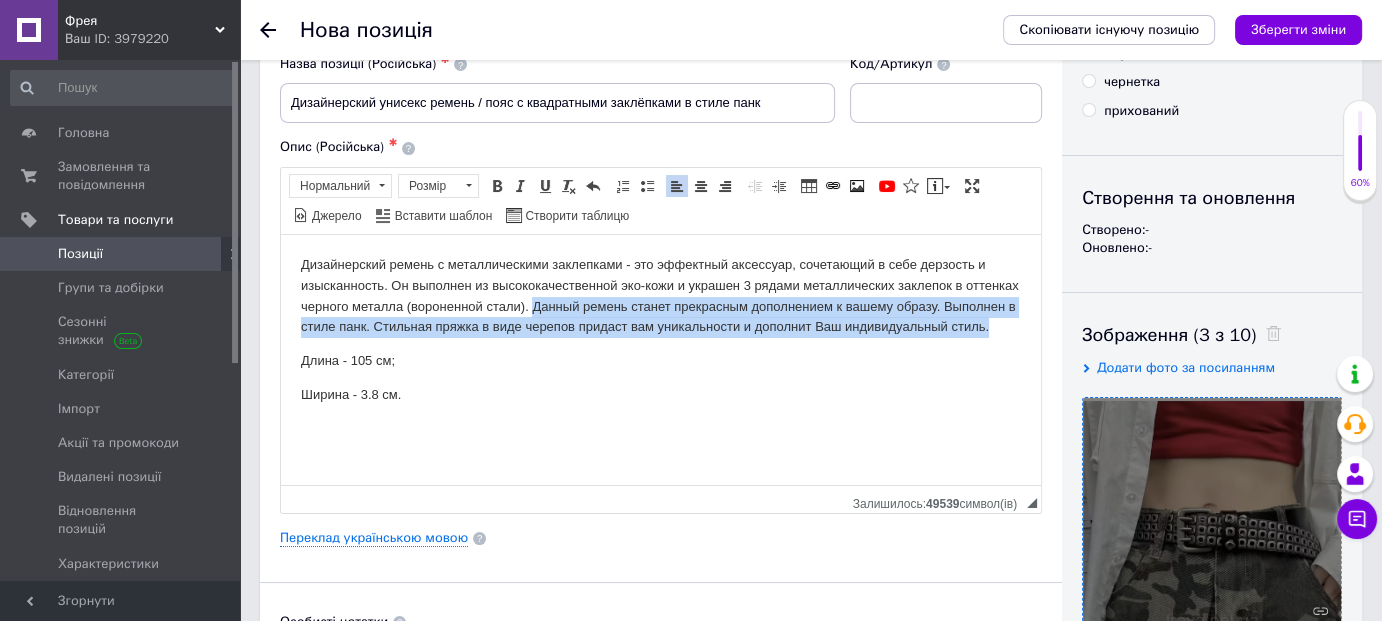 drag, startPoint x: 532, startPoint y: 307, endPoint x: 1001, endPoint y: 328, distance: 469.4699 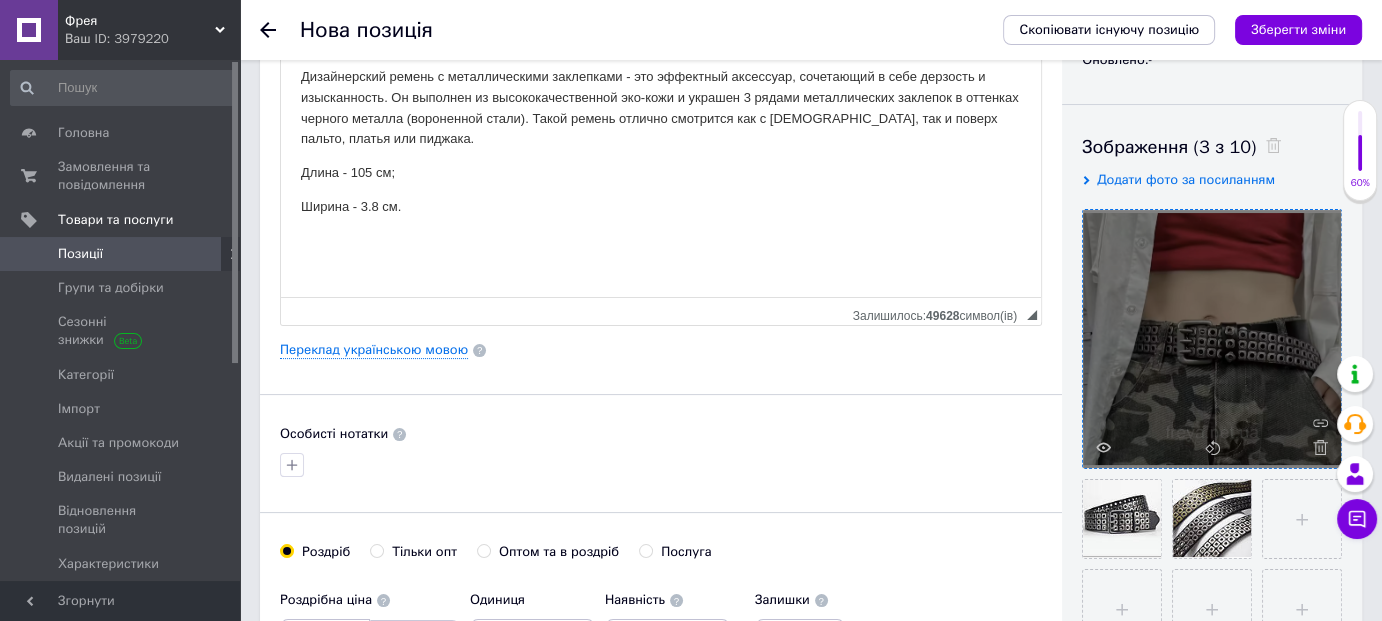 scroll, scrollTop: 400, scrollLeft: 0, axis: vertical 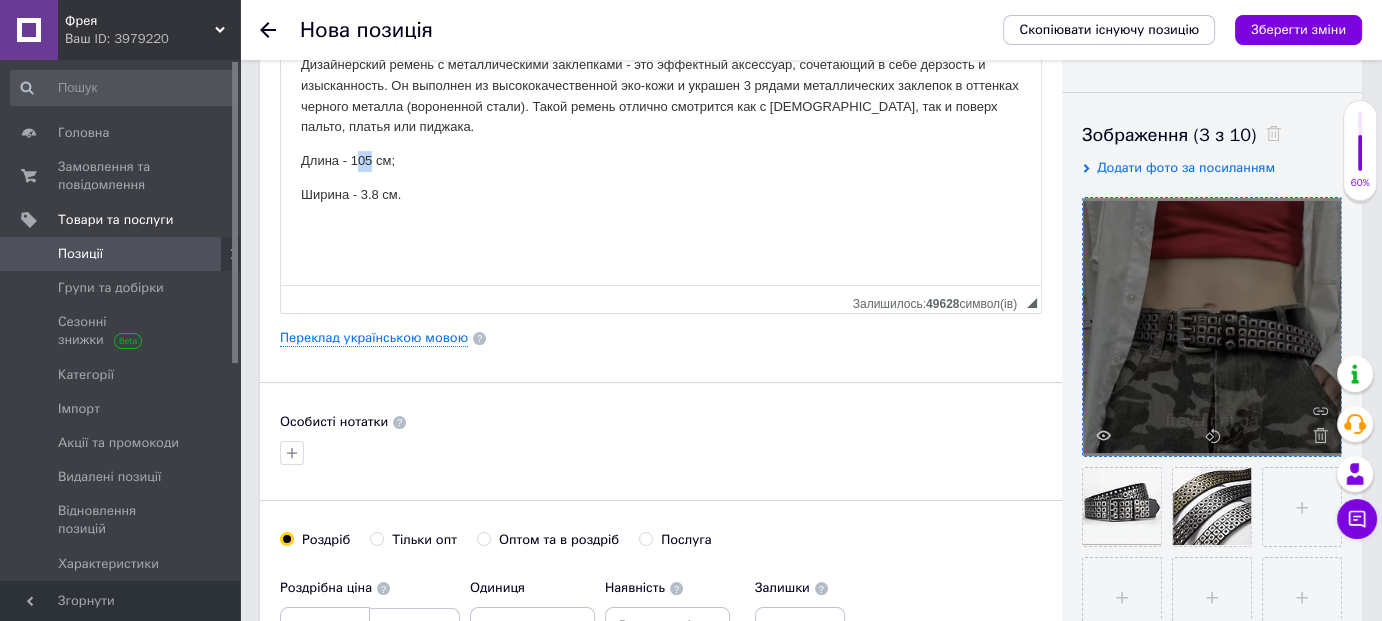 drag, startPoint x: 359, startPoint y: 160, endPoint x: 369, endPoint y: 163, distance: 10.440307 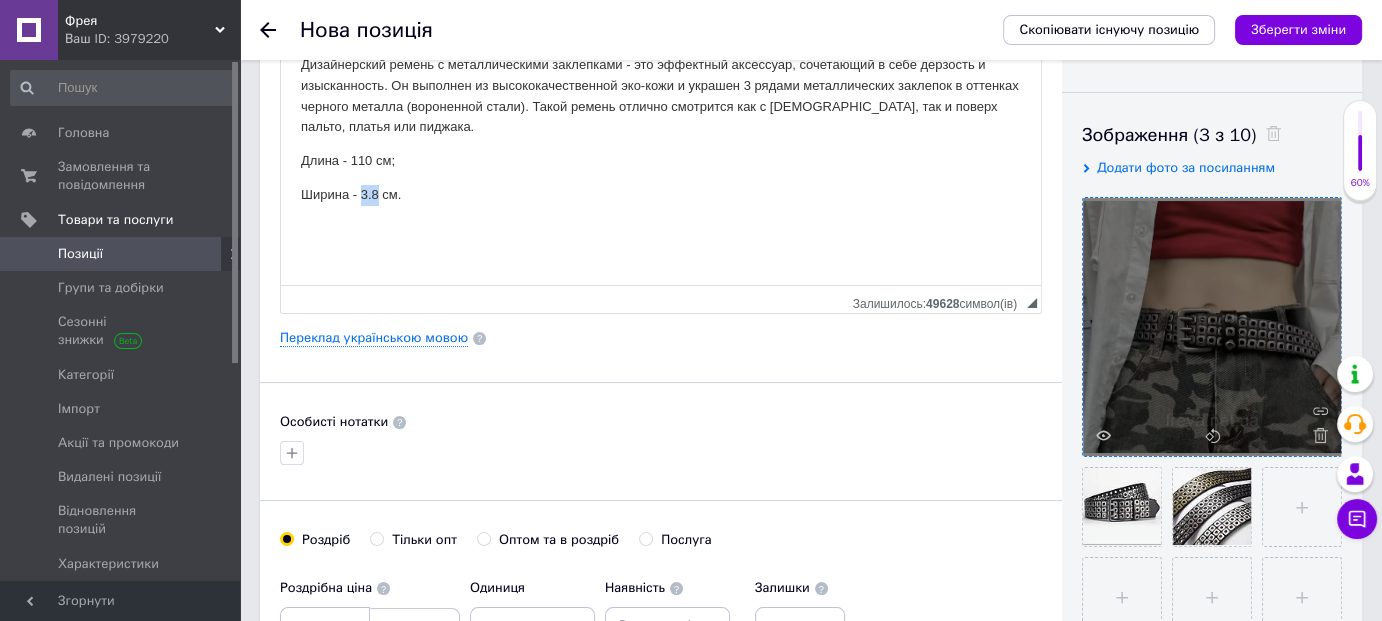 drag, startPoint x: 361, startPoint y: 192, endPoint x: 377, endPoint y: 192, distance: 16 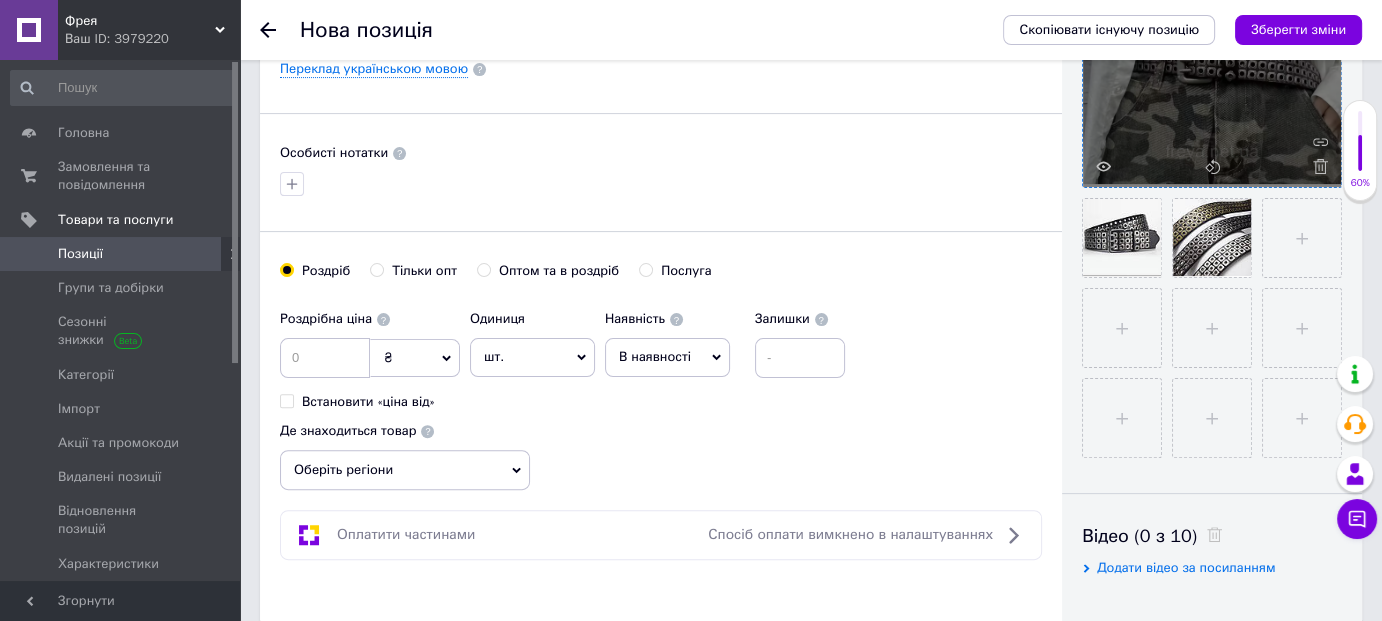 scroll, scrollTop: 700, scrollLeft: 0, axis: vertical 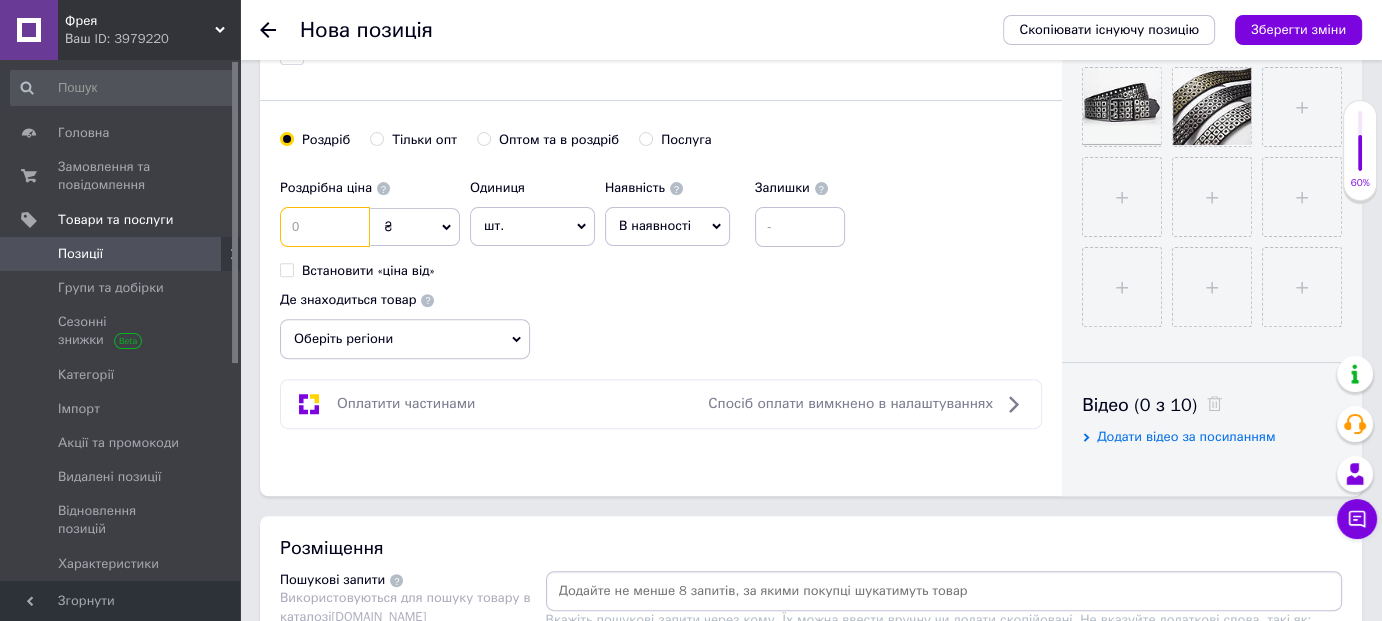 click at bounding box center [325, 227] 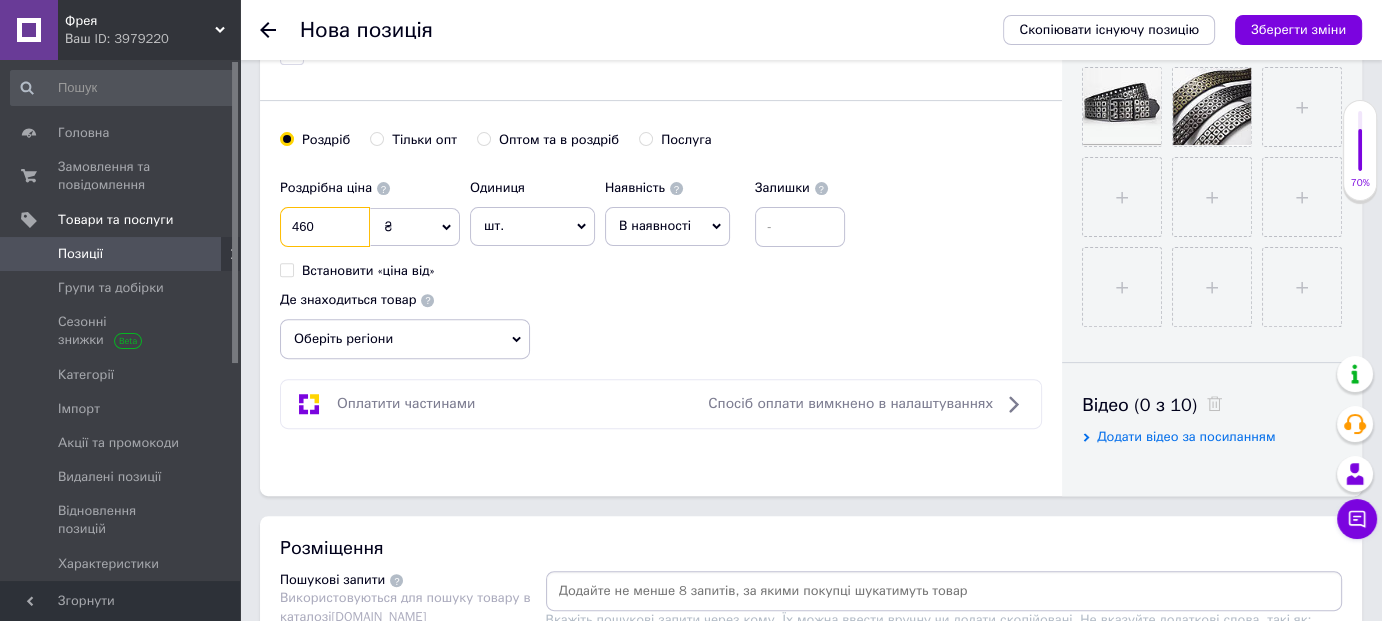 type on "460" 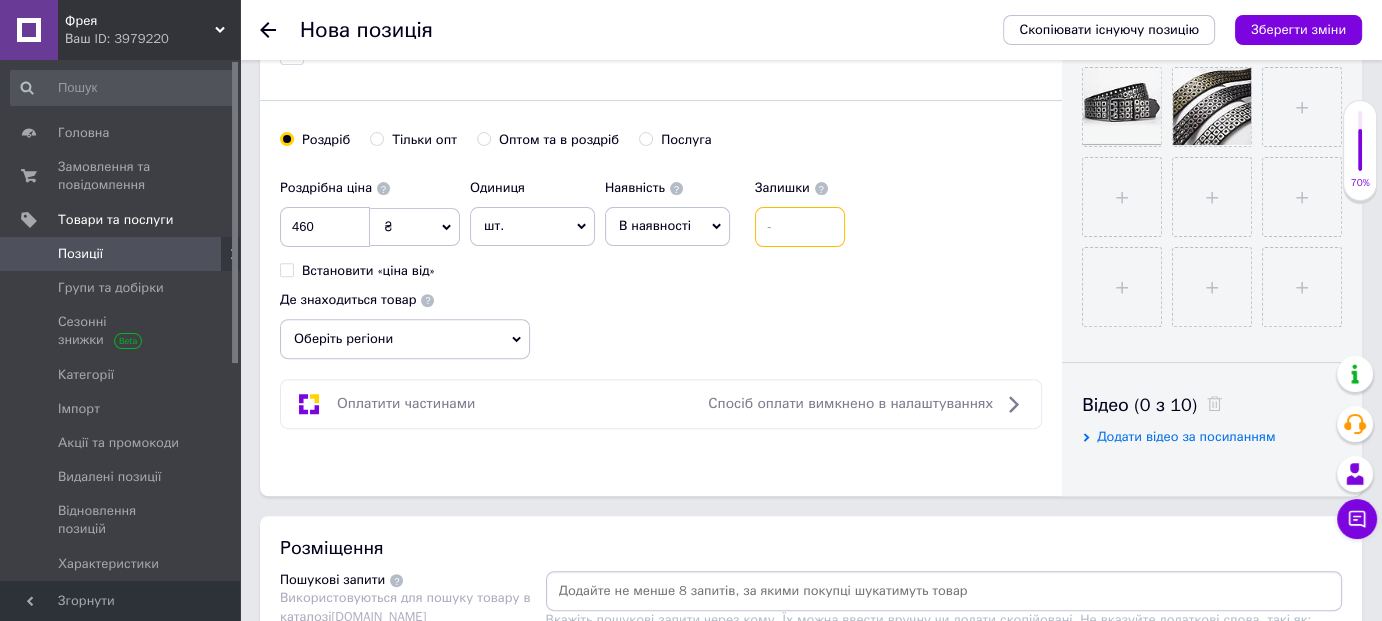 click at bounding box center (800, 227) 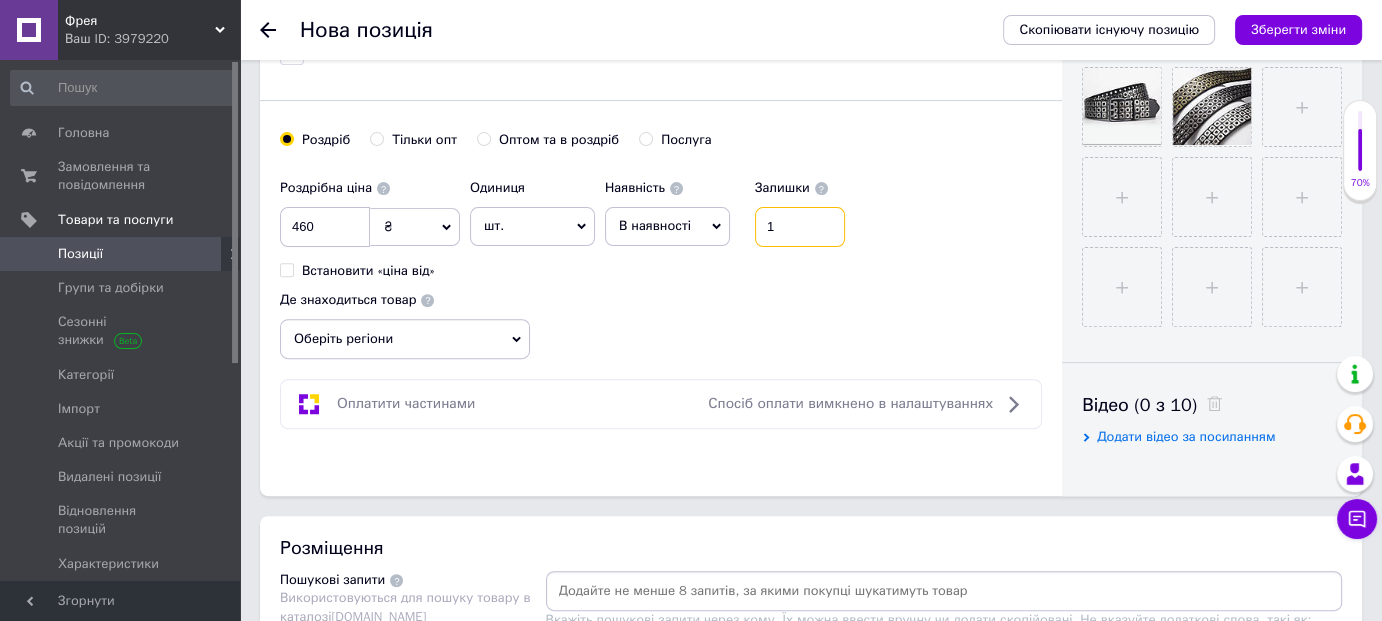 type on "1" 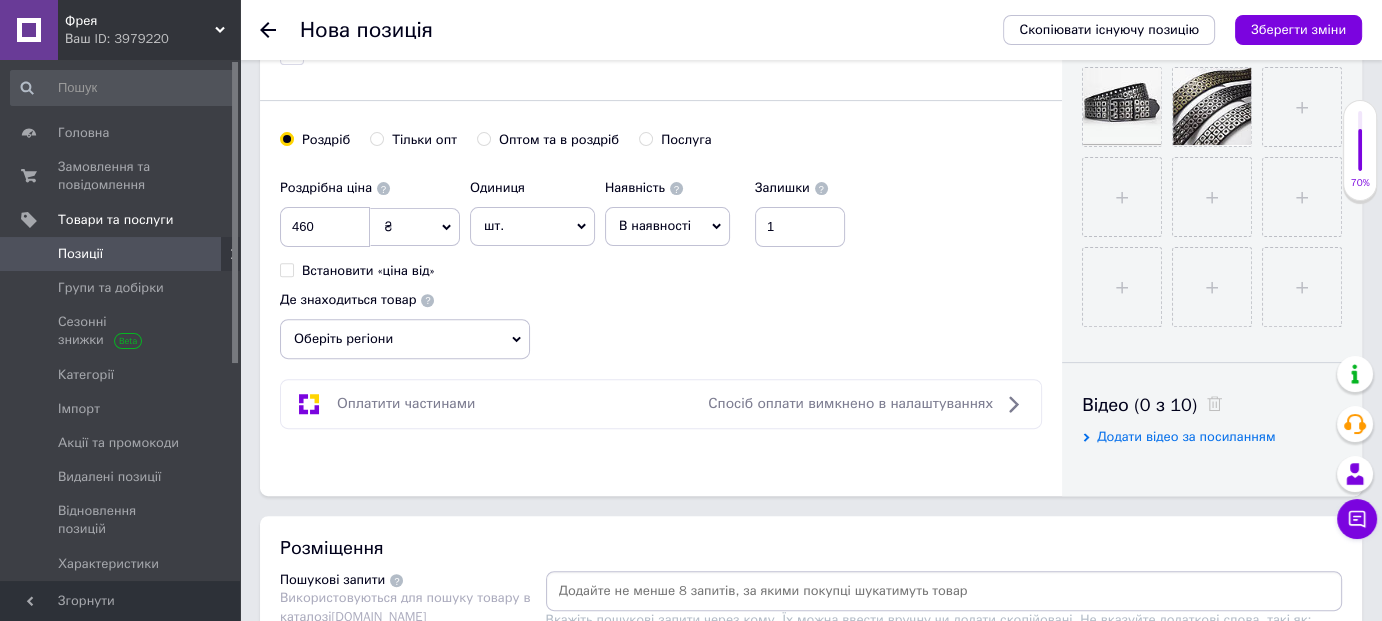 click on "В наявності" at bounding box center (655, 225) 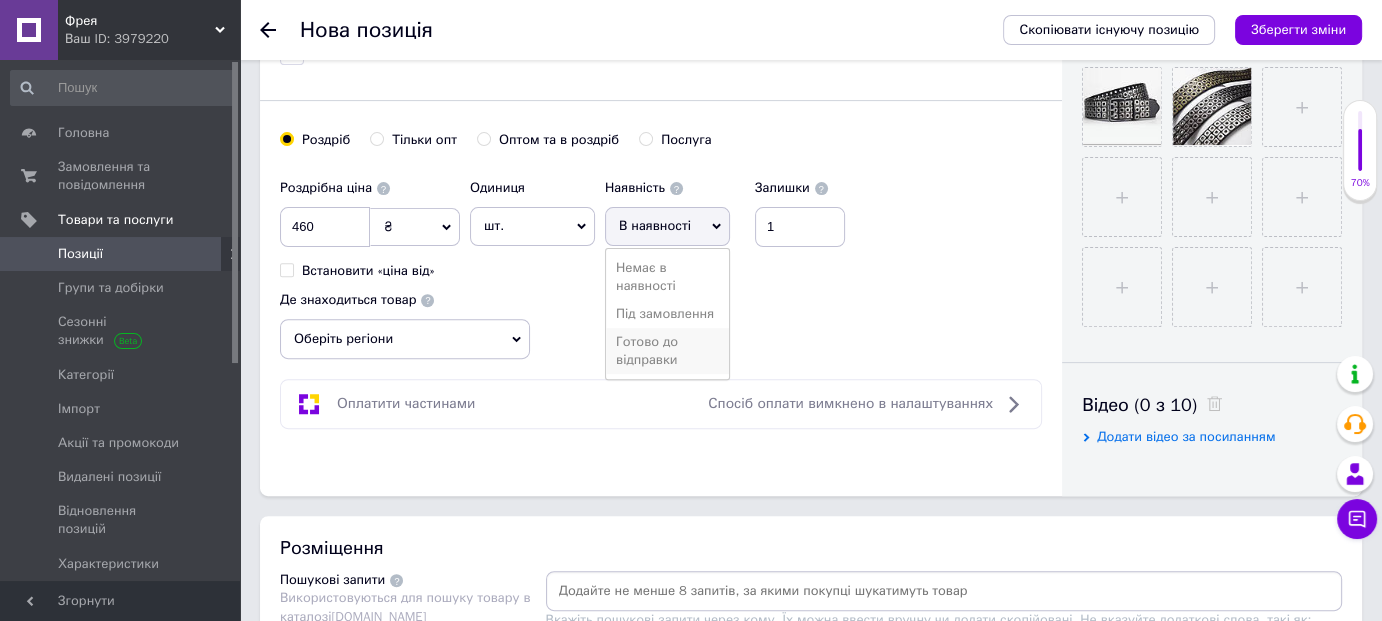 click on "Готово до відправки" at bounding box center [667, 351] 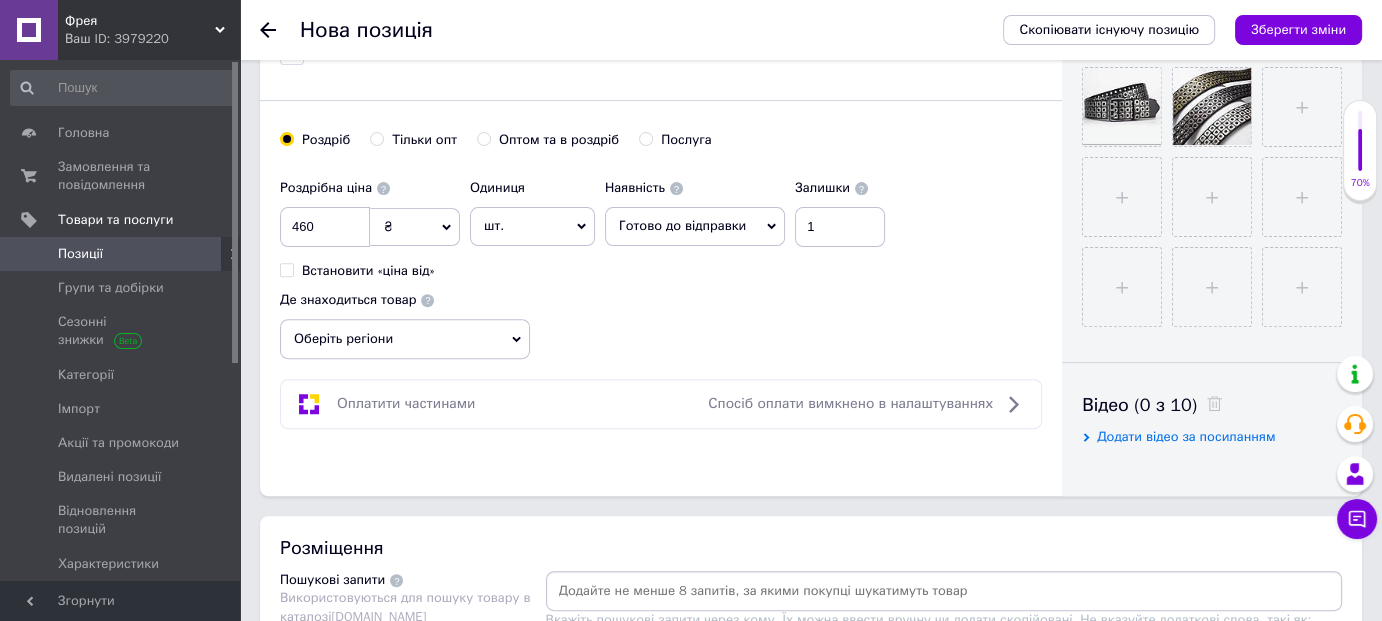 click on "Оберіть регіони" at bounding box center (405, 339) 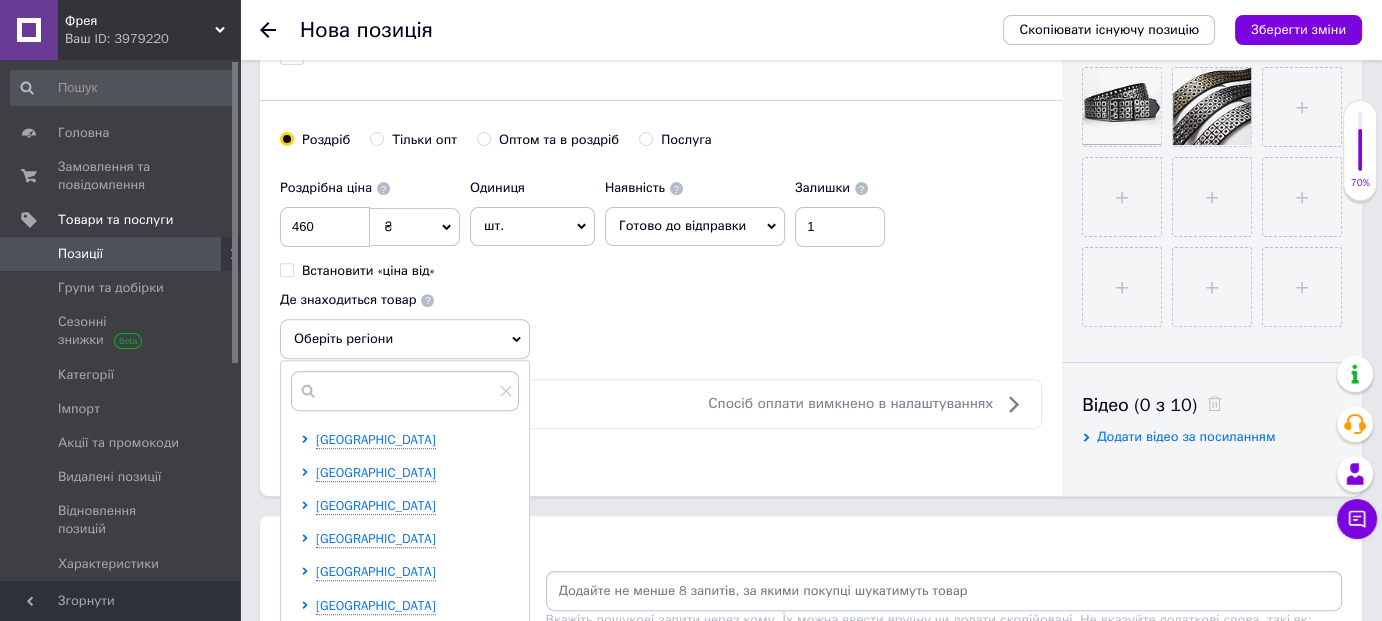 scroll, scrollTop: 100, scrollLeft: 0, axis: vertical 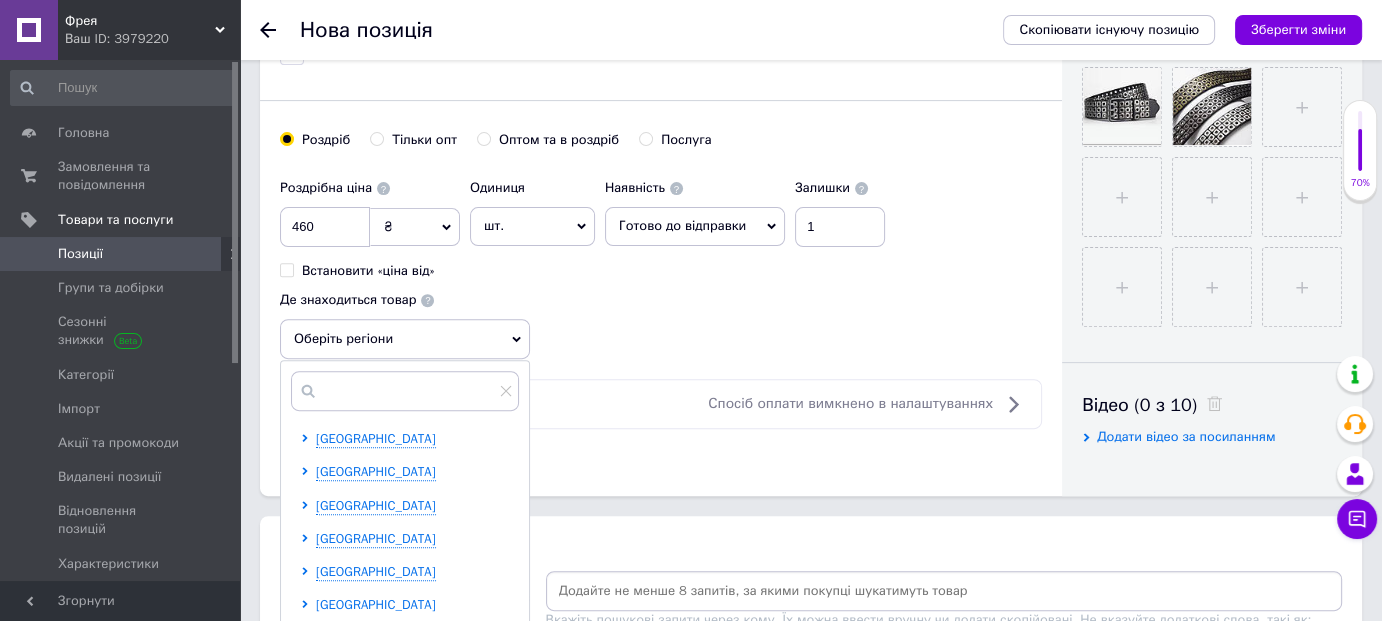 click on "[GEOGRAPHIC_DATA]" at bounding box center [376, 604] 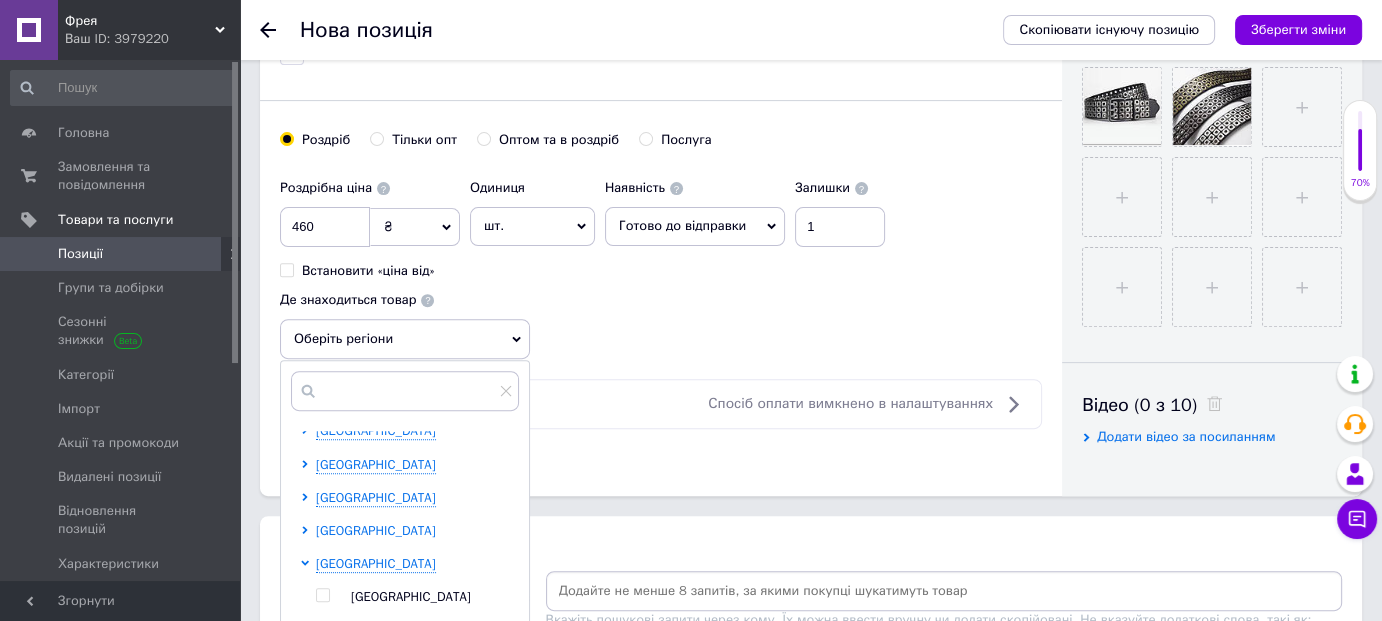 scroll, scrollTop: 200, scrollLeft: 0, axis: vertical 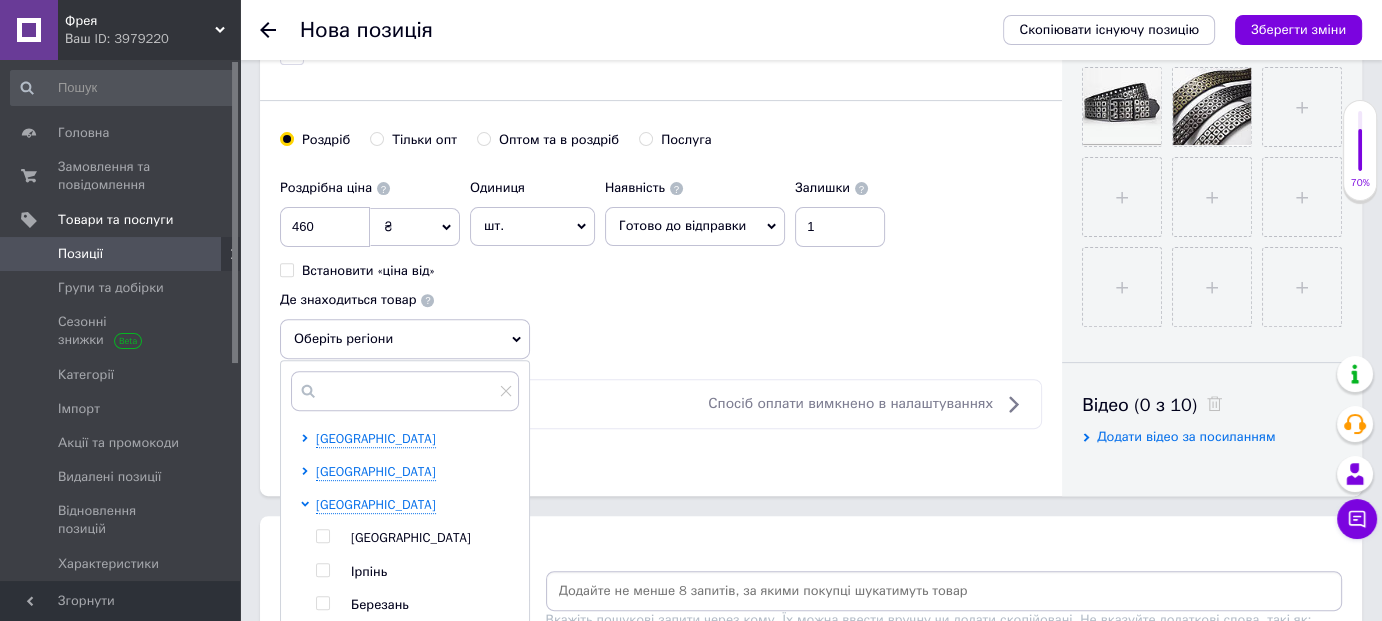 click at bounding box center [322, 536] 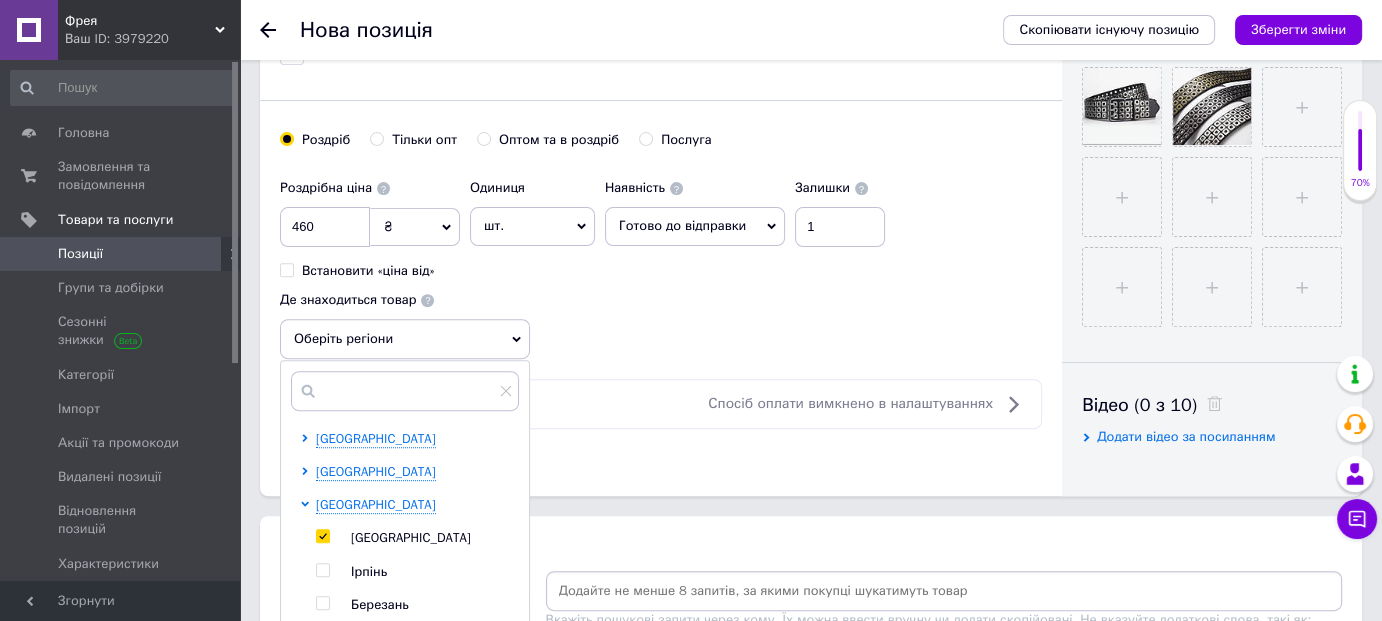 checkbox on "true" 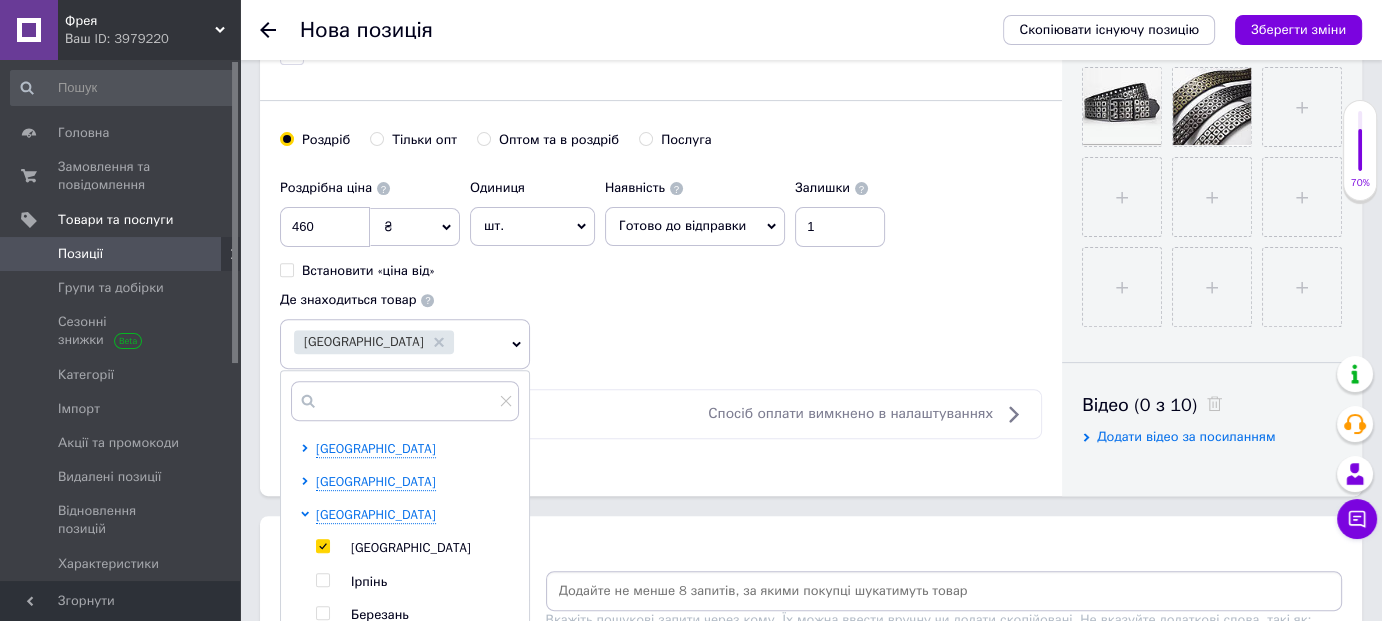 click on "Роздрібна ціна 460 ₴ $ EUR CHF GBP ¥ PLN ₸ MDL HUF KGS CNY TRY KRW lei Встановити «ціна від» Одиниця шт. Популярне комплект упаковка кв.м пара м кг пог.м послуга т а автоцистерна ампула б балон банка блістер бобіна бочка бут бухта в ват виїзд відро г г га година гр/кв.м гігакалорія д дав два місяці день доба доза є єврокуб з зміна к кВт каністра карат кв.дм кв.м кв.см кв.фут квартал кг кг/кв.м км колесо комплект коробка куб.дм куб.м л л лист м м мВт мл мм моток місяць мішок н набір номер о об'єкт од. п палетомісце пара партія пач пог.м послуга посівна одиниця птахомісце півроку пігулка" at bounding box center (661, 269) 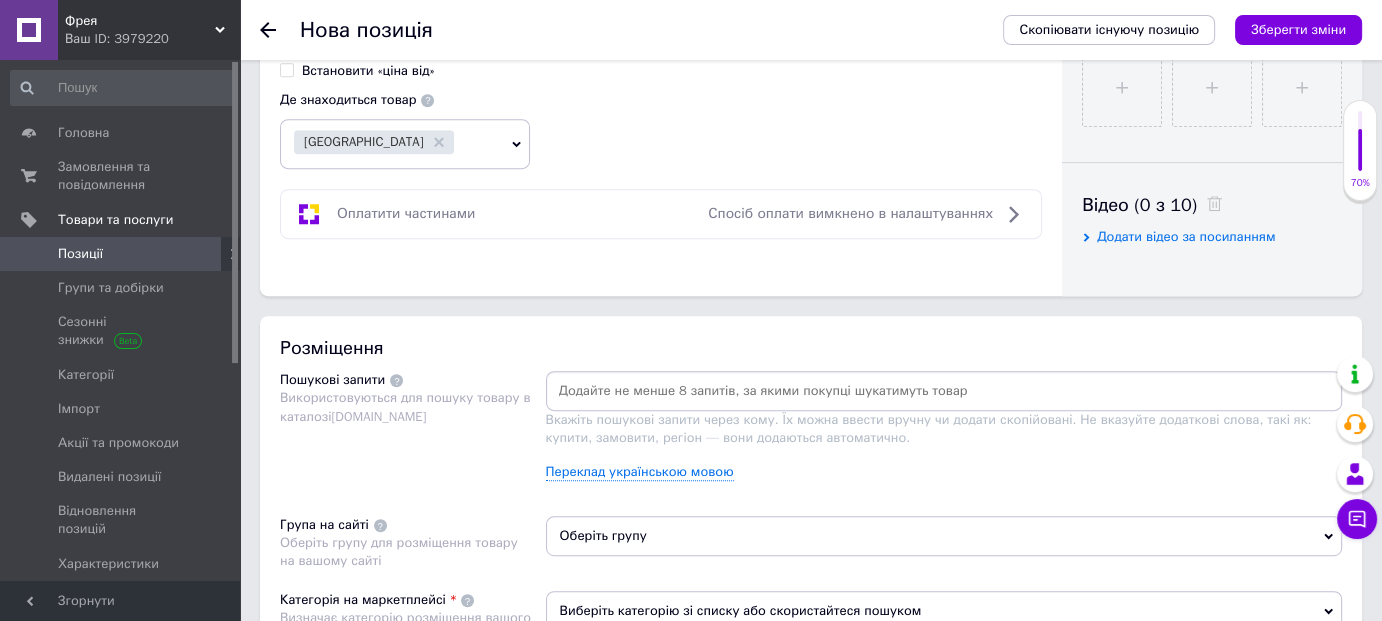 scroll, scrollTop: 1100, scrollLeft: 0, axis: vertical 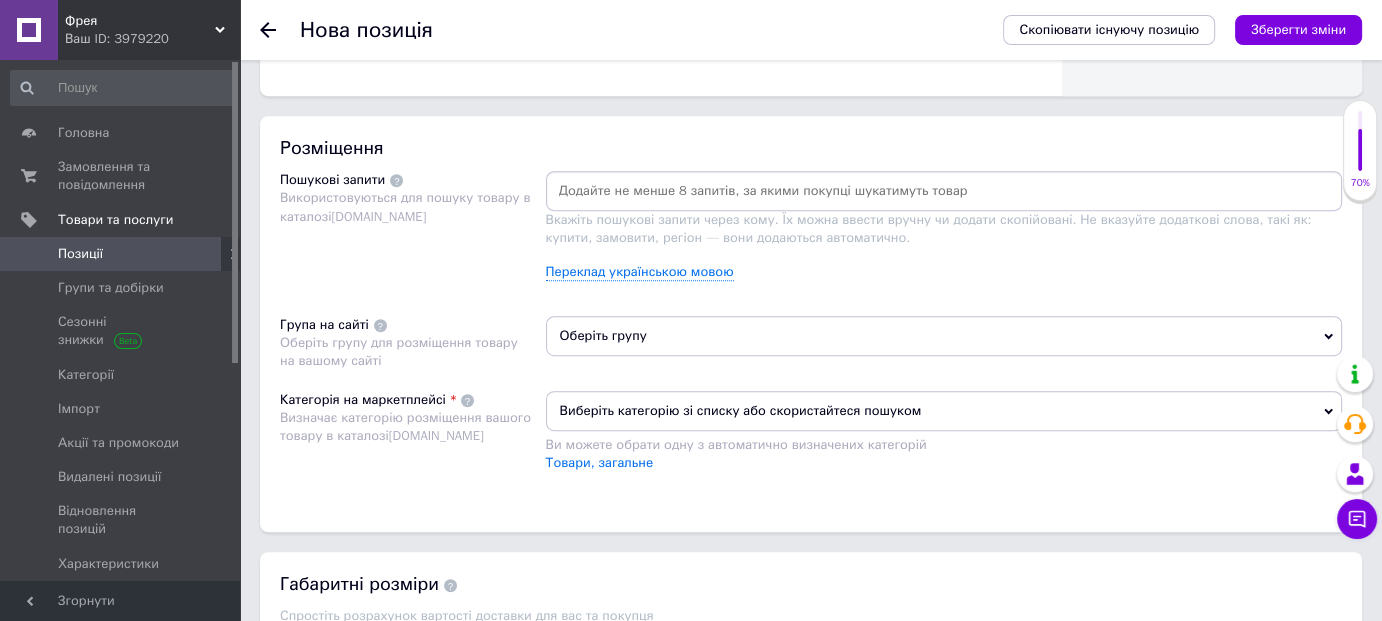 click at bounding box center [944, 191] 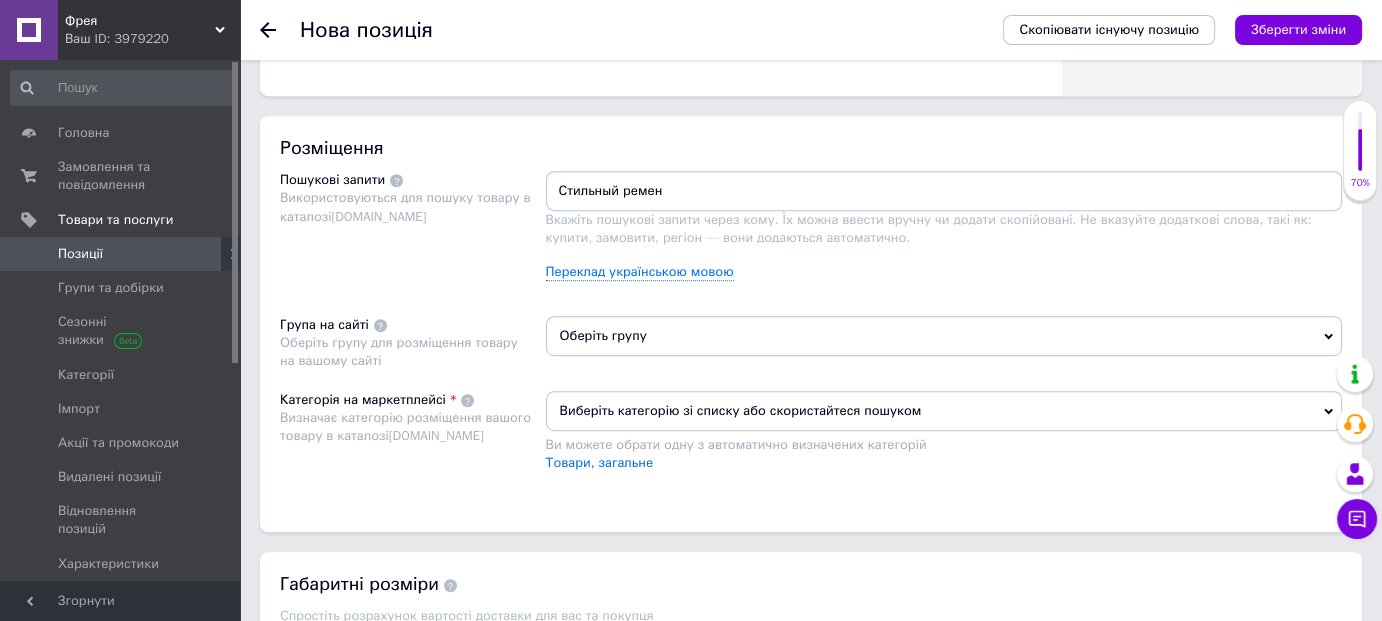 type on "Стильный ремень" 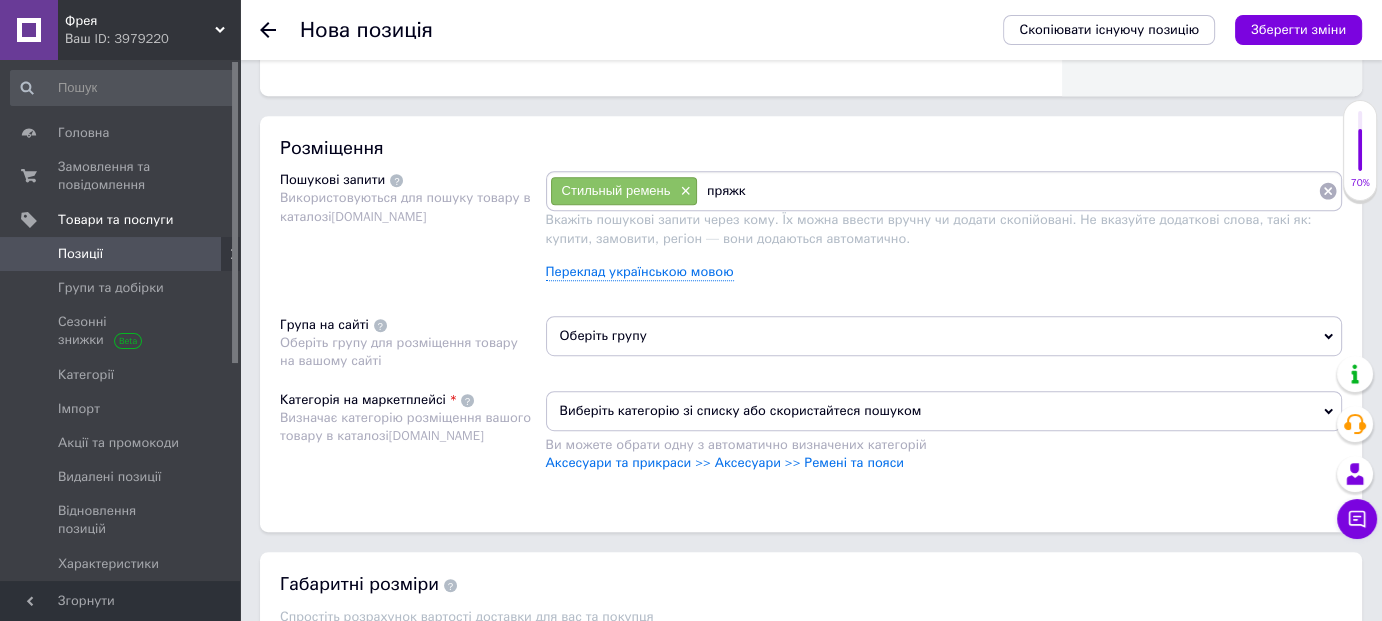type on "пряжка" 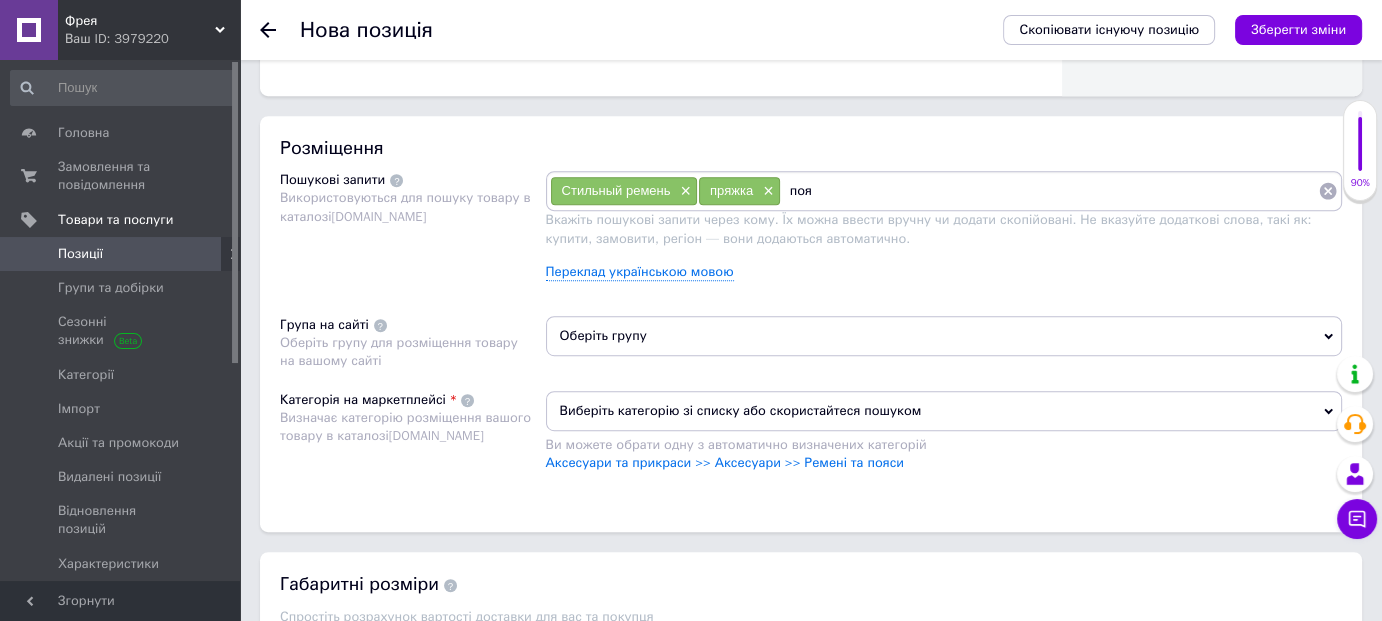 type on "пояс" 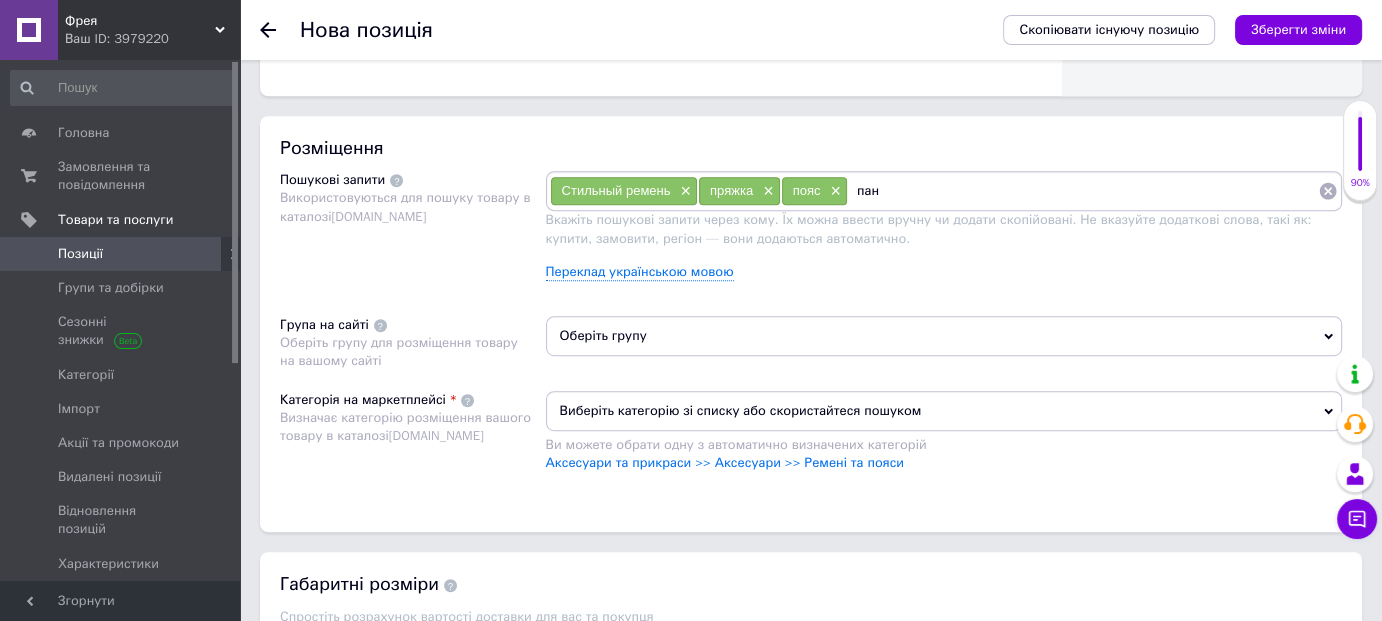 type on "панк" 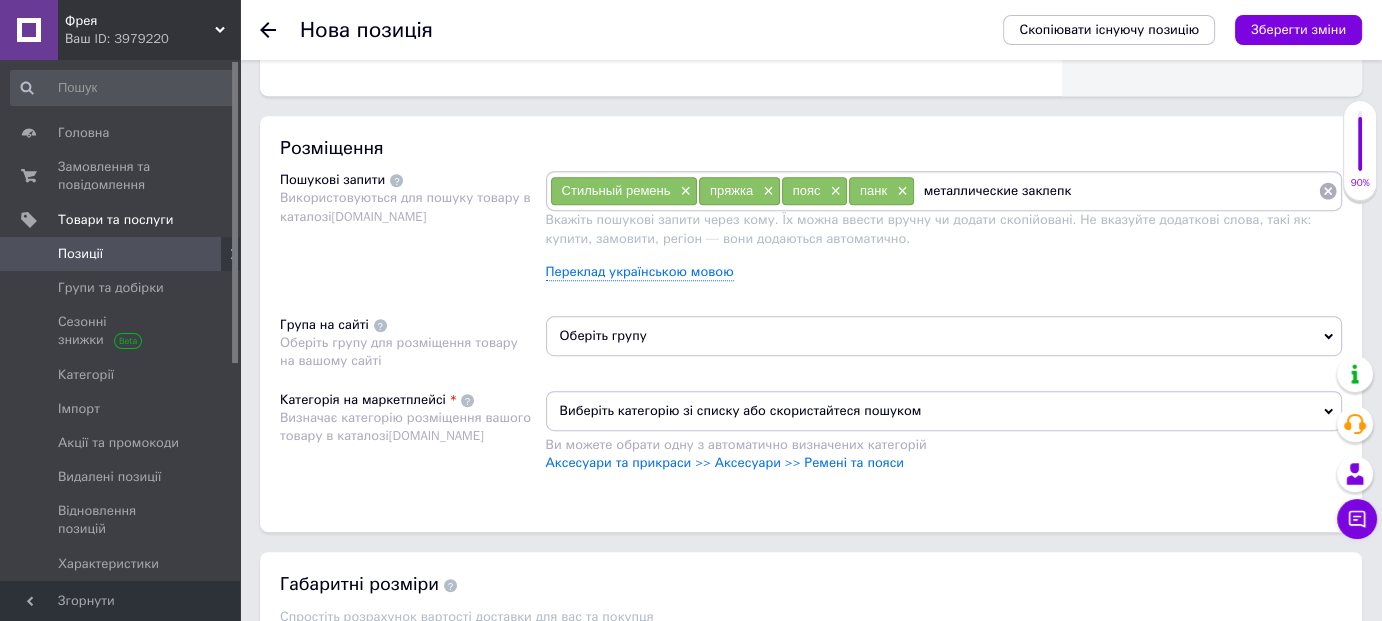 type on "металлические заклепки" 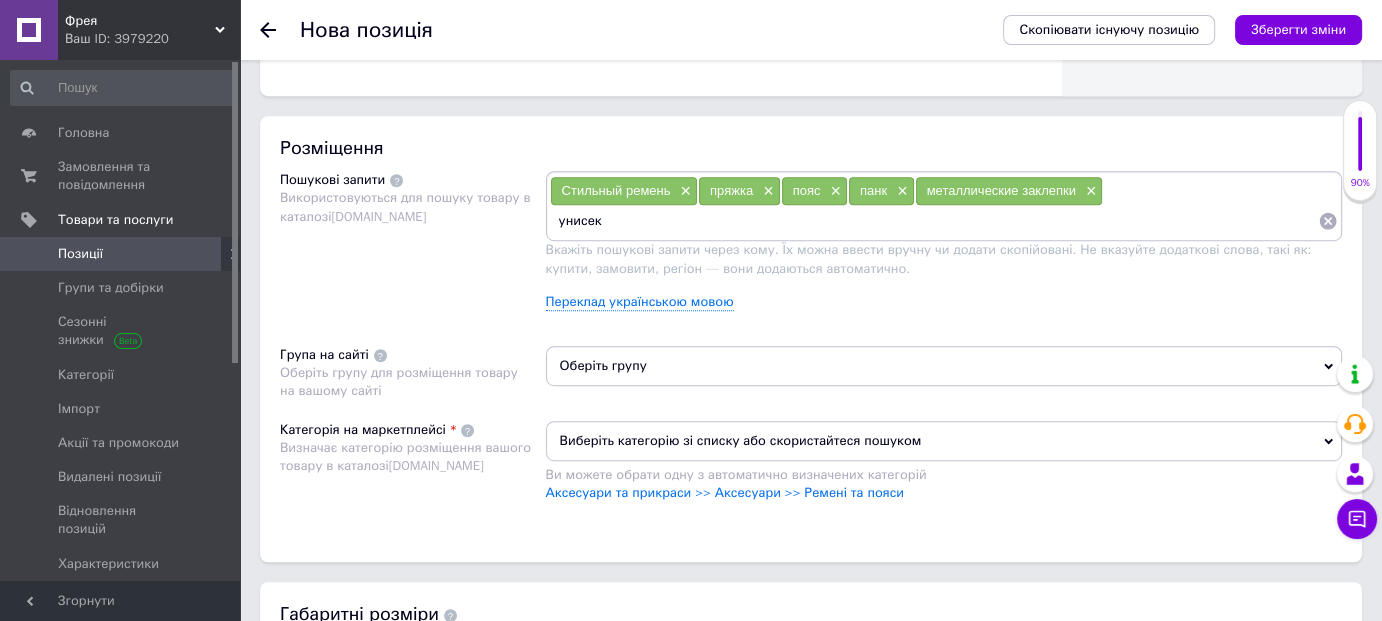 type on "унисекс" 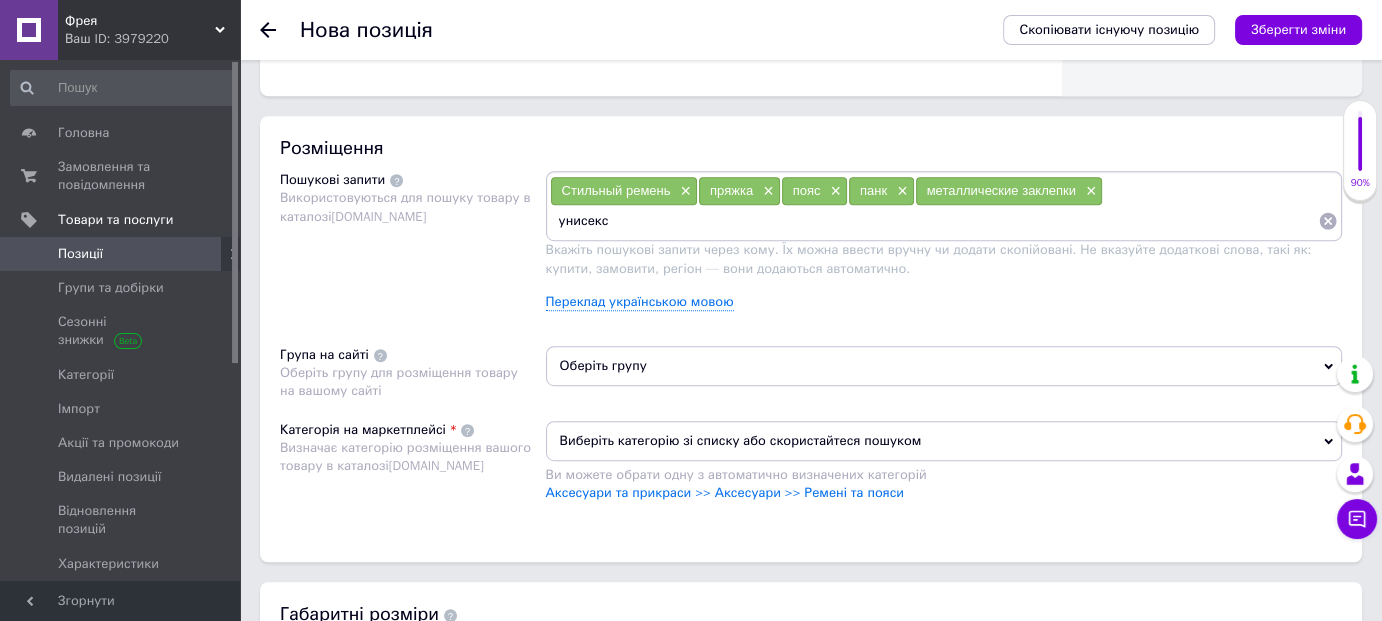 type 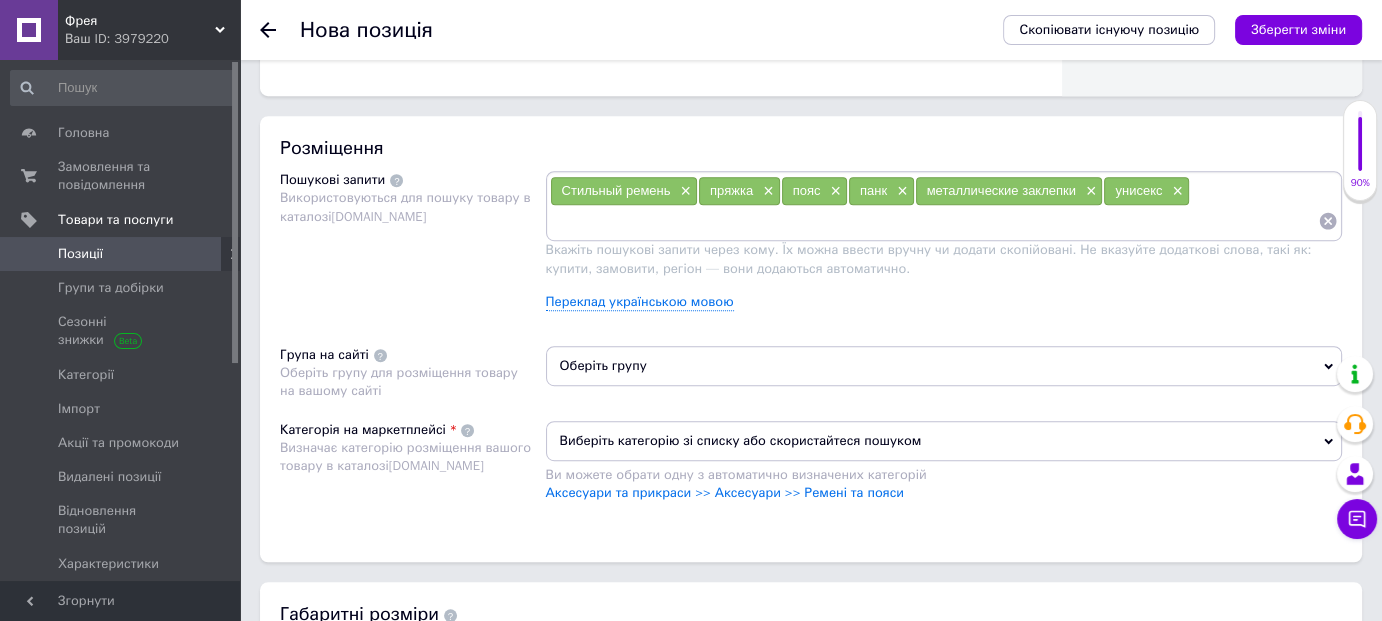 click on "Розміщення Пошукові запити Використовуються для пошуку товару в каталозі  [DOMAIN_NAME] Стильный ремень × пряжка × пояс × панк × металлические заклепки × унисекс × Вкажіть пошукові запити через кому. Їх можна ввести вручну чи додати скопійовані. Не вказуйте додаткові слова, такі як: купити, замовити, регіон — вони додаються автоматично. Переклад українською мовою Група на сайті Оберіть групу для розміщення товару на вашому сайті Оберіть групу Категорія на маркетплейсі Визначає категорію розміщення вашого товару в каталозі  [DOMAIN_NAME]" at bounding box center (811, 339) 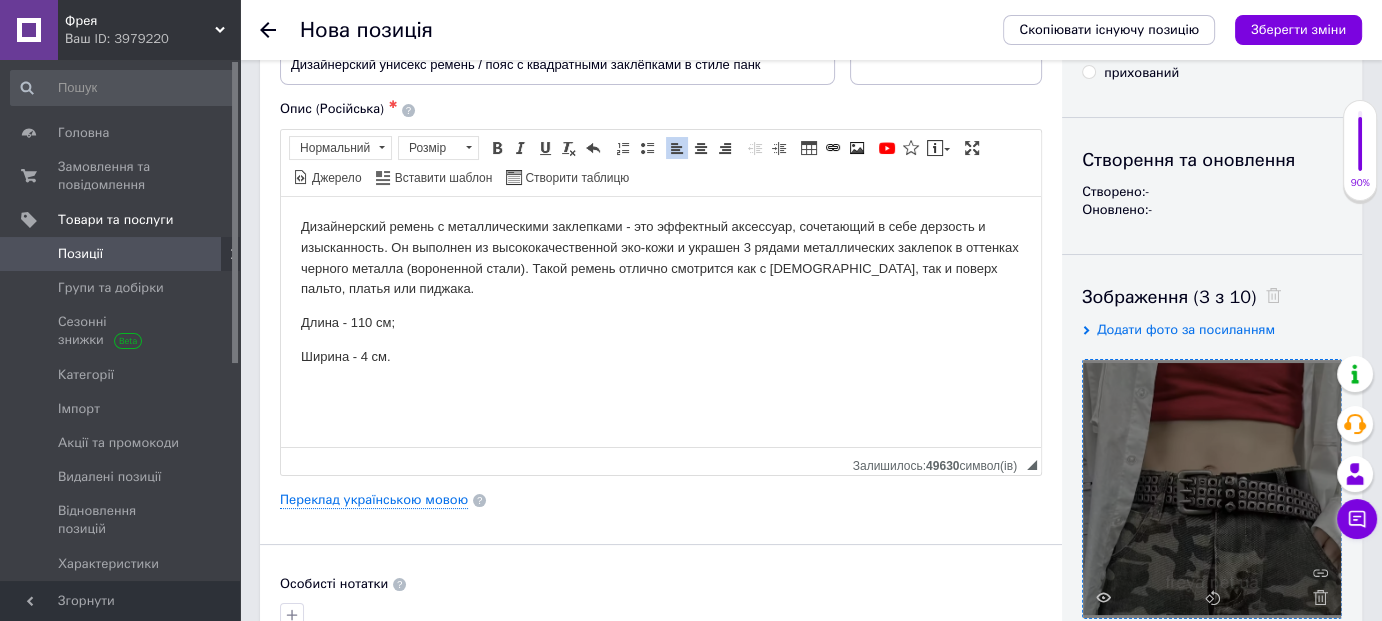 scroll, scrollTop: 108, scrollLeft: 0, axis: vertical 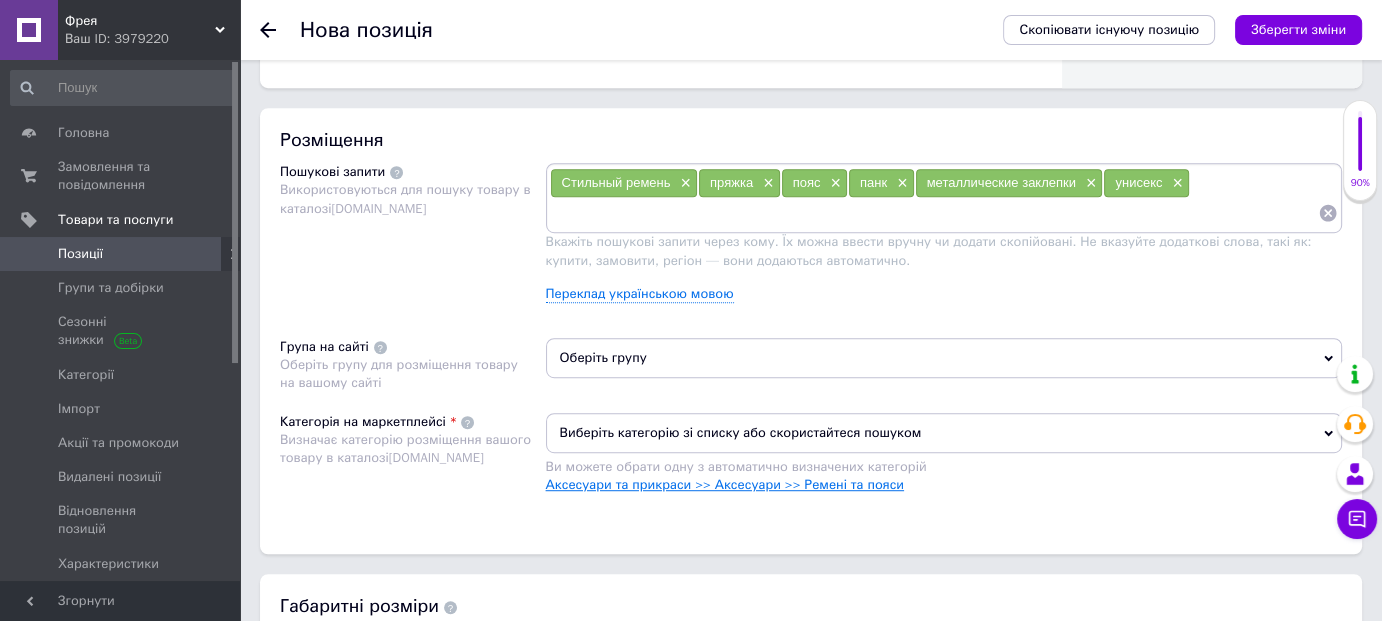 click on "Аксесуари та прикраси >> Аксесуари >> Ремені та пояси" at bounding box center (725, 484) 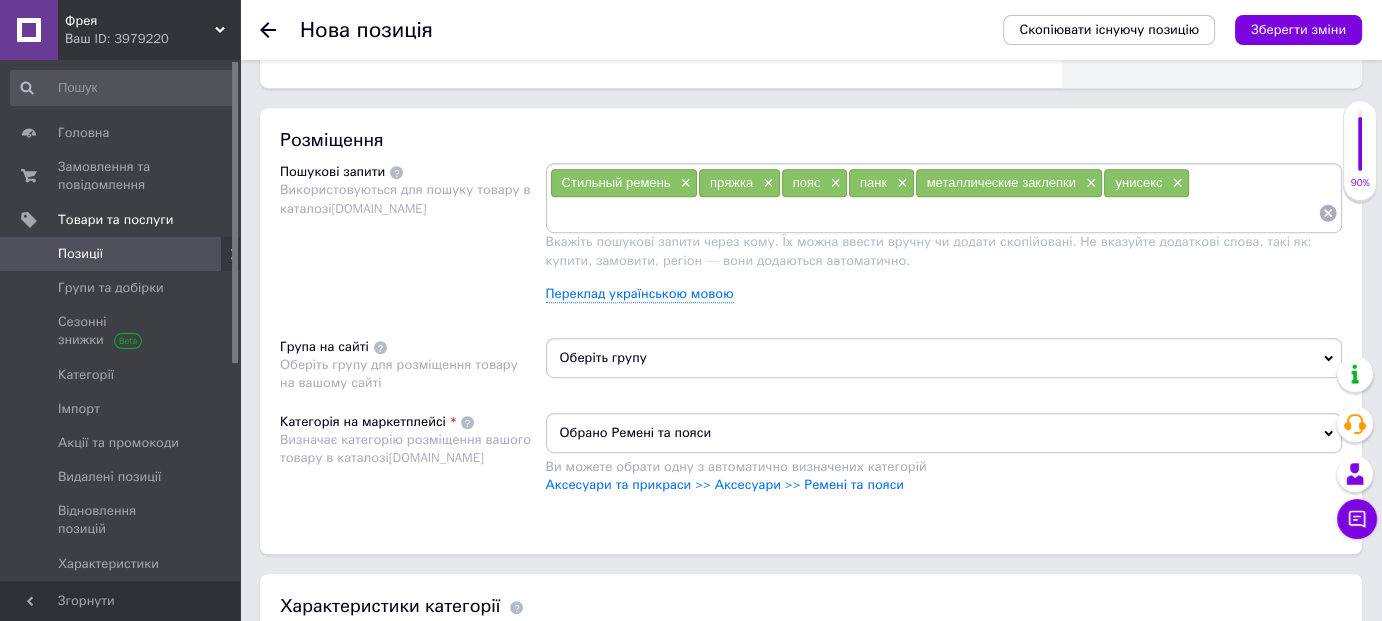 click on "Оберіть групу" at bounding box center (944, 358) 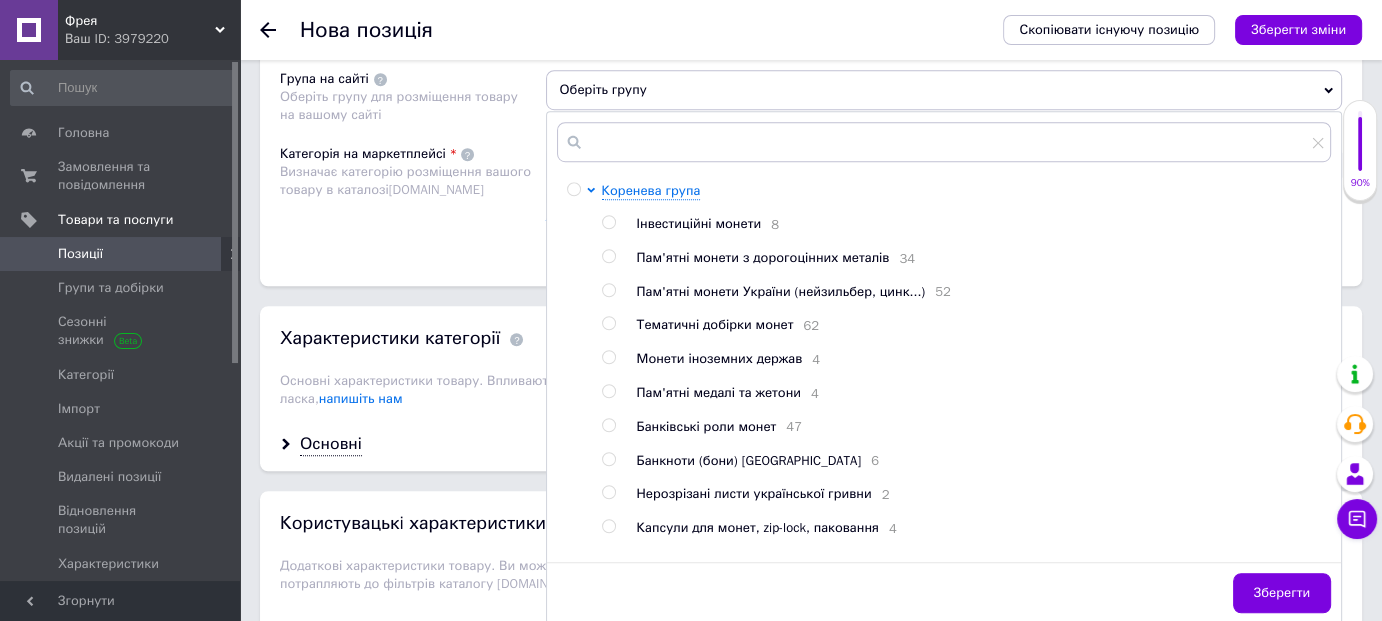 scroll, scrollTop: 1408, scrollLeft: 0, axis: vertical 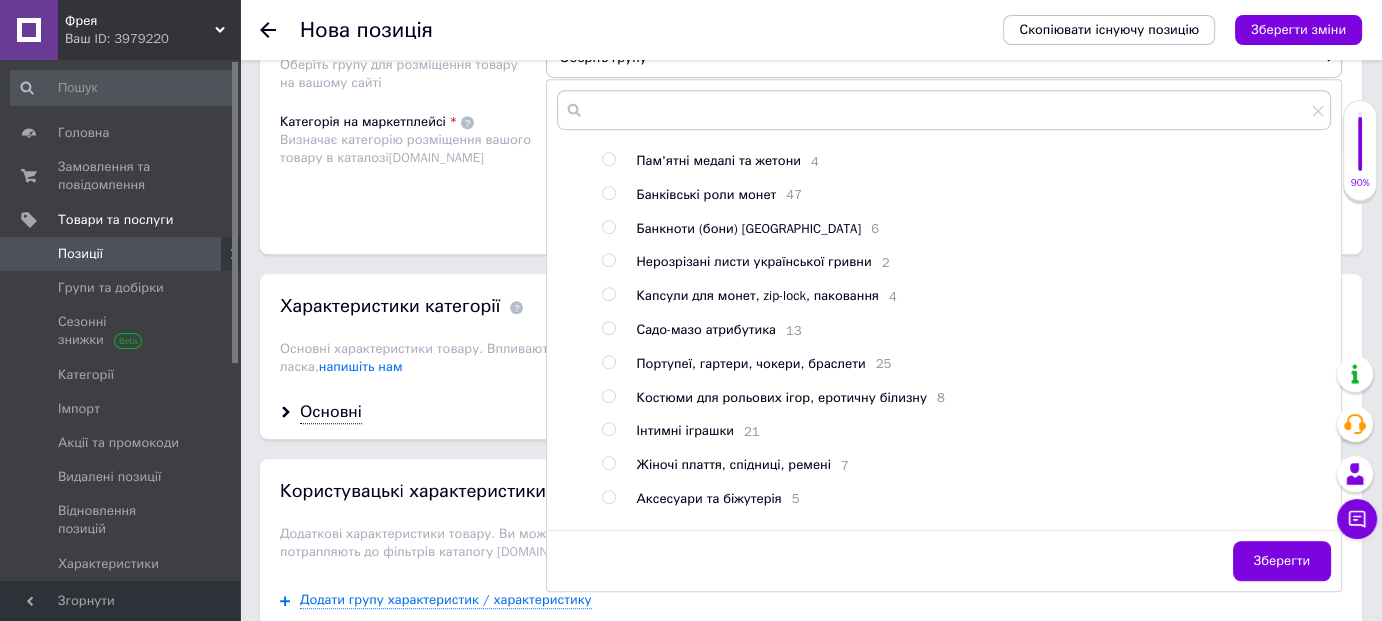 click at bounding box center [608, 463] 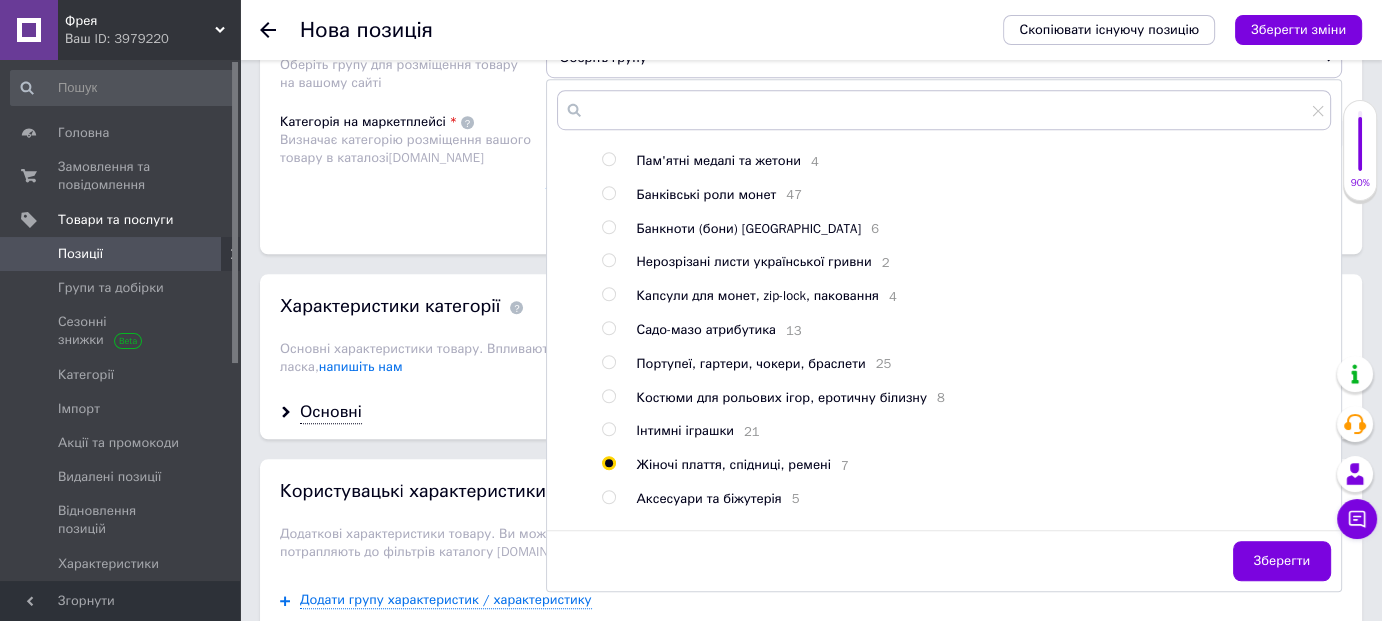 radio on "true" 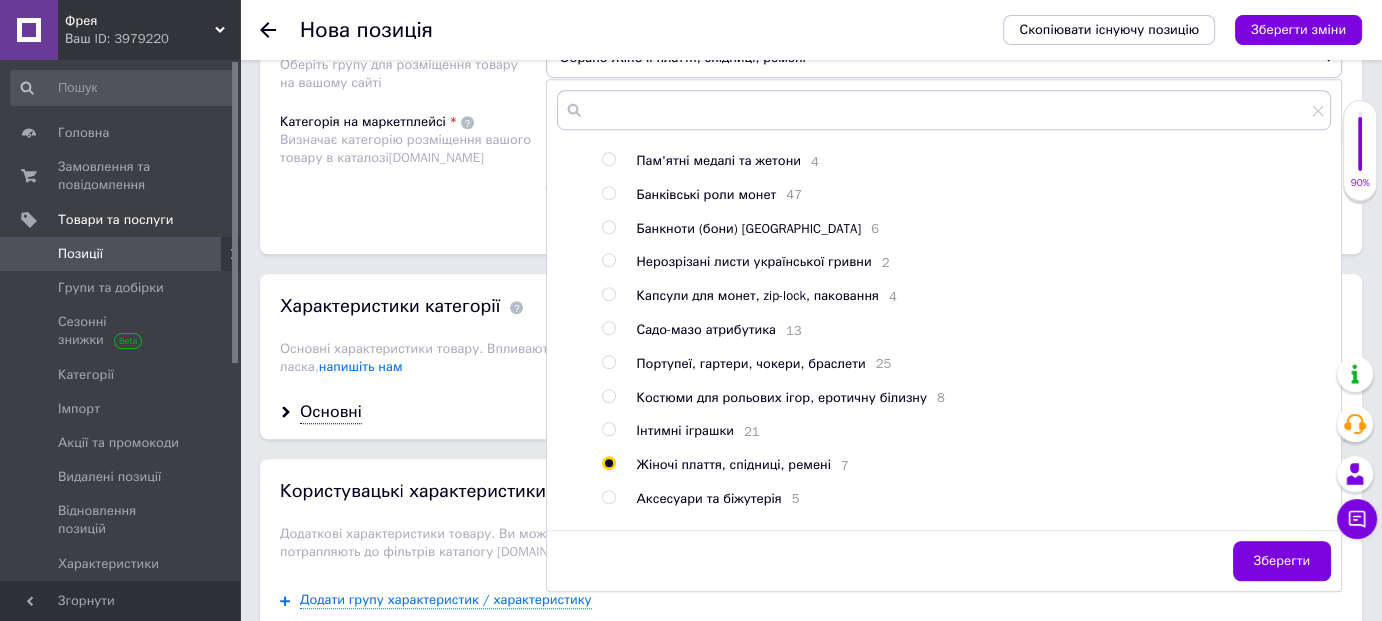 click at bounding box center (944, 110) 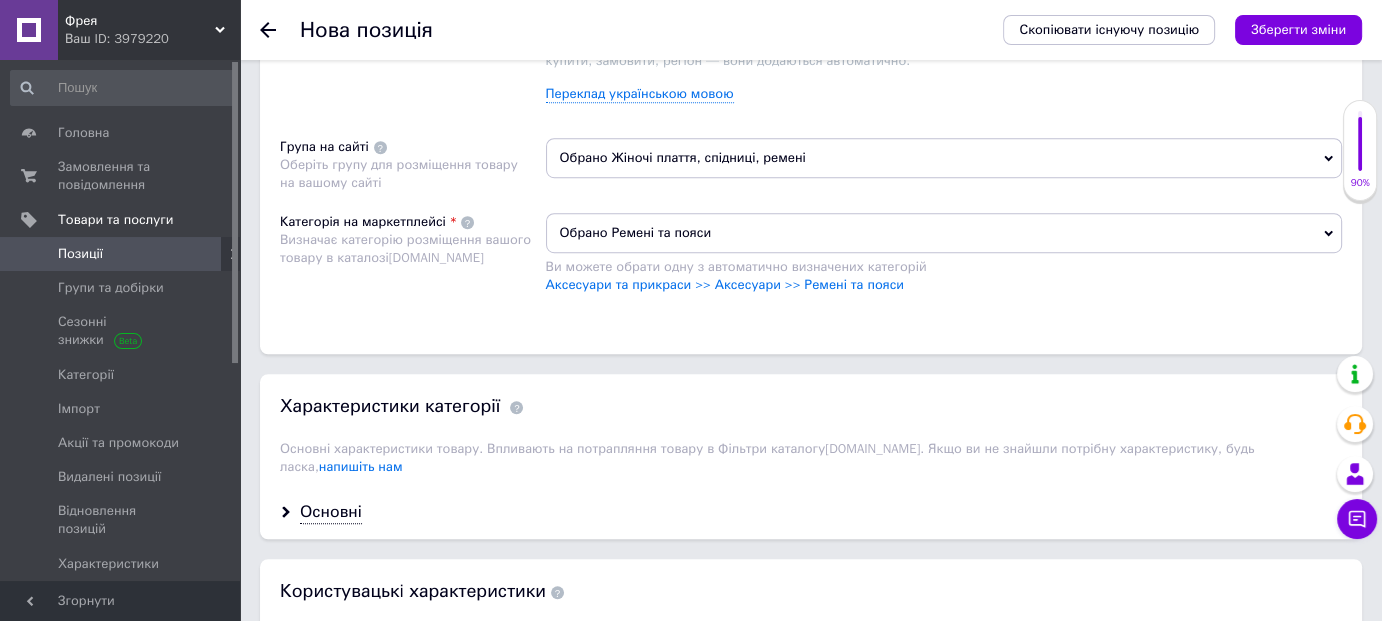 scroll, scrollTop: 1508, scrollLeft: 0, axis: vertical 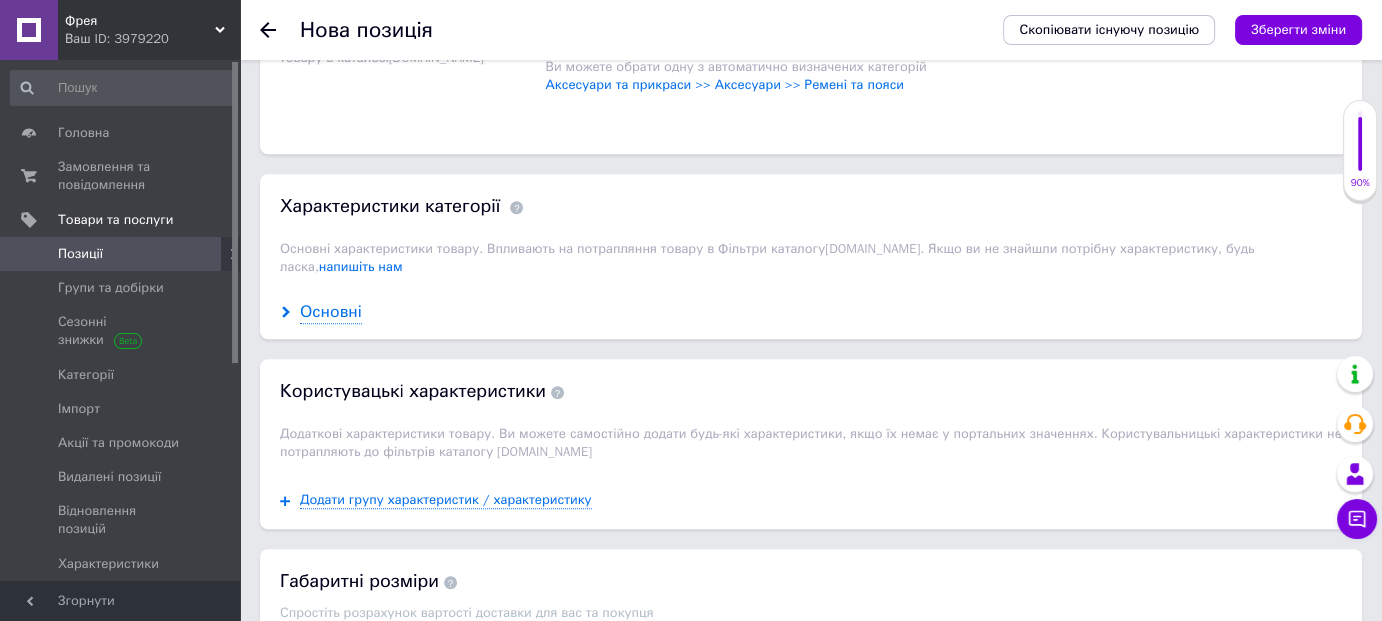 click on "Основні" at bounding box center [331, 312] 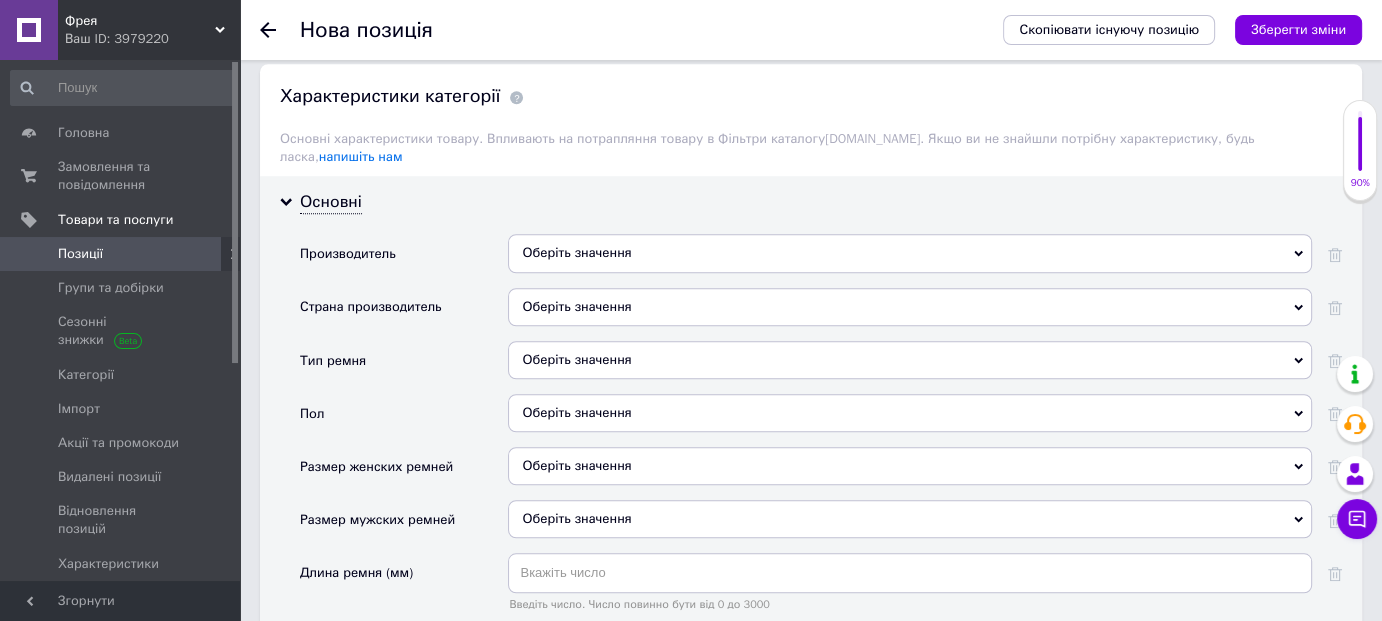 scroll, scrollTop: 1708, scrollLeft: 0, axis: vertical 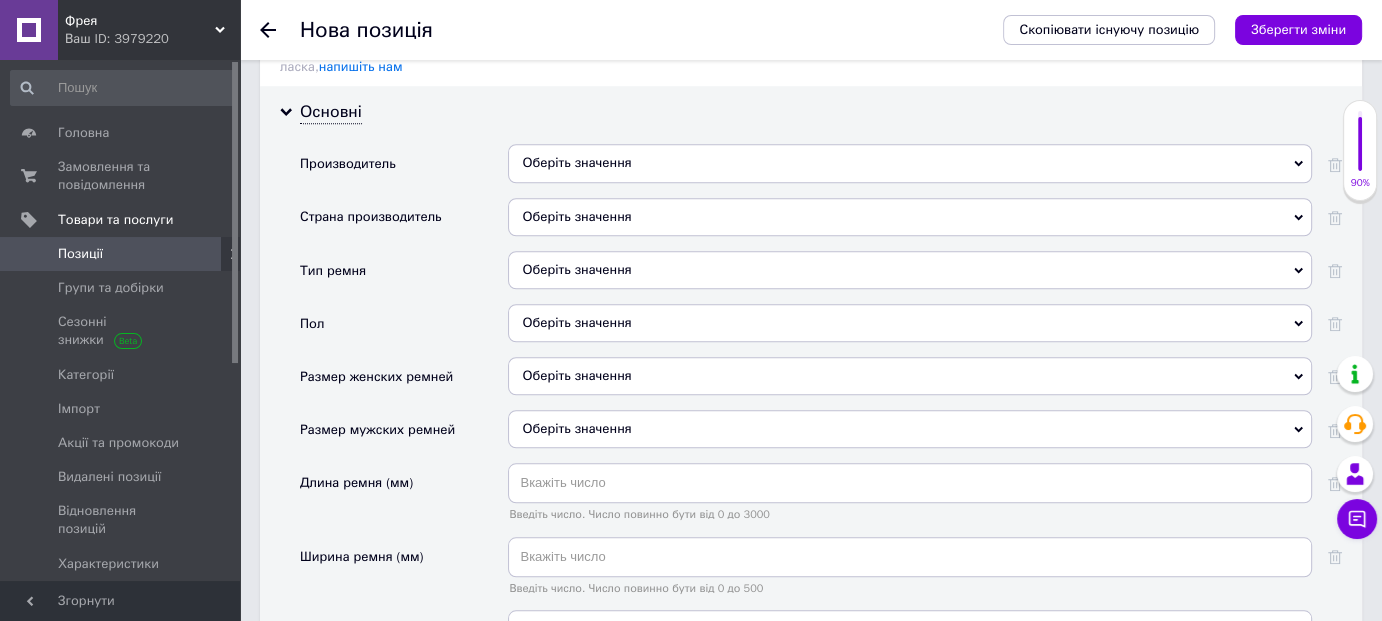 click on "Оберіть значення" at bounding box center (910, 217) 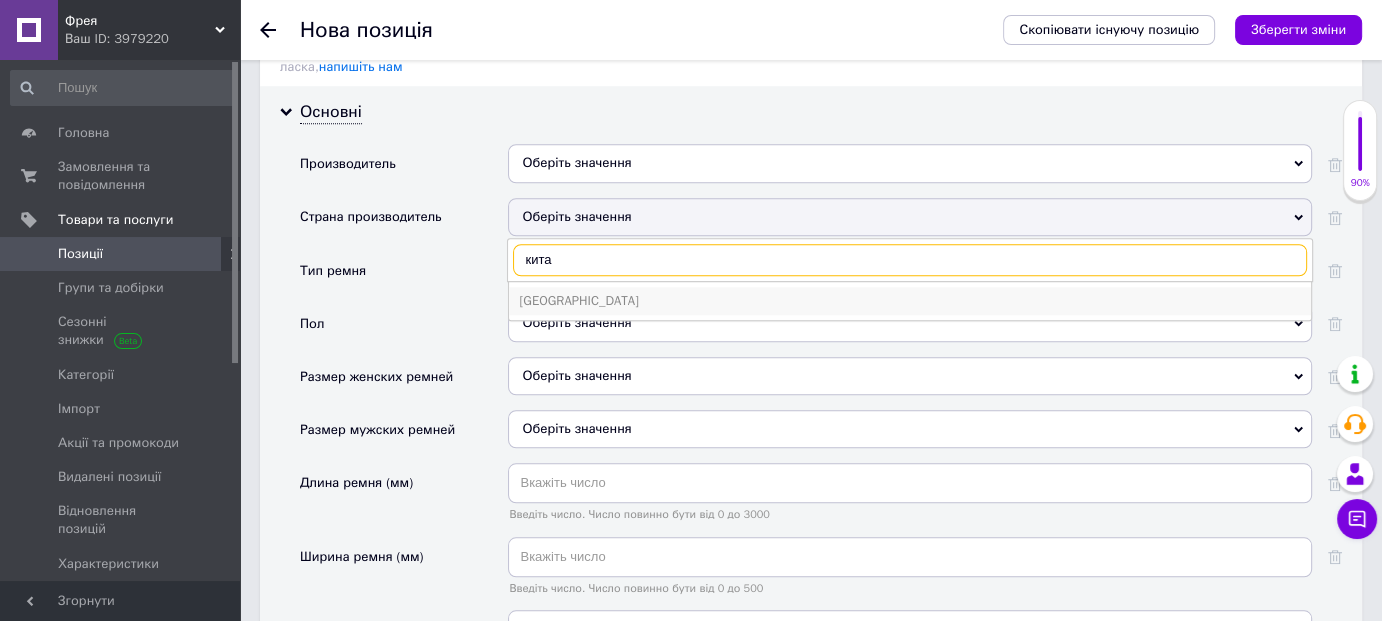 type on "кита" 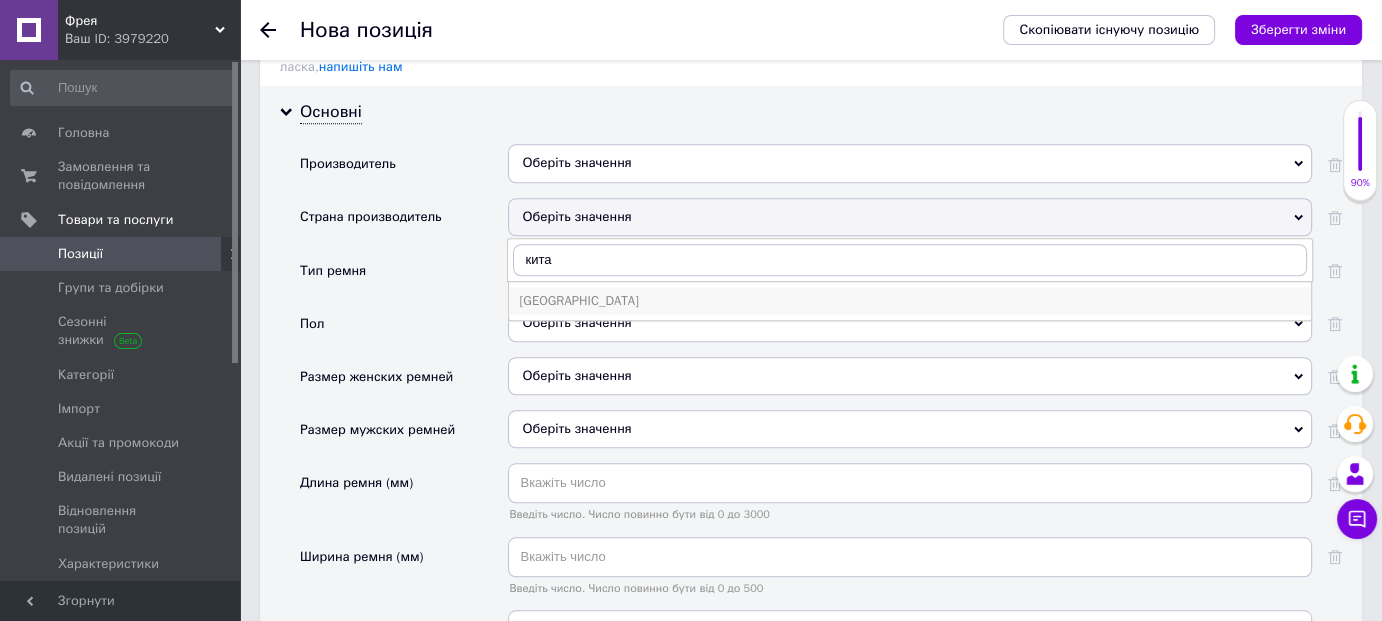 click on "[GEOGRAPHIC_DATA]" at bounding box center [910, 301] 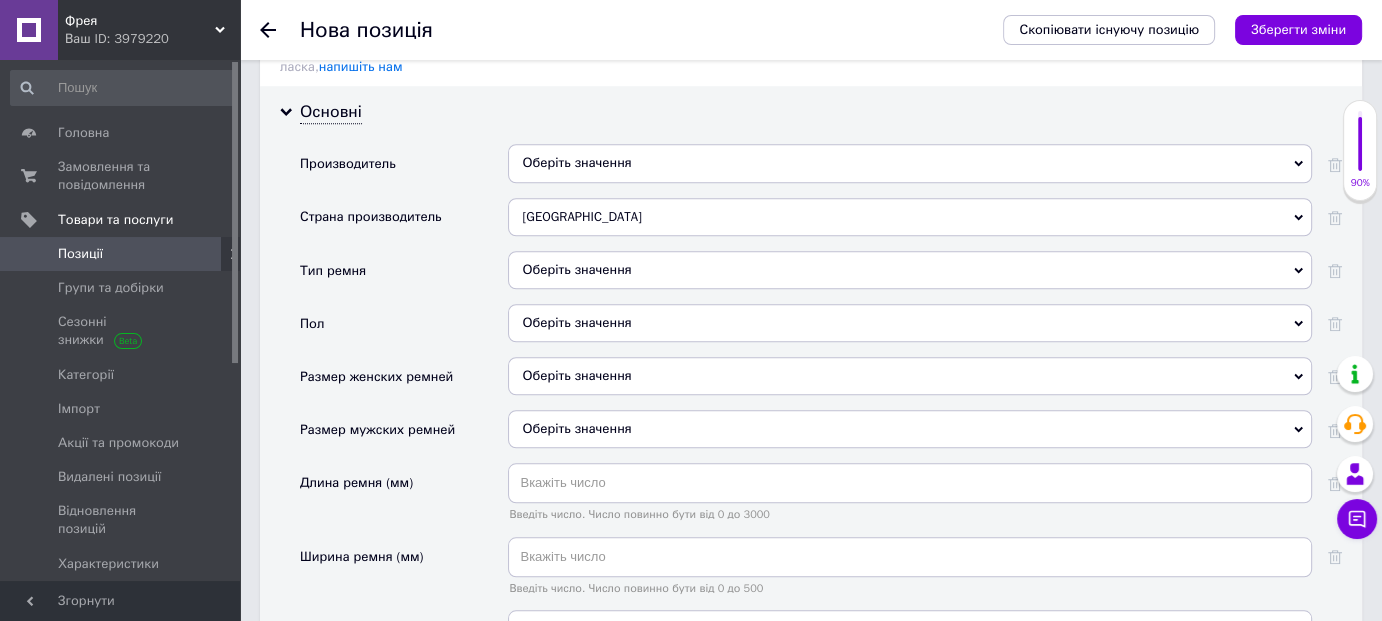 click on "Оберіть значення" at bounding box center [910, 270] 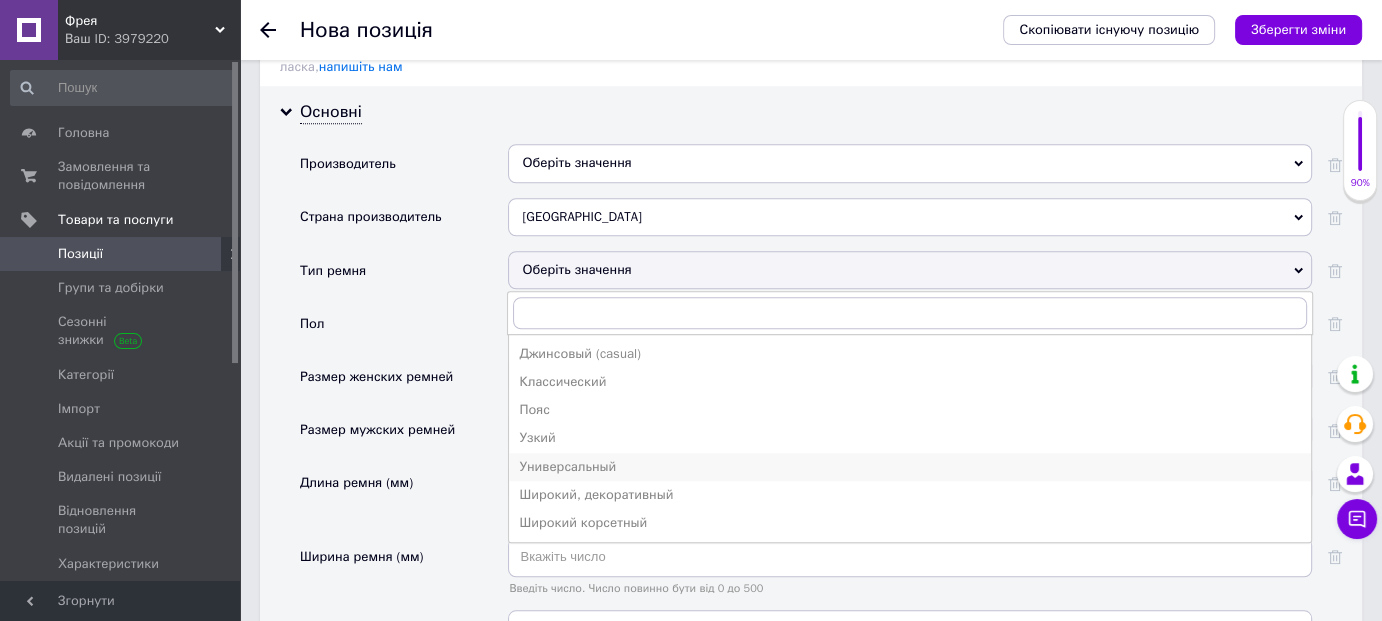 click on "Универсальный" at bounding box center [910, 467] 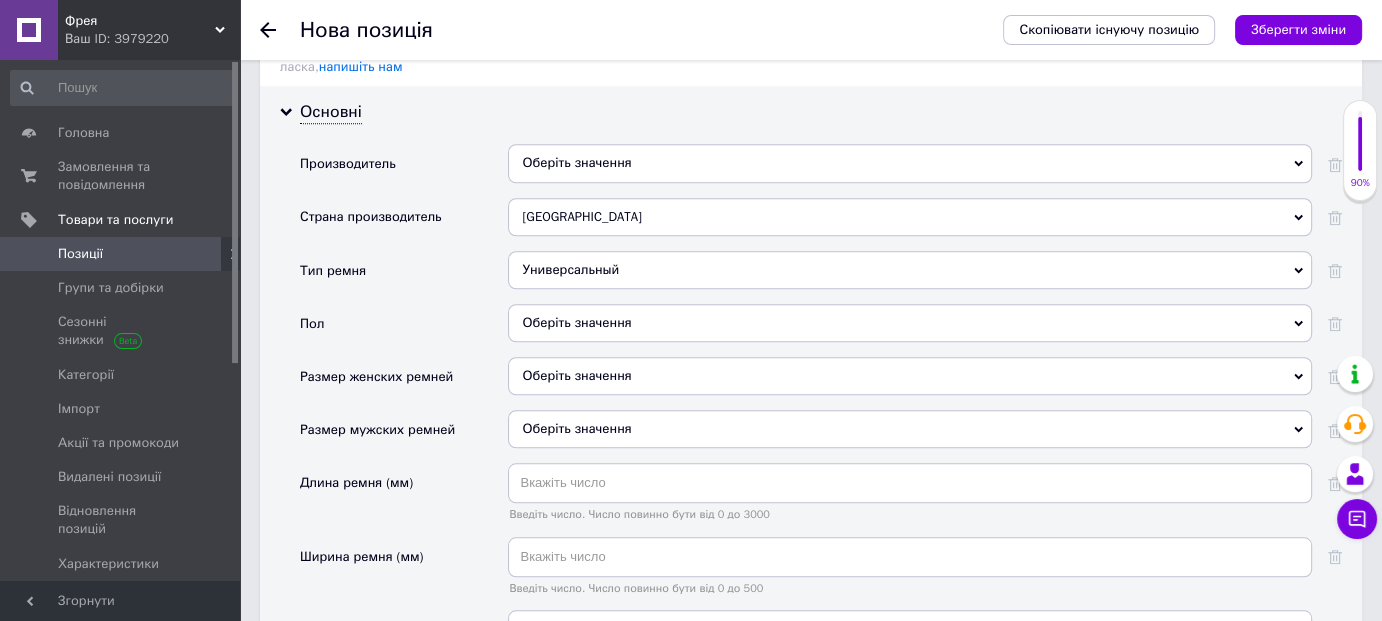 click on "Оберіть значення" at bounding box center (910, 323) 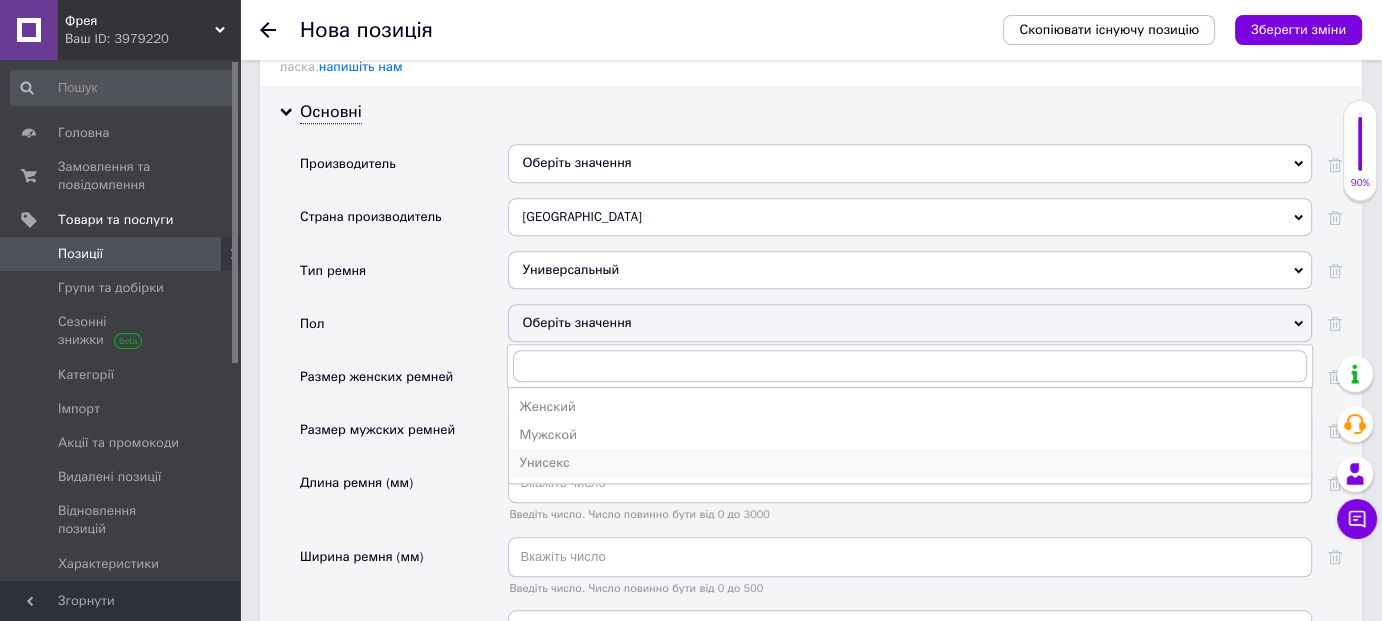 click on "Унисекс" at bounding box center (910, 463) 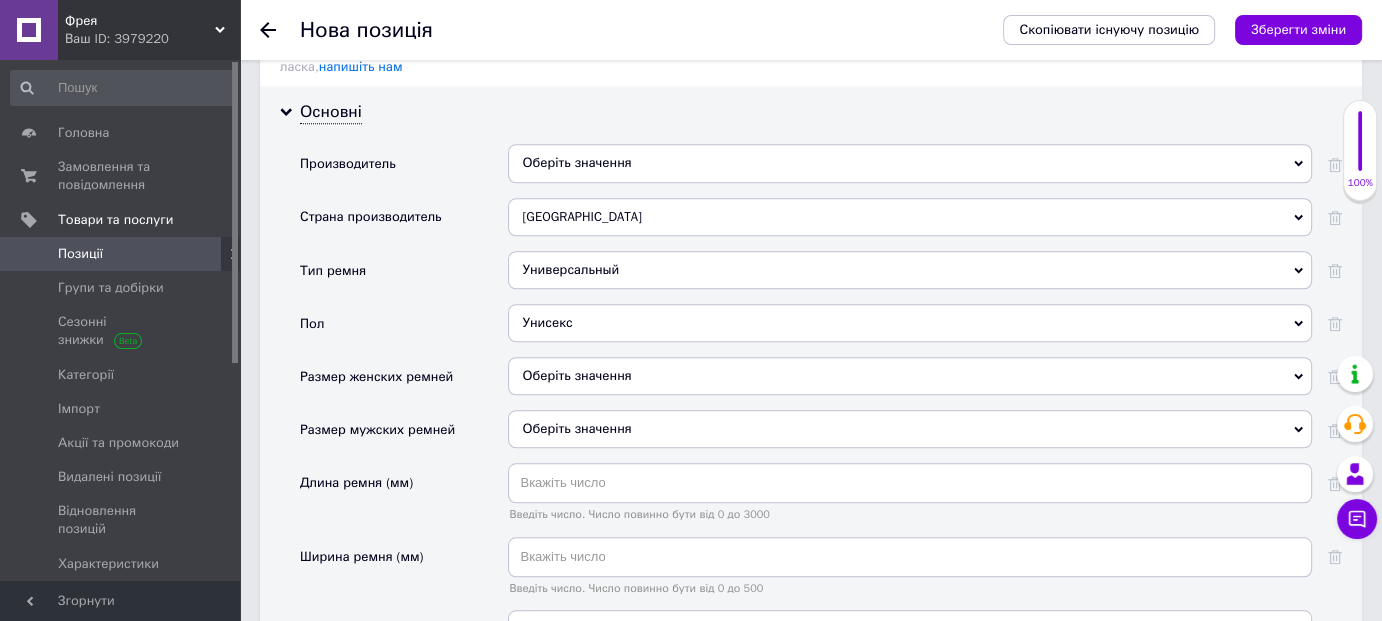 scroll, scrollTop: 1808, scrollLeft: 0, axis: vertical 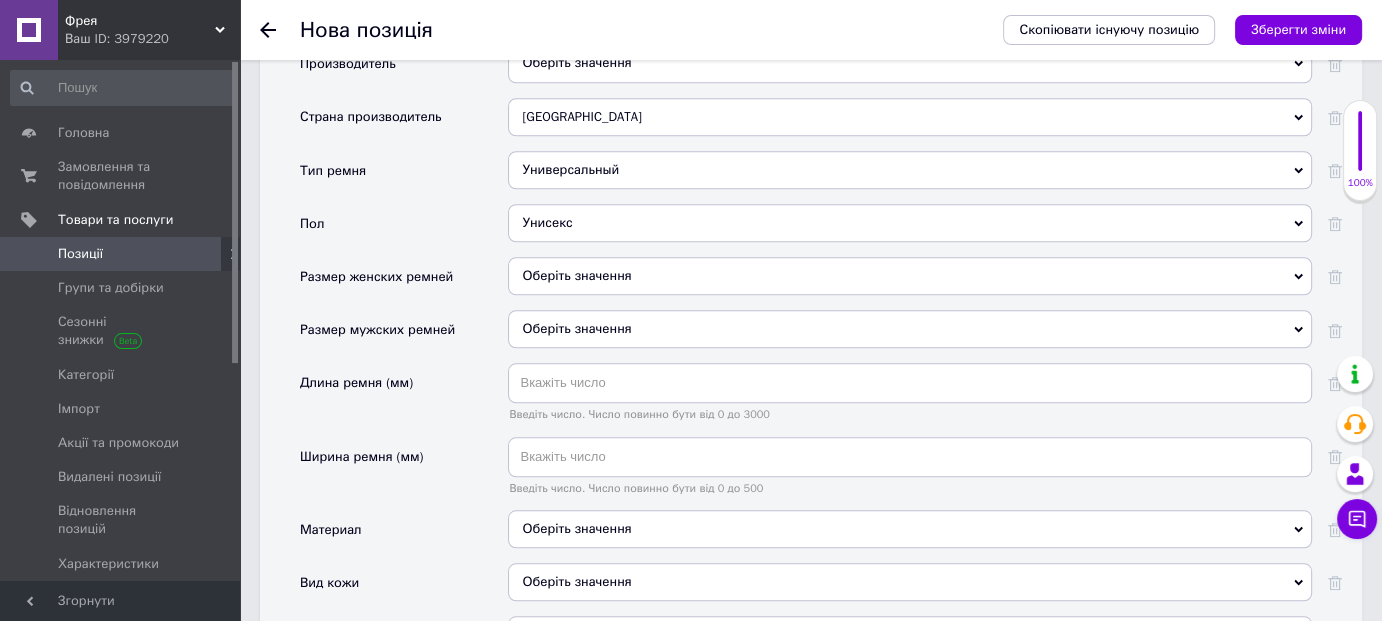 click on "Оберіть значення" at bounding box center (910, 276) 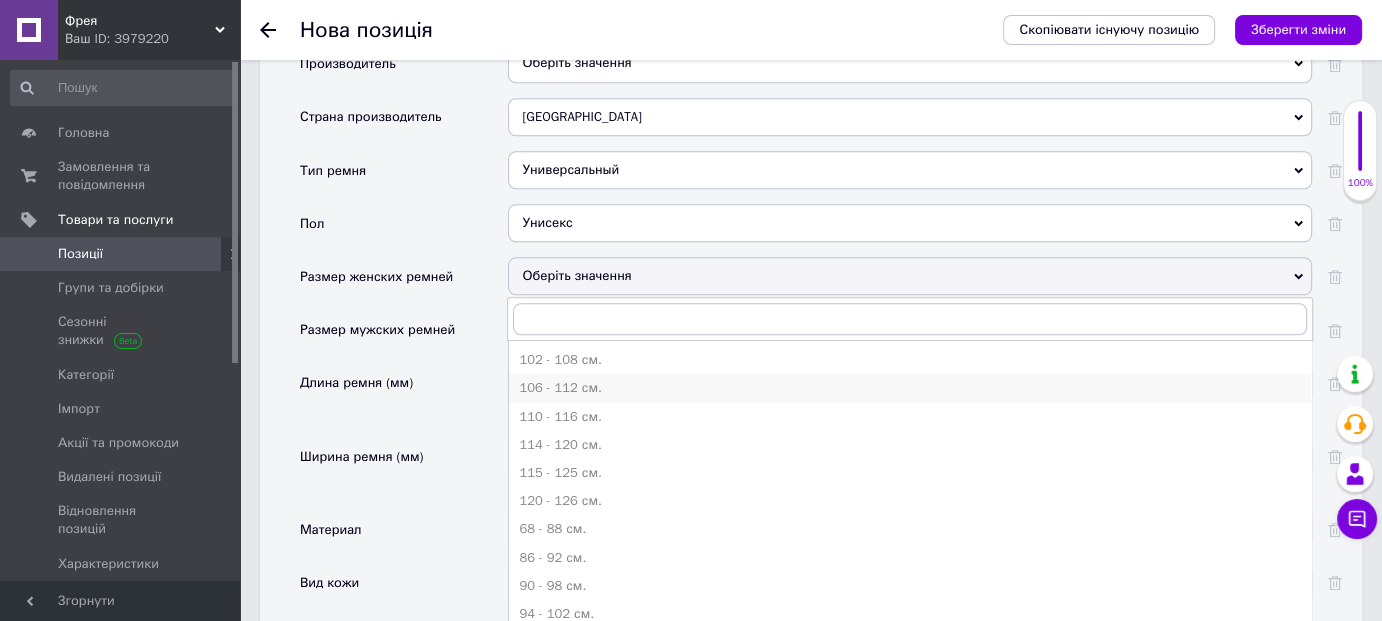 click on "106 - 112 см." at bounding box center [910, 388] 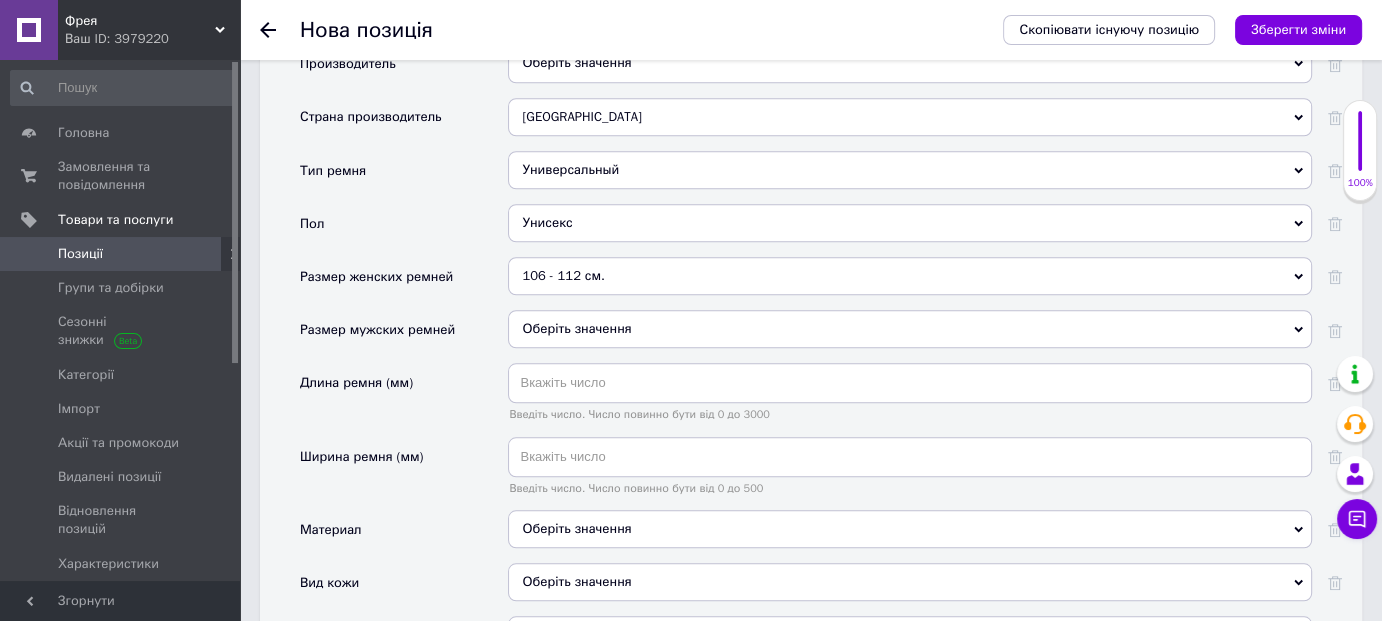 click on "Оберіть значення" at bounding box center [910, 329] 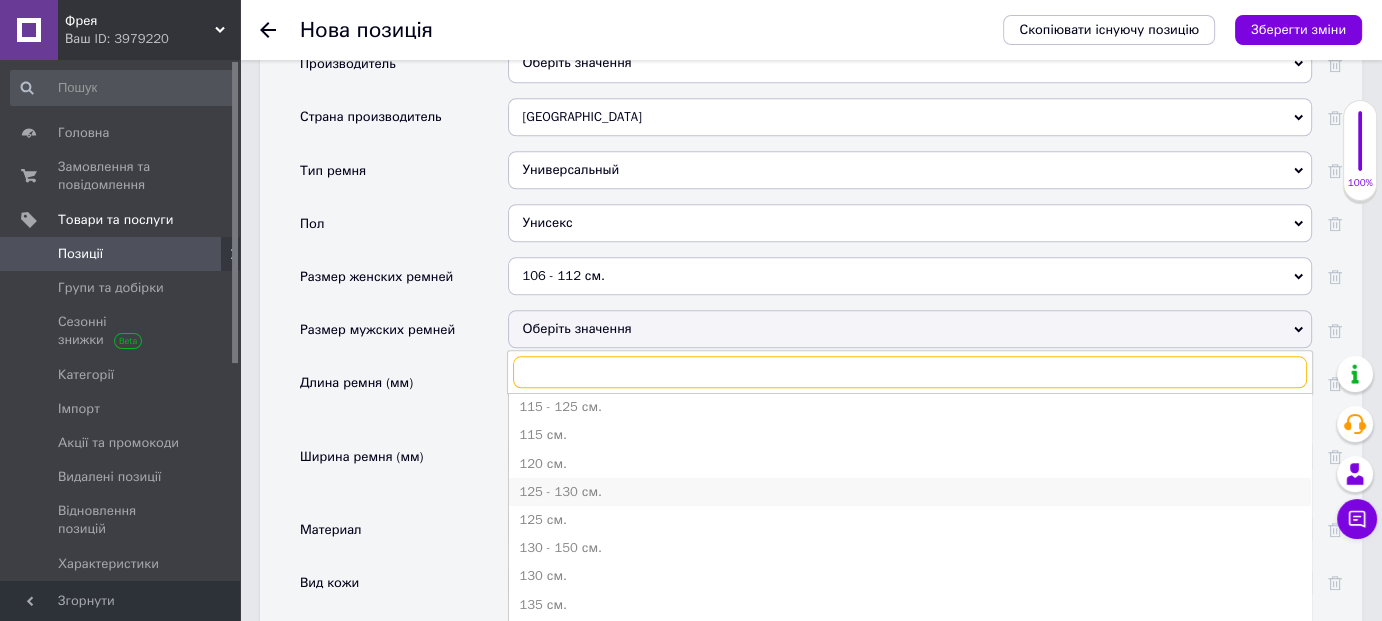 scroll, scrollTop: 18, scrollLeft: 0, axis: vertical 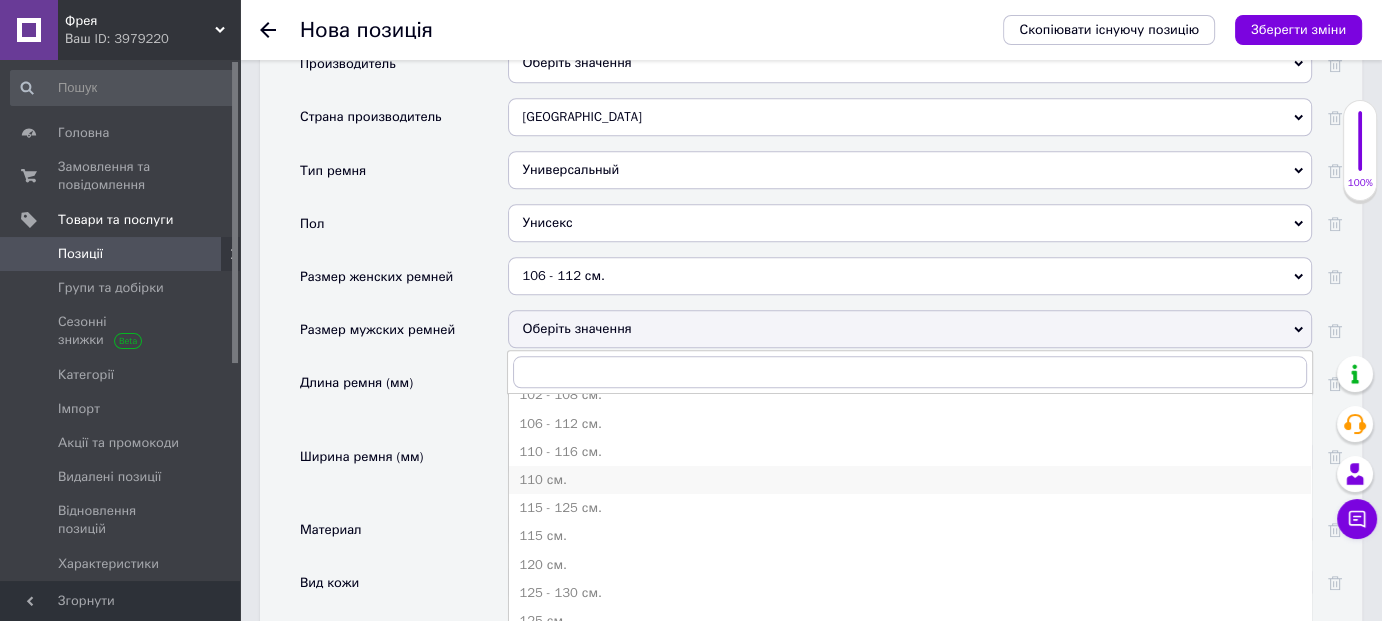 click on "110 см." at bounding box center [910, 480] 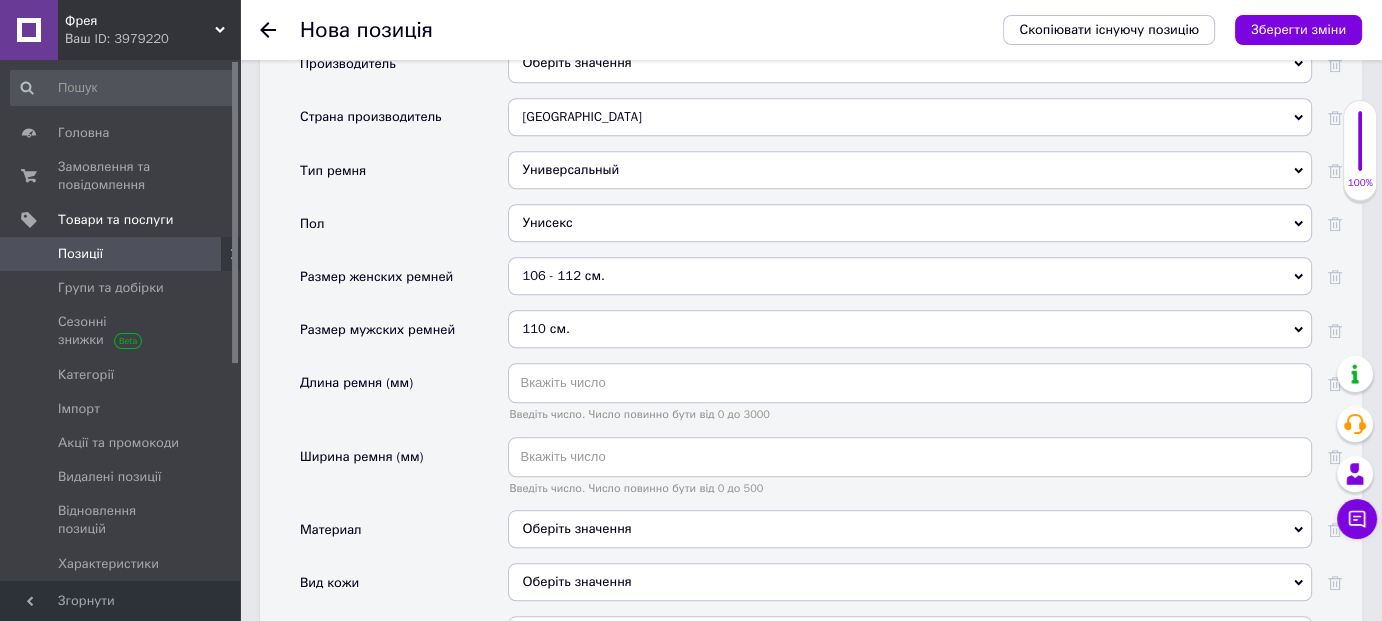 click on "106 - 112 см." at bounding box center (910, 276) 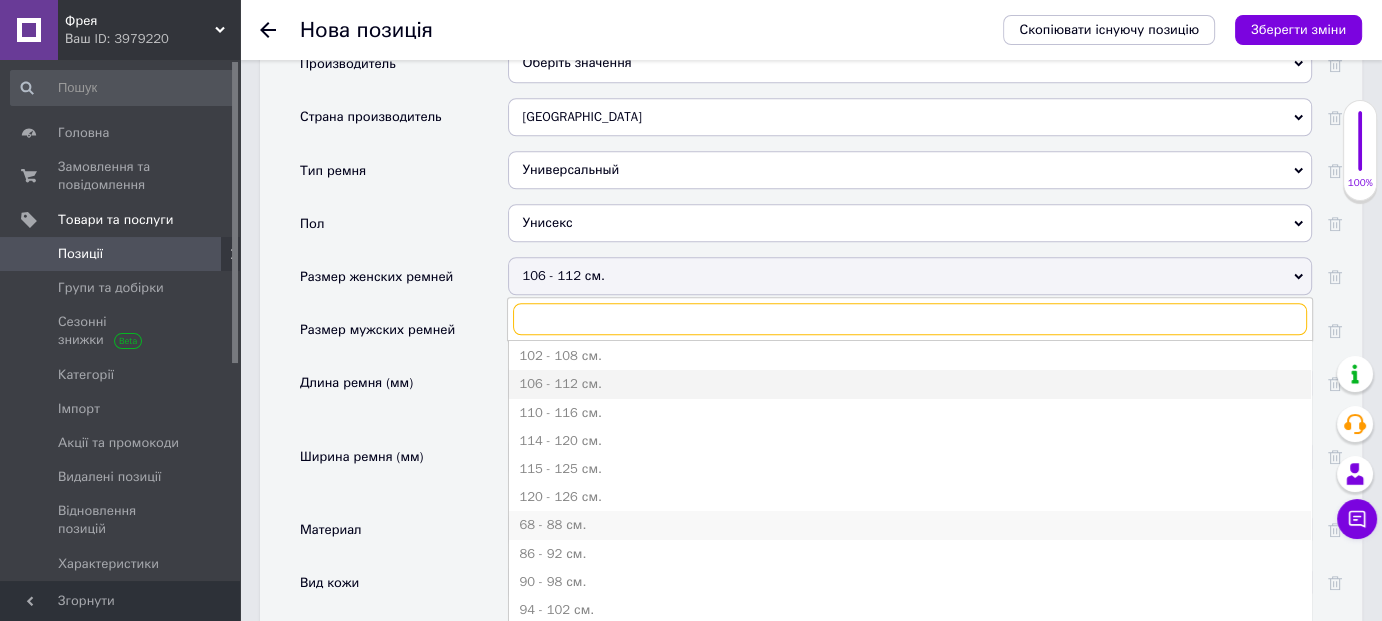 scroll, scrollTop: 0, scrollLeft: 0, axis: both 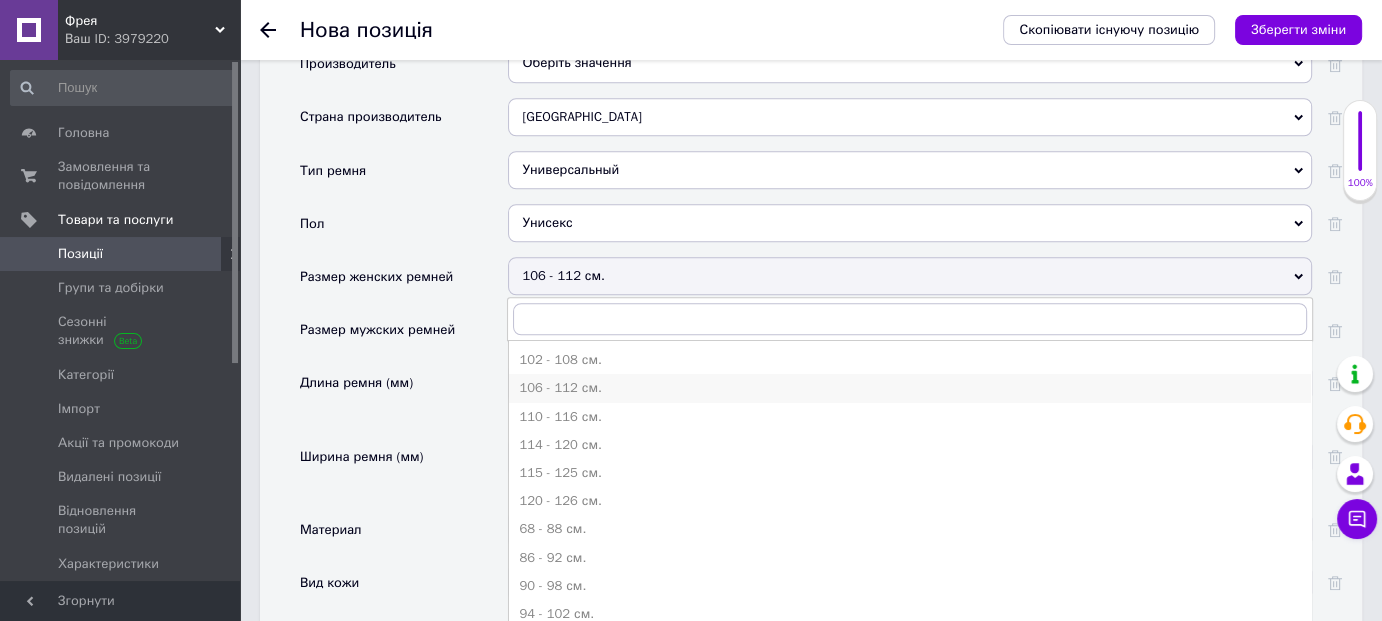click on "106 - 112 см." at bounding box center [910, 388] 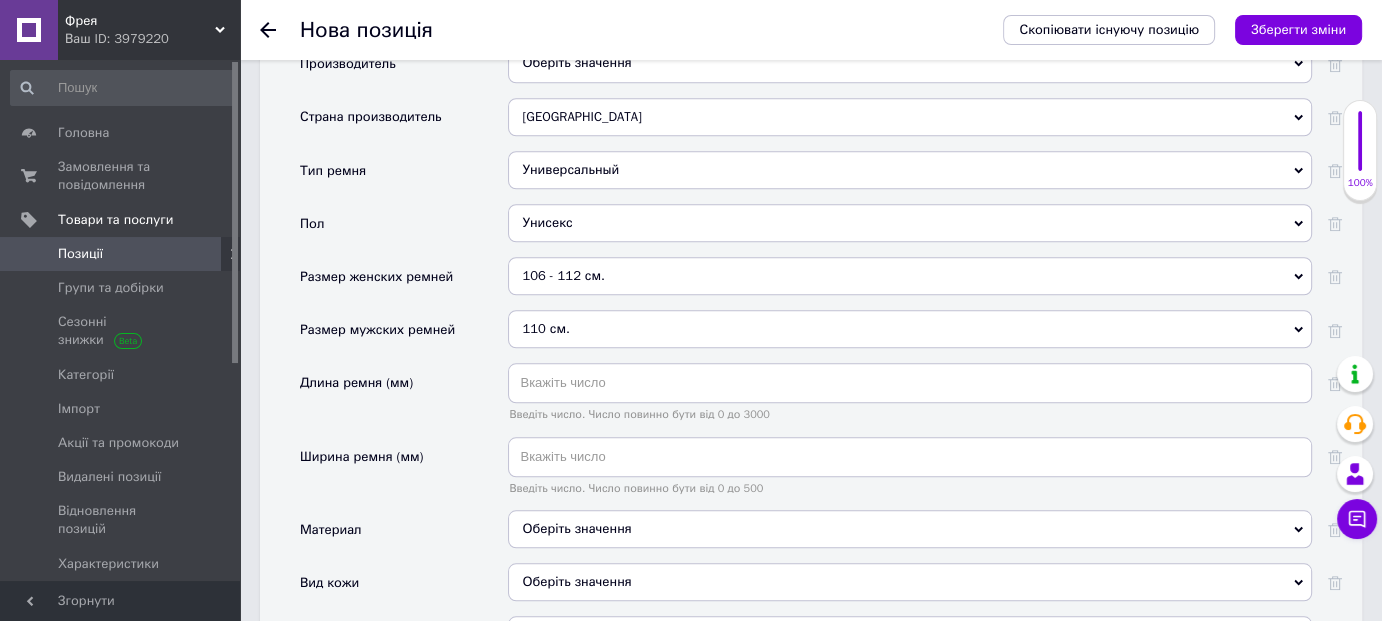 scroll, scrollTop: 1908, scrollLeft: 0, axis: vertical 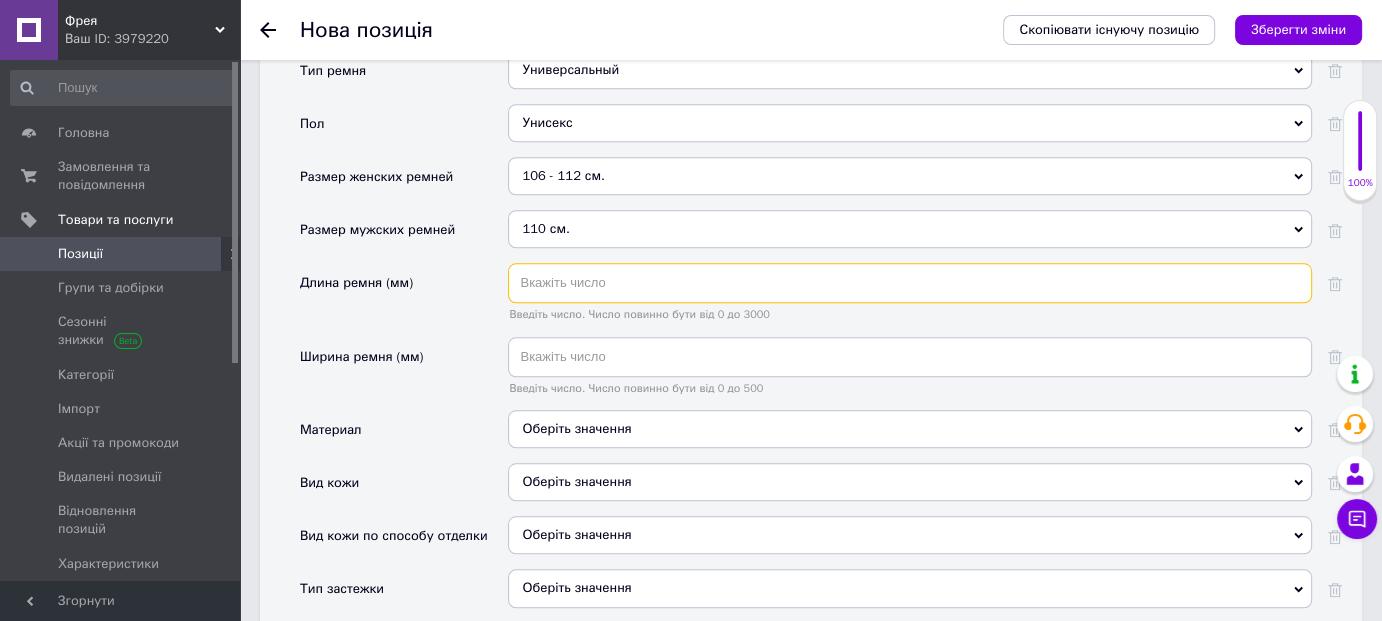 click at bounding box center (910, 283) 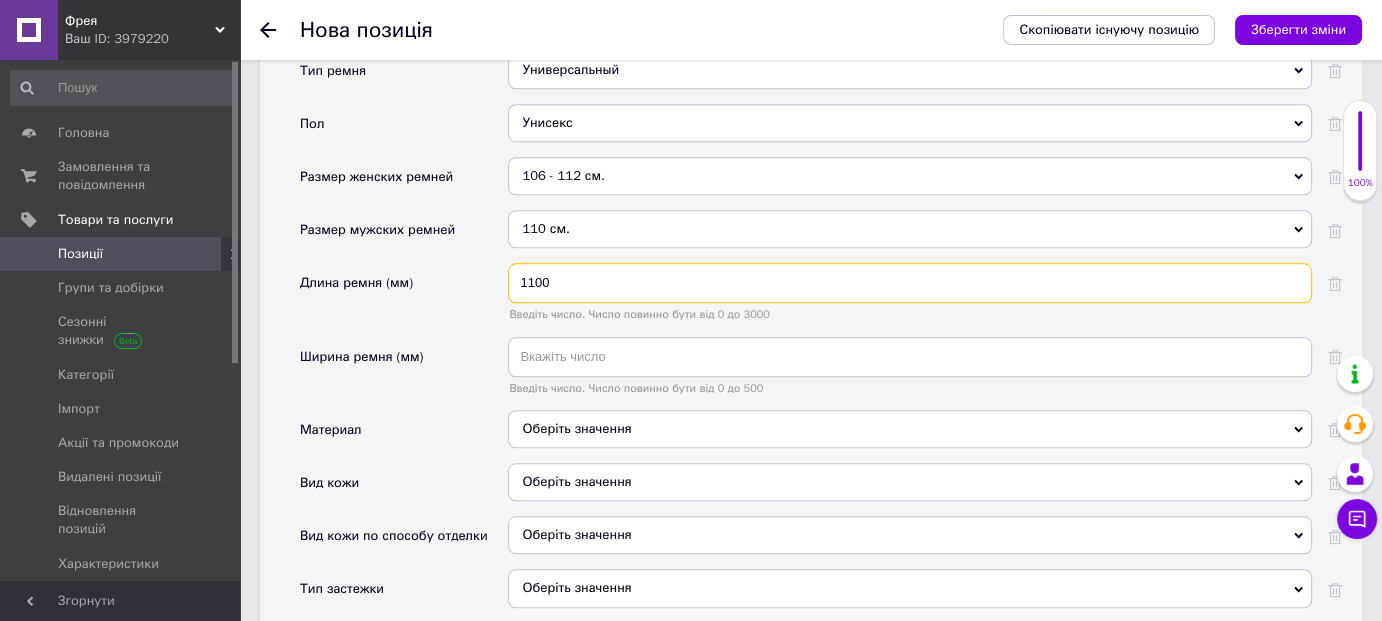type on "1100" 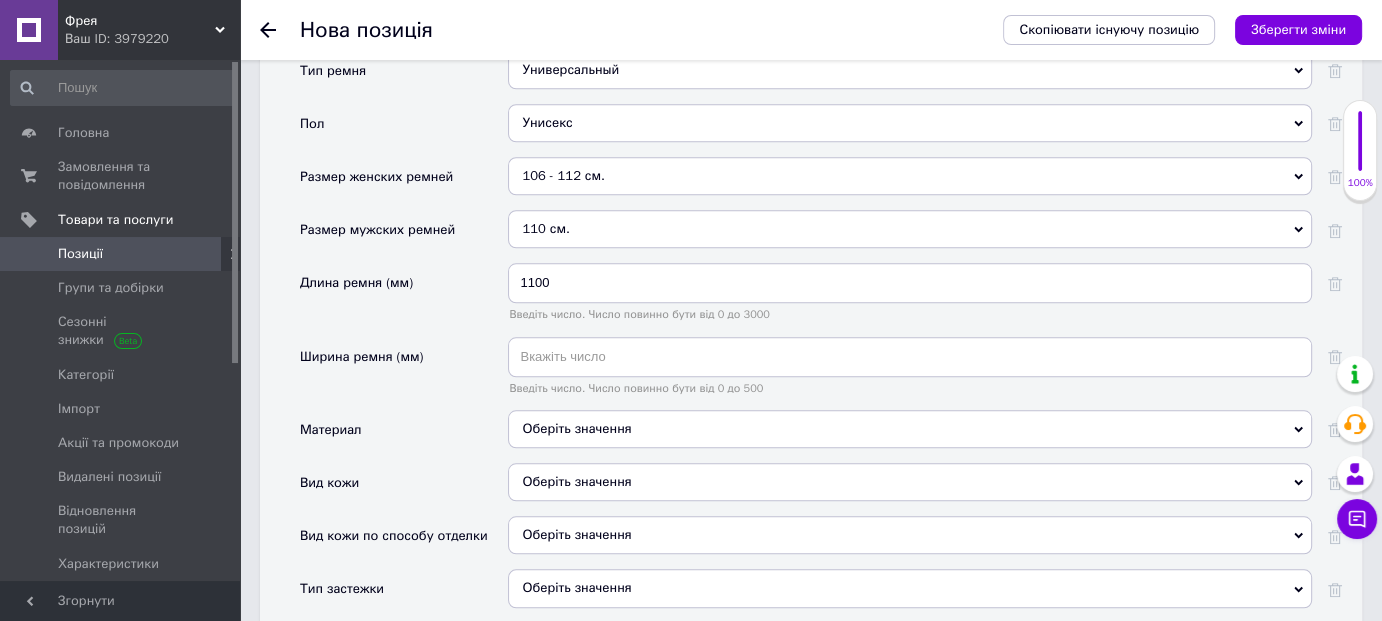 click on "110 см." at bounding box center (910, 229) 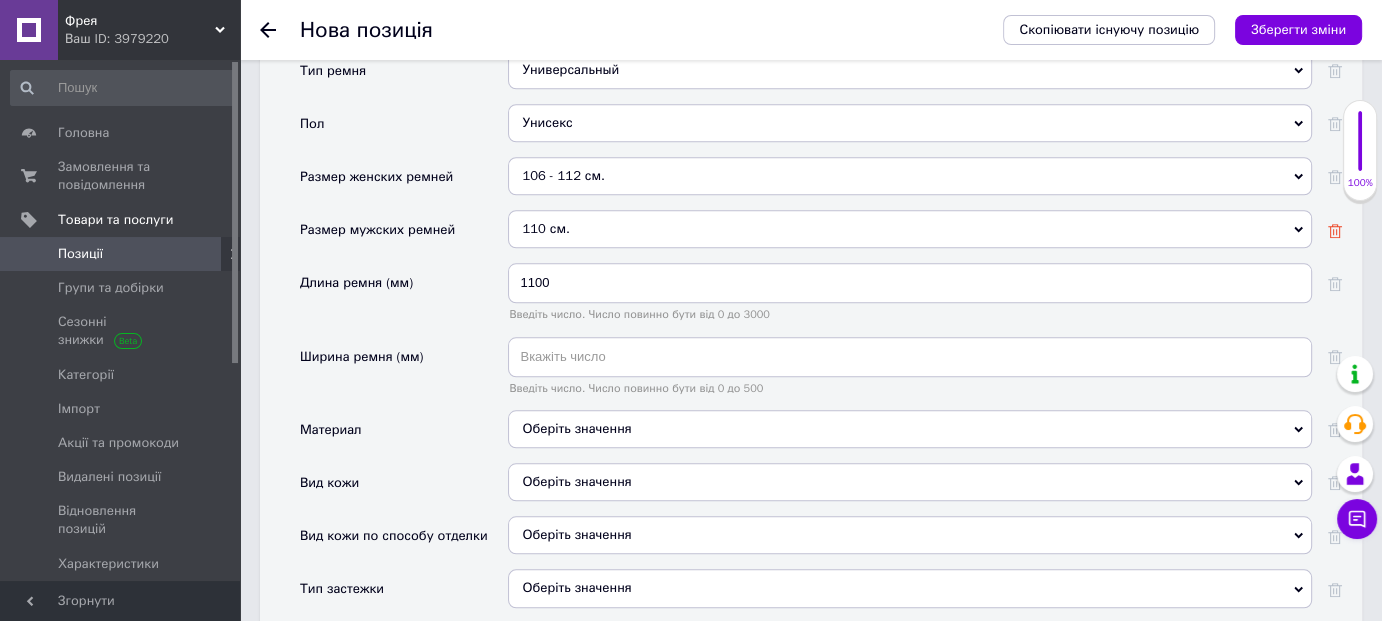 click 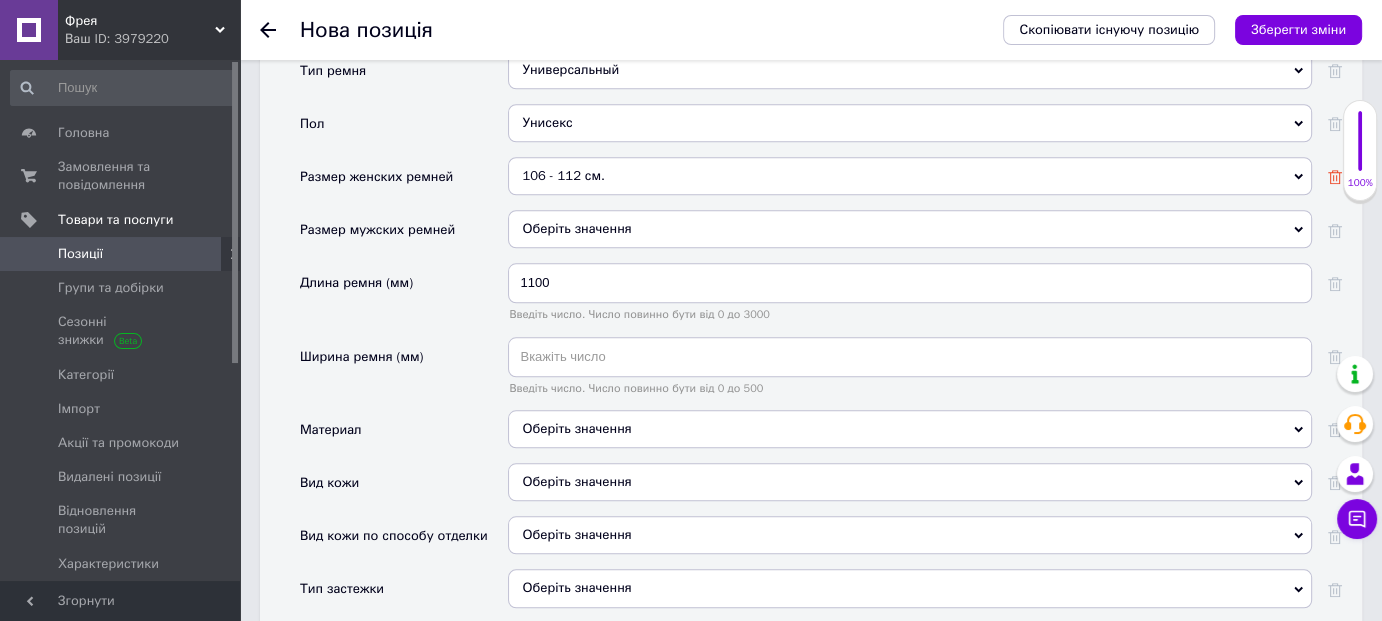click 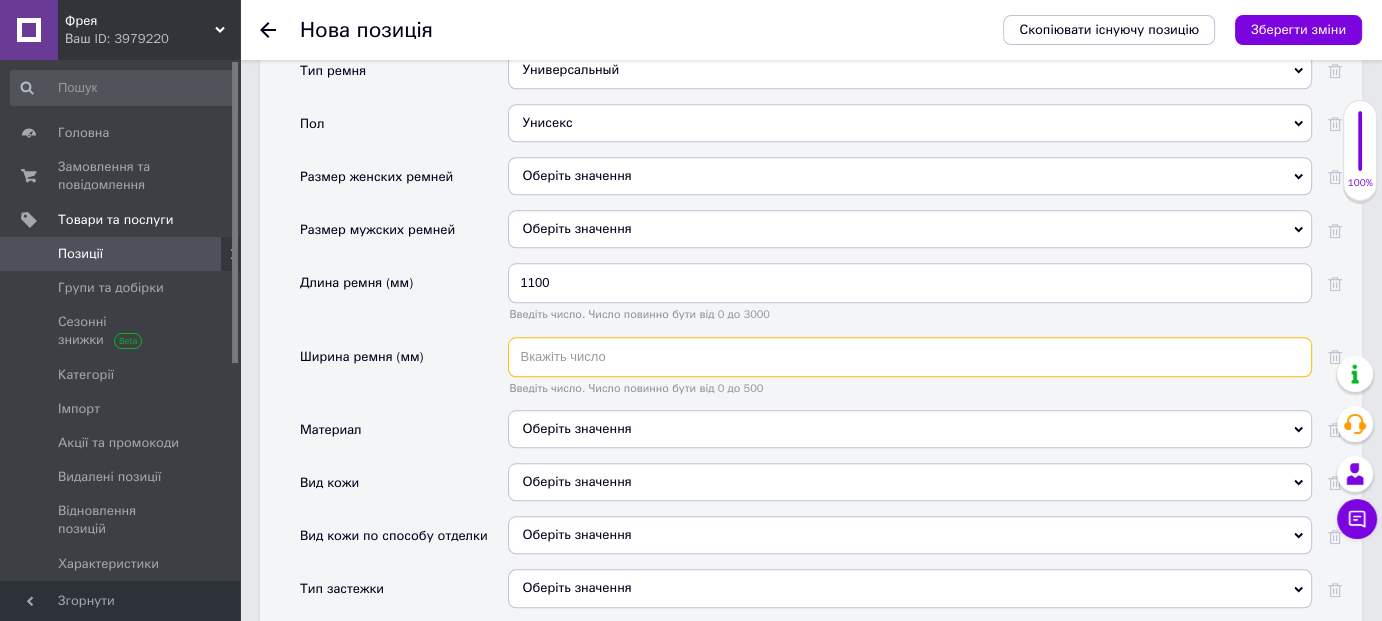 click at bounding box center [910, 357] 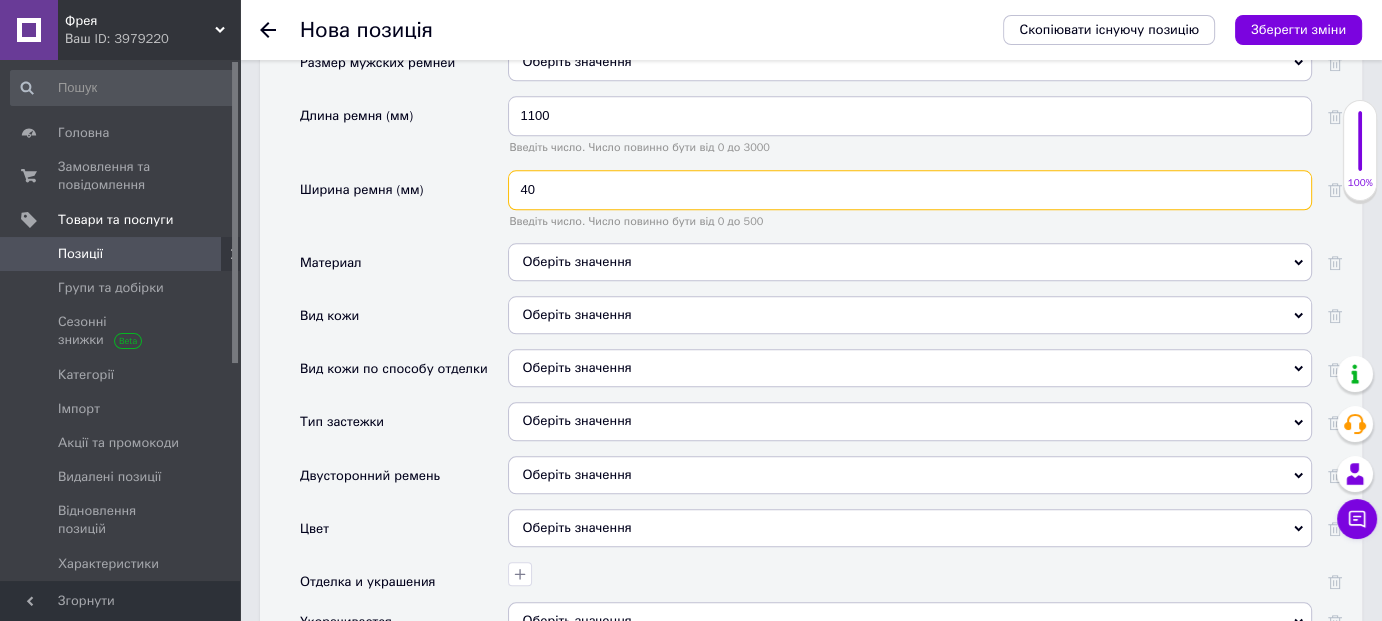 scroll, scrollTop: 2108, scrollLeft: 0, axis: vertical 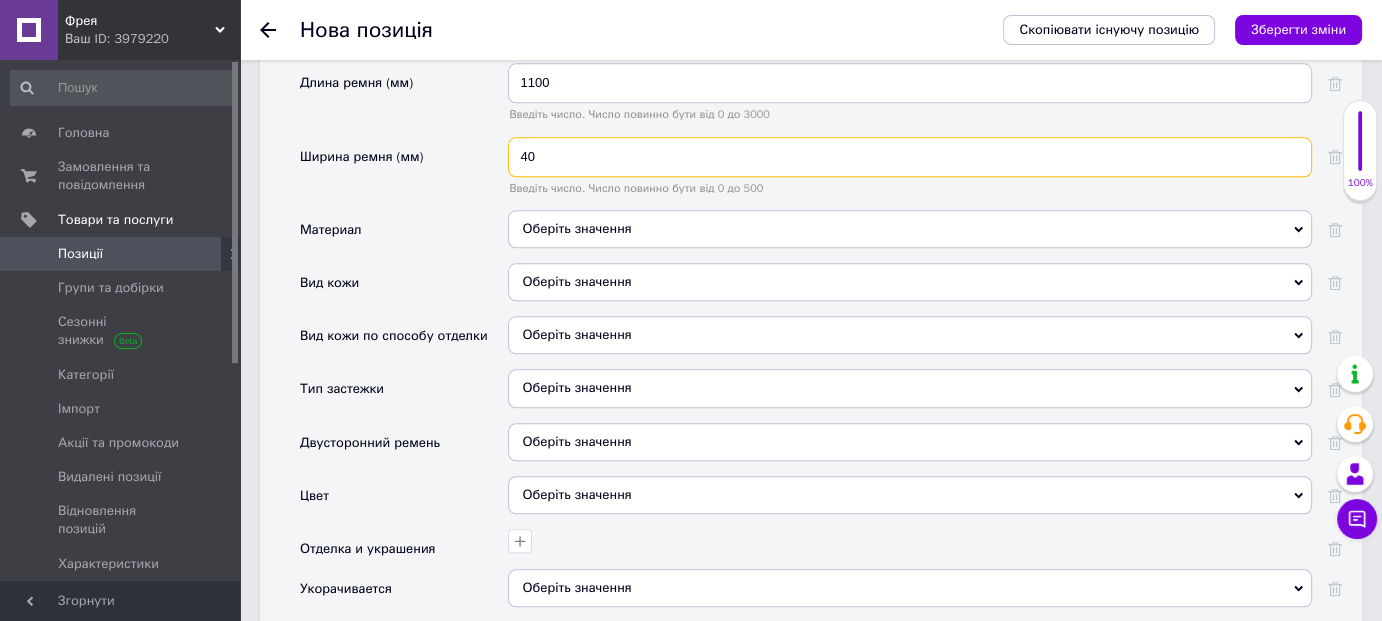 type on "40" 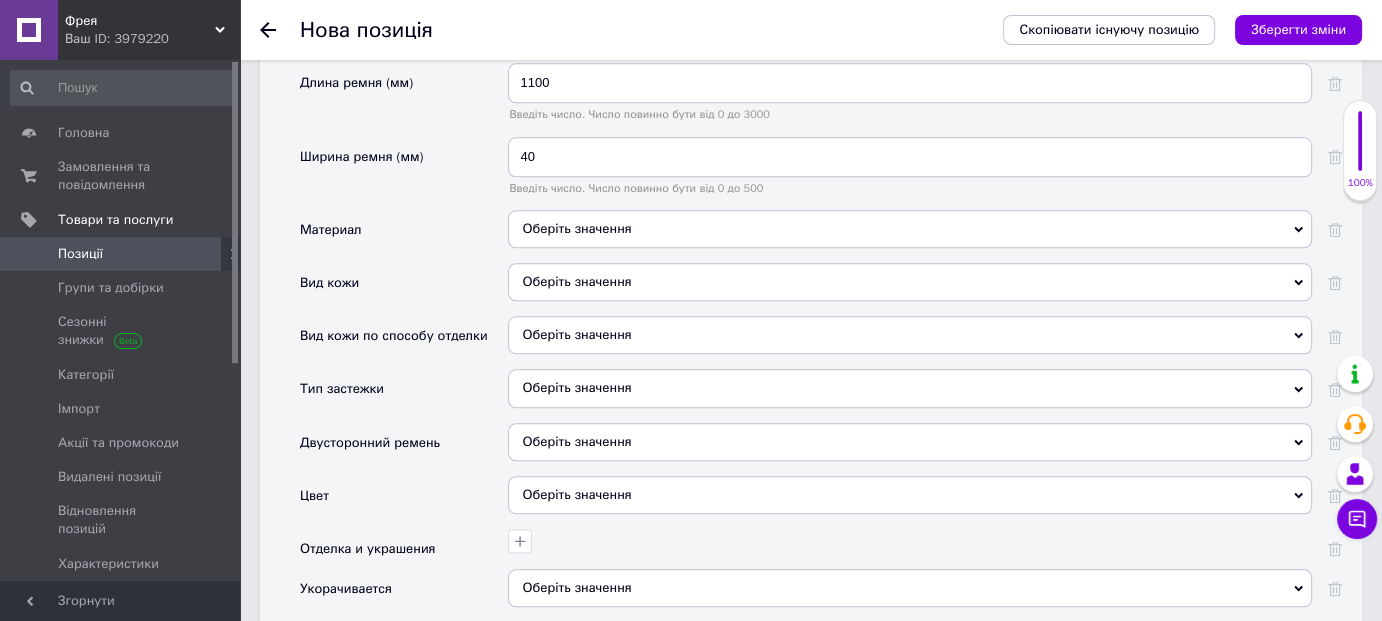 click on "Оберіть значення" at bounding box center (910, 229) 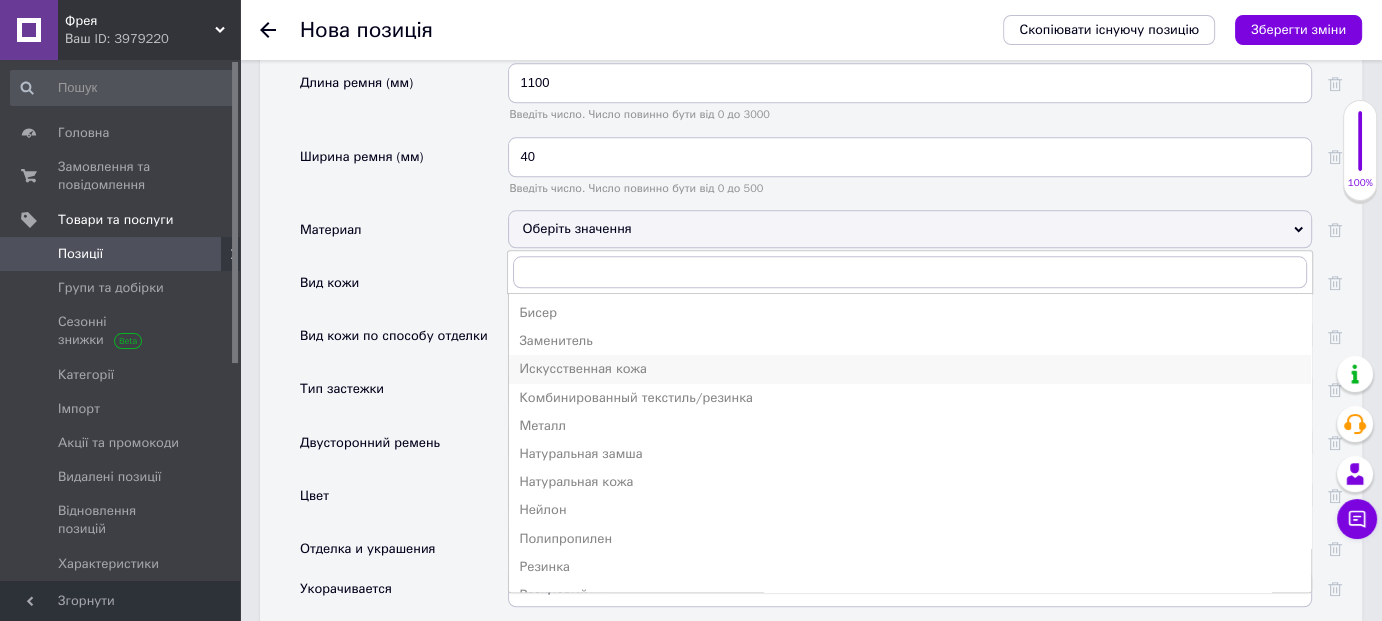 click on "Искусственная кожа" at bounding box center [910, 369] 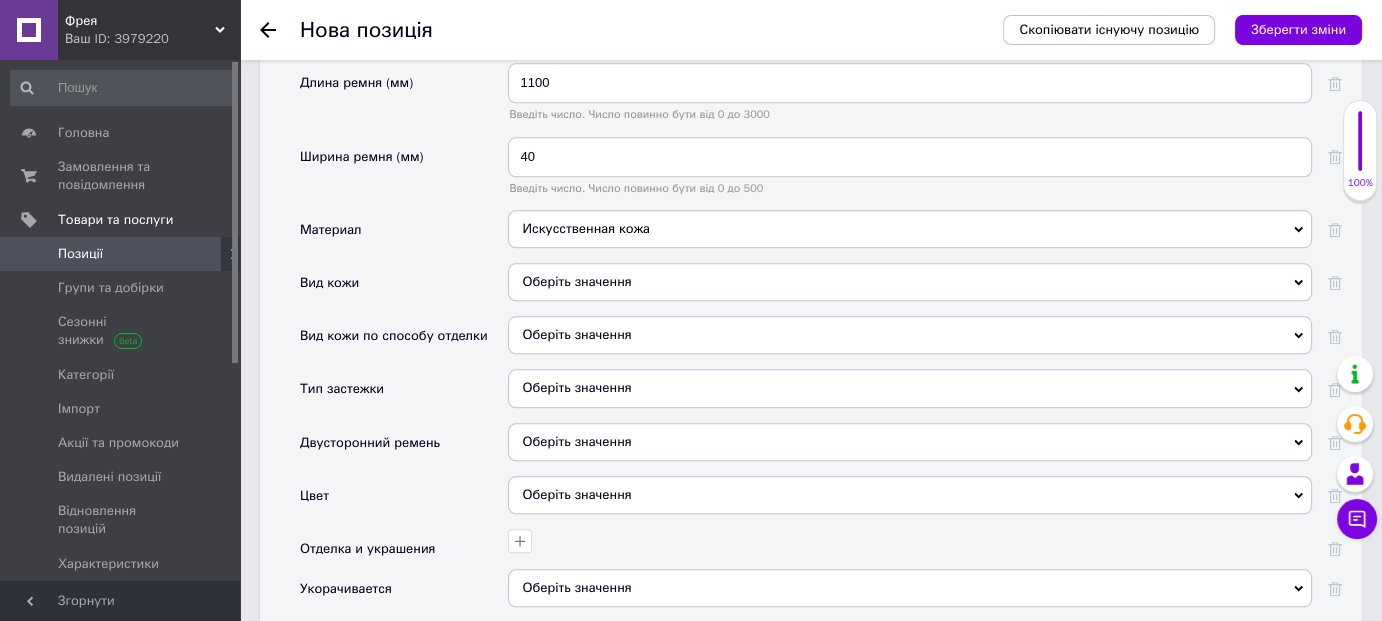 click on "Искусственная кожа" at bounding box center (910, 229) 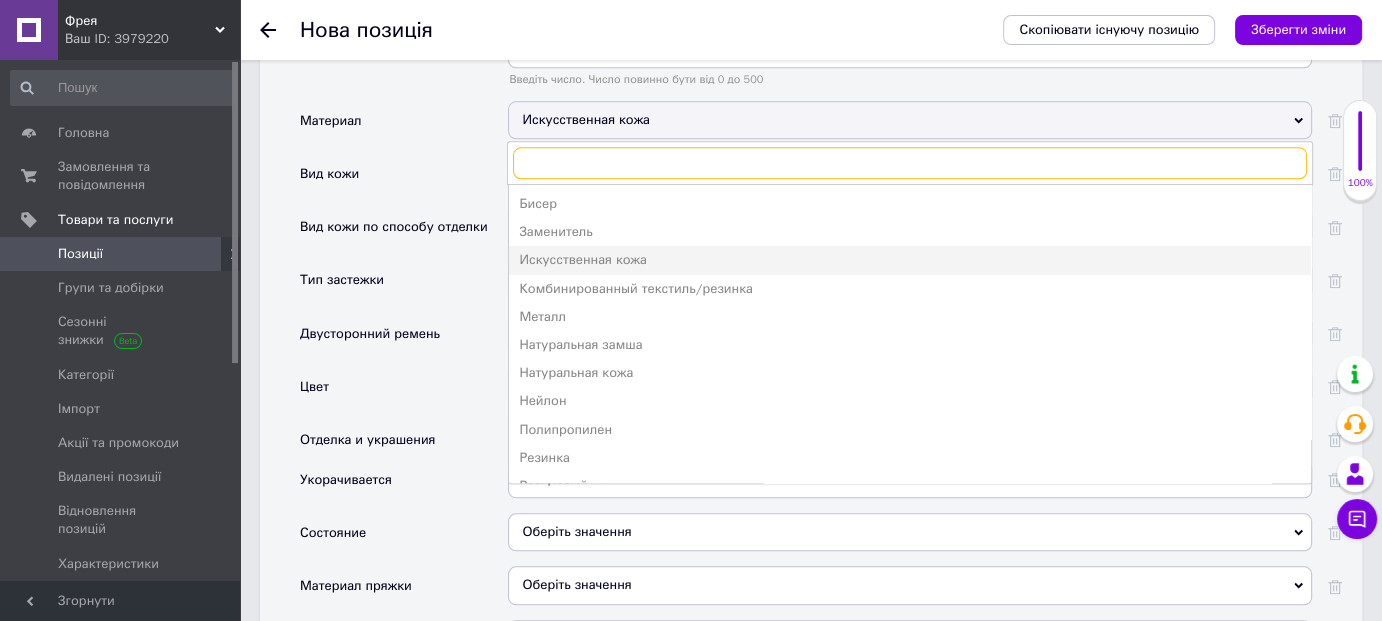 scroll, scrollTop: 2208, scrollLeft: 0, axis: vertical 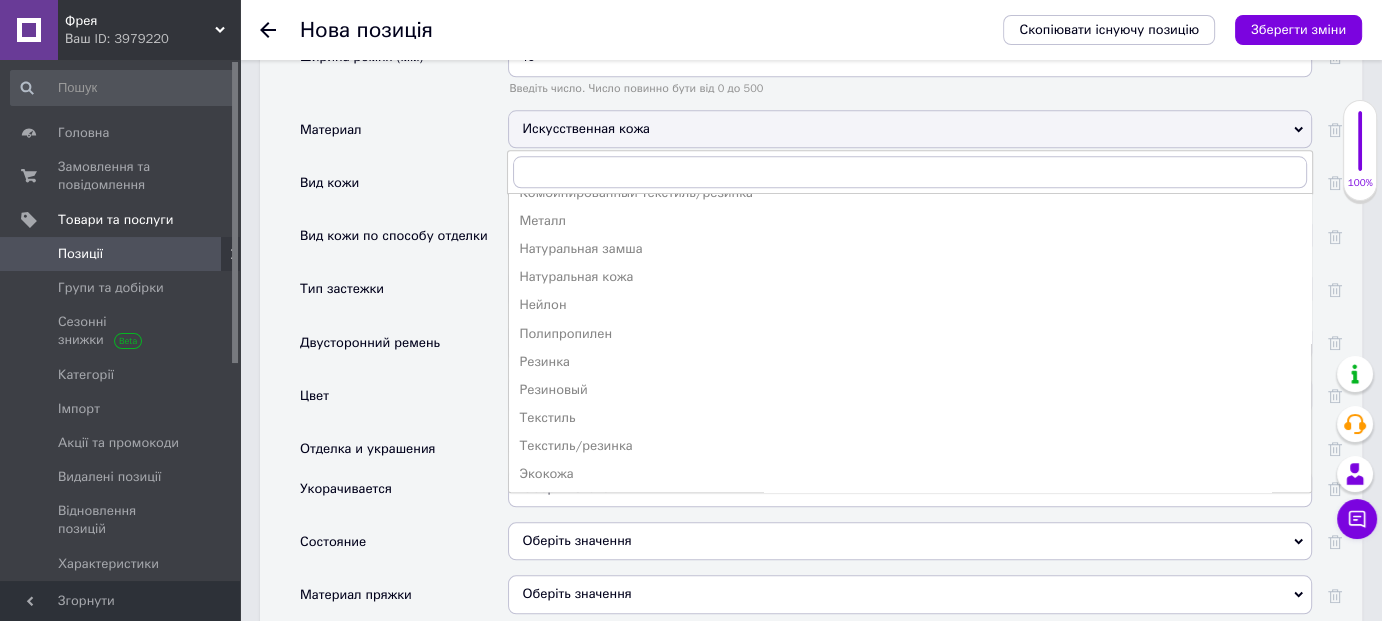 click on "Вид кожи" at bounding box center (404, 189) 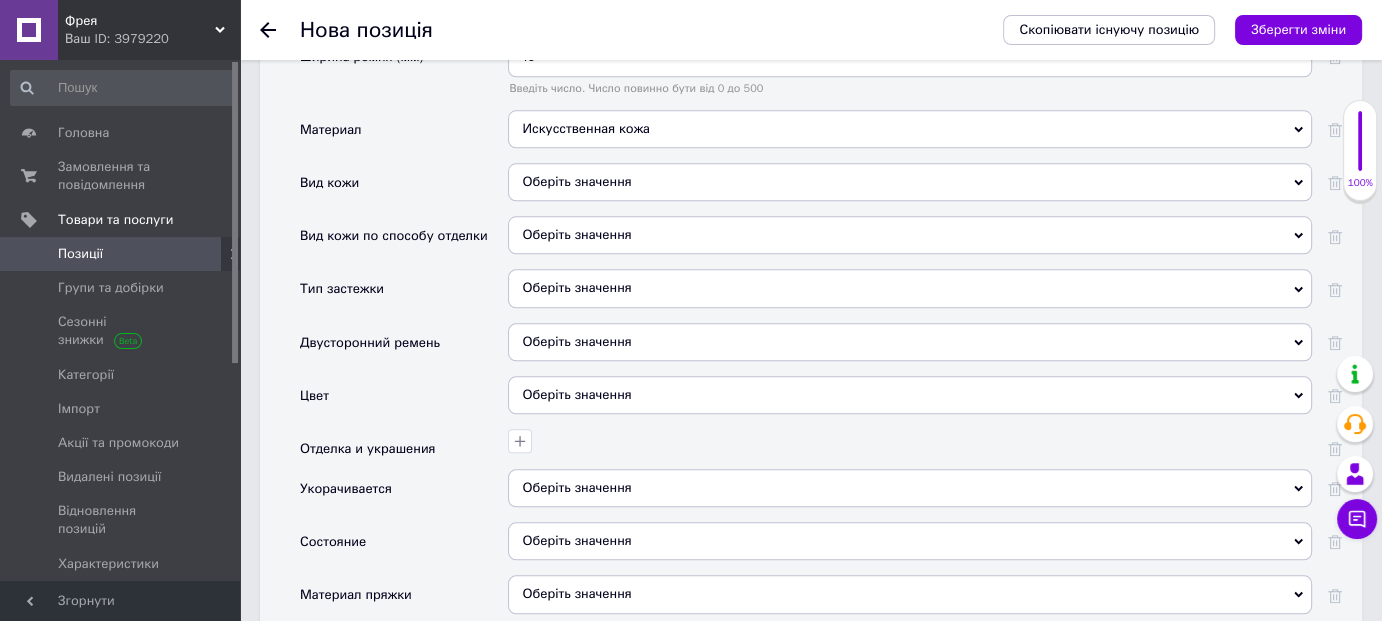 click on "Оберіть значення" at bounding box center [910, 288] 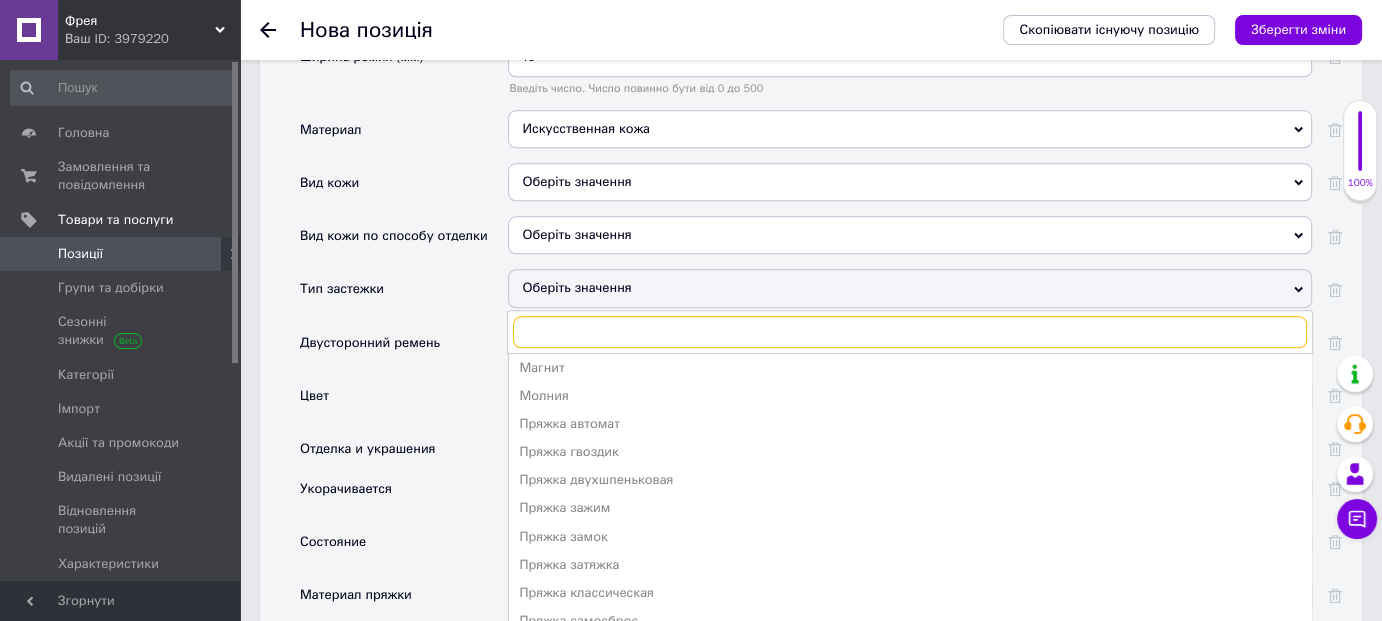 scroll, scrollTop: 190, scrollLeft: 0, axis: vertical 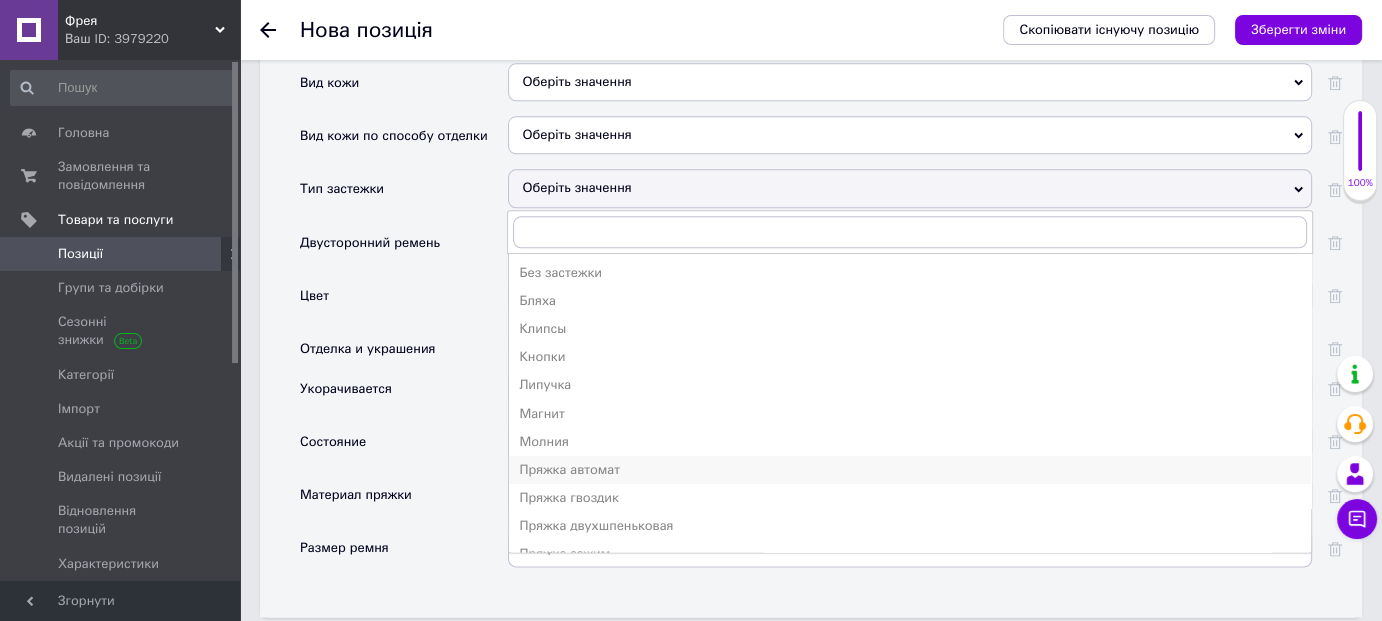 click on "Пряжка автомат" at bounding box center [910, 470] 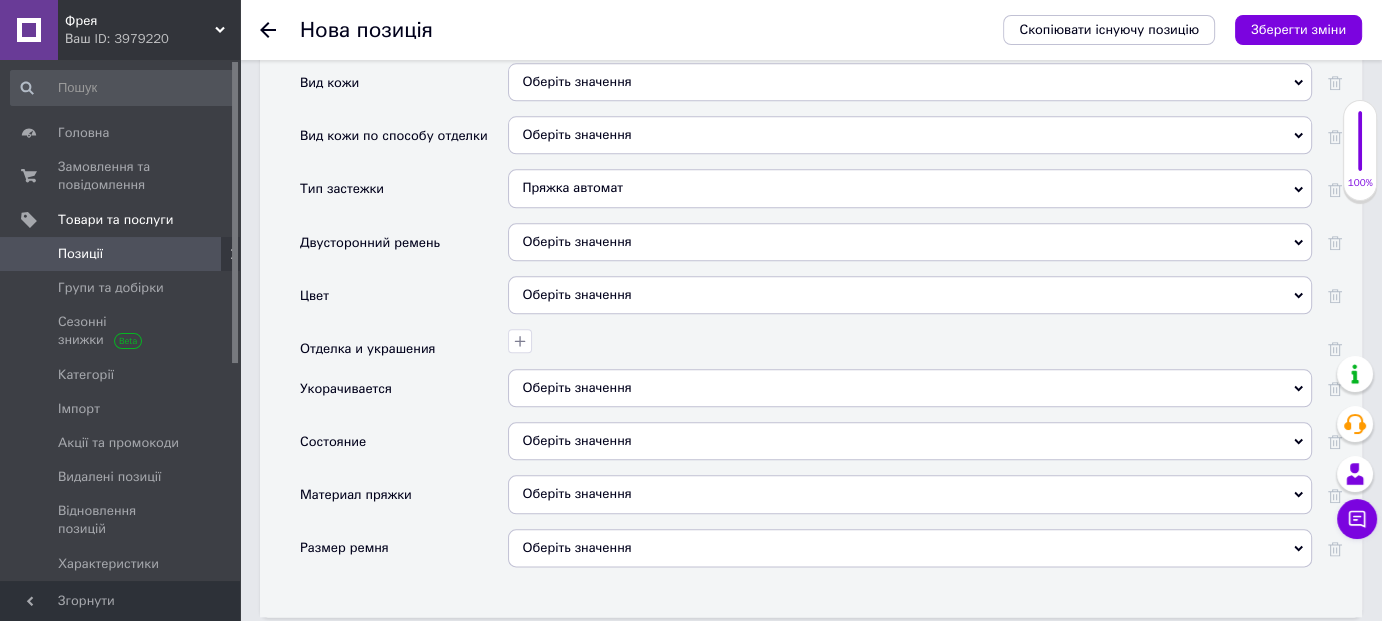 click on "Пряжка автомат" at bounding box center (910, 188) 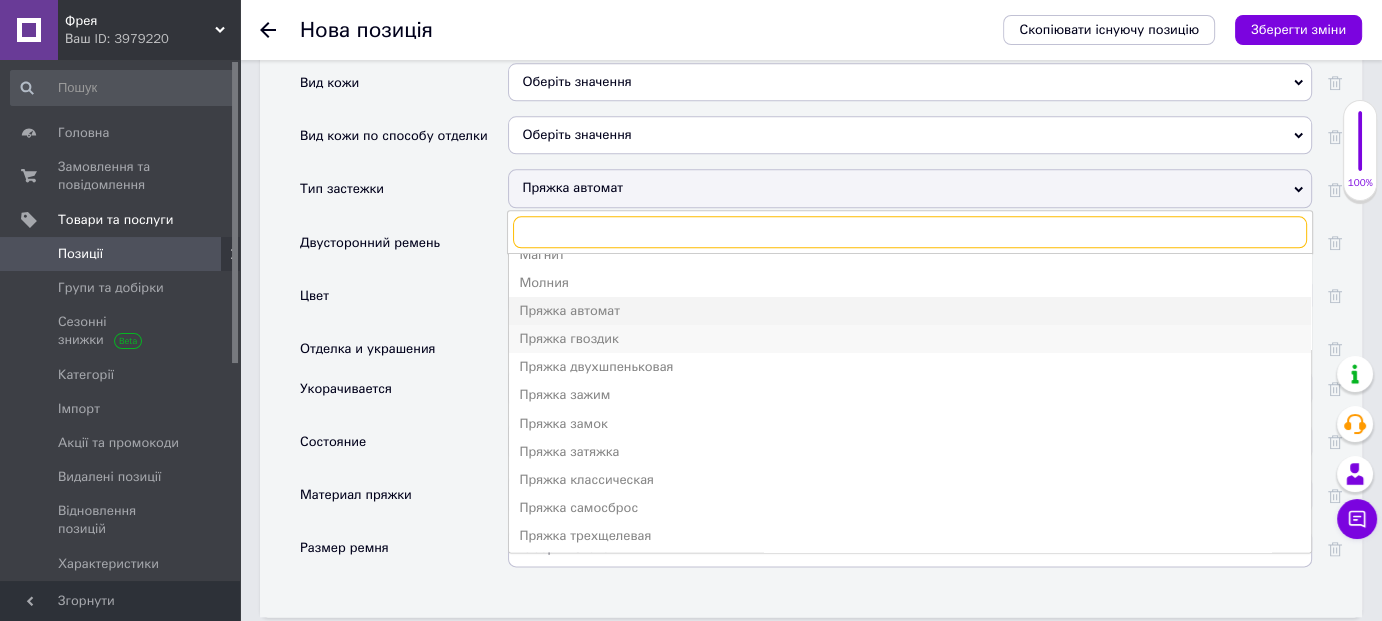scroll, scrollTop: 190, scrollLeft: 0, axis: vertical 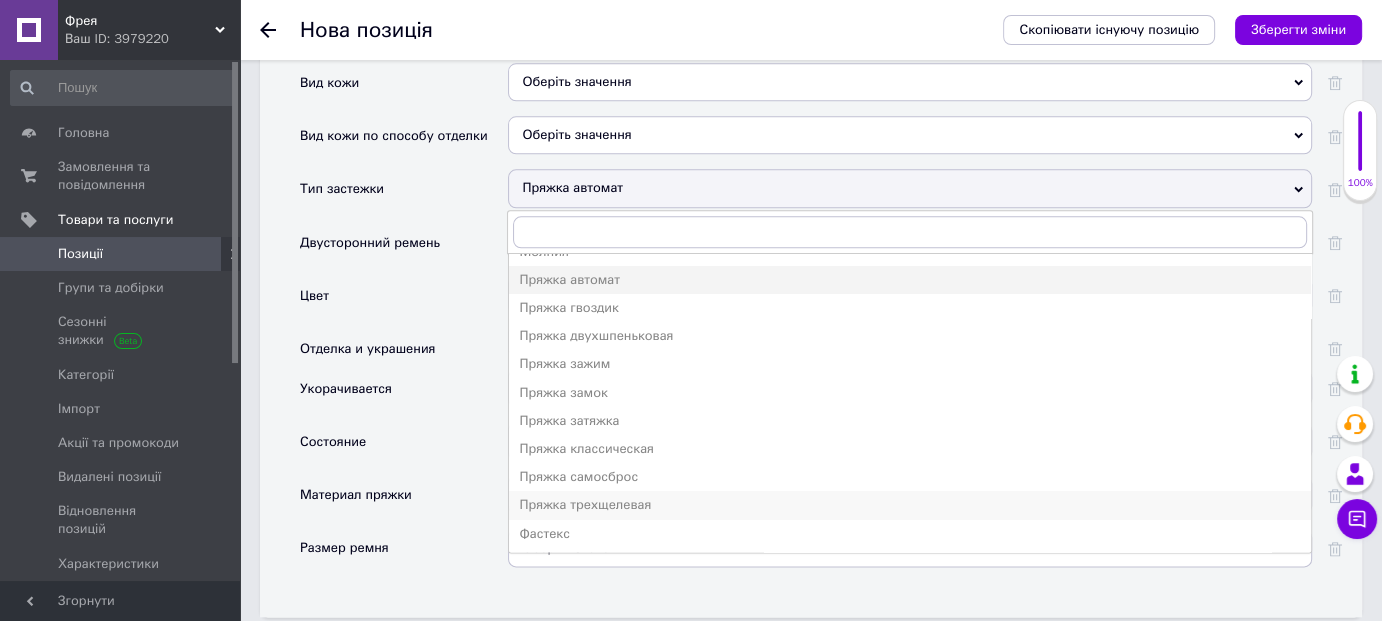 click on "Пряжка трехщелевая" at bounding box center [910, 505] 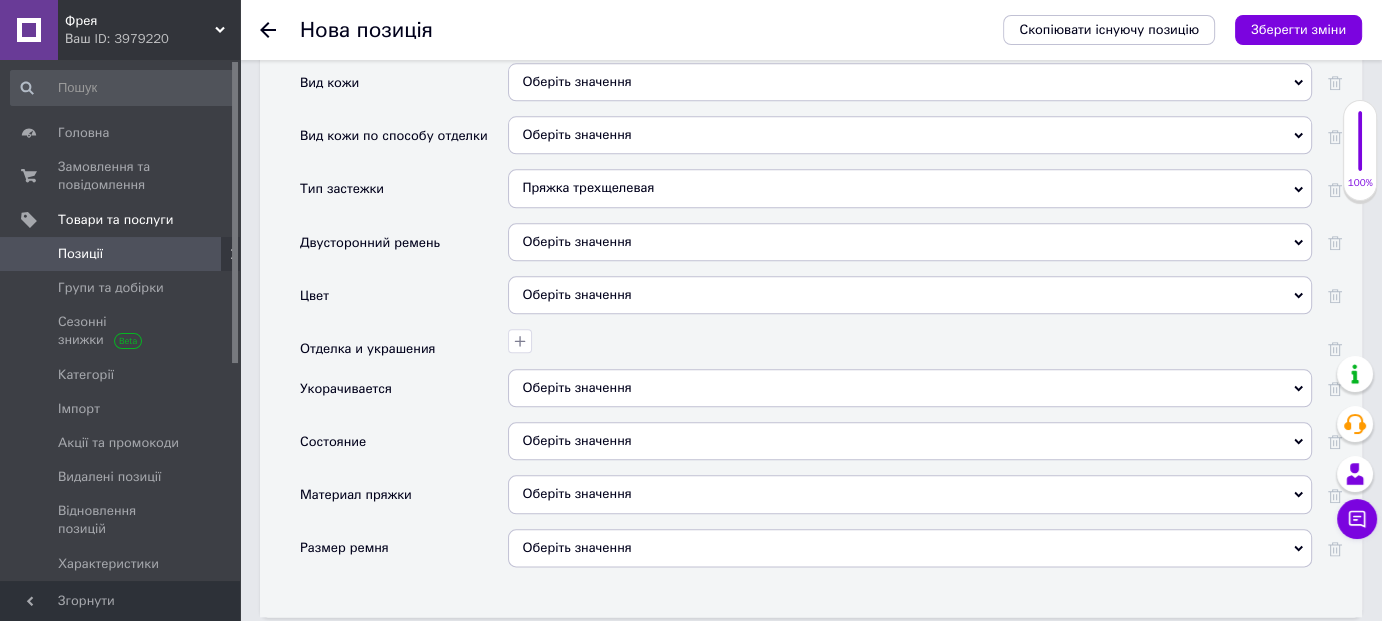 click on "Оберіть значення" at bounding box center (576, 241) 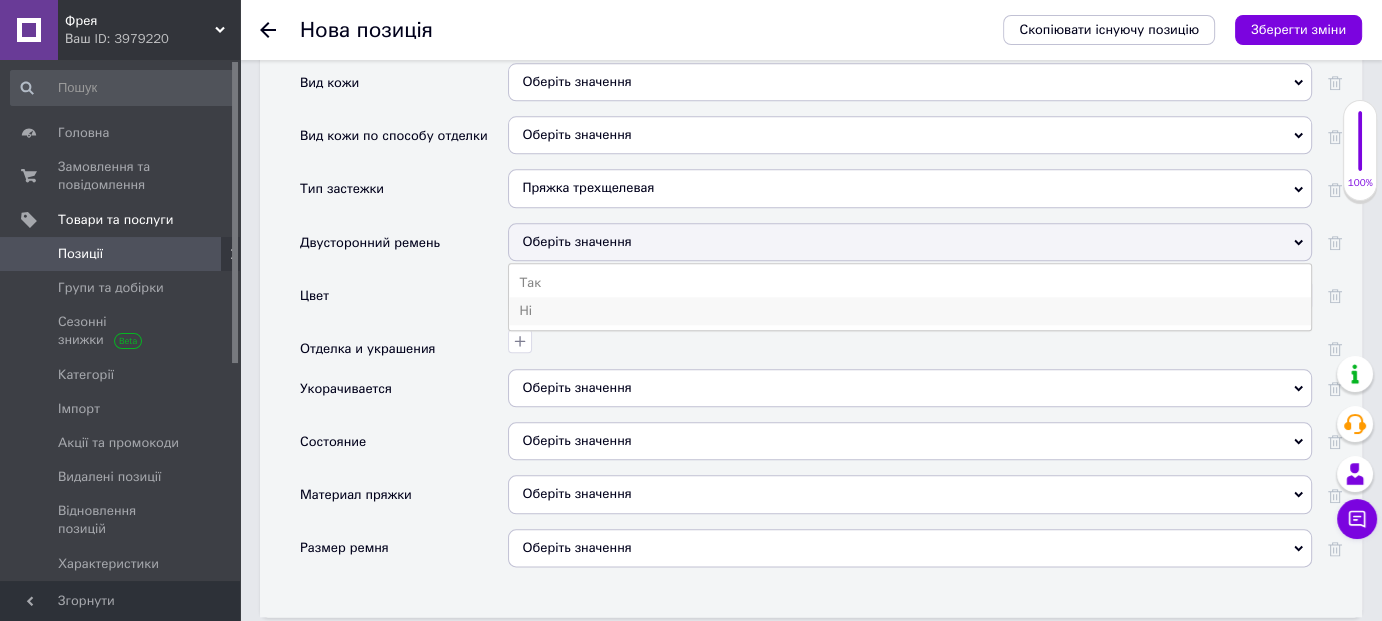 click on "Ні" at bounding box center [910, 311] 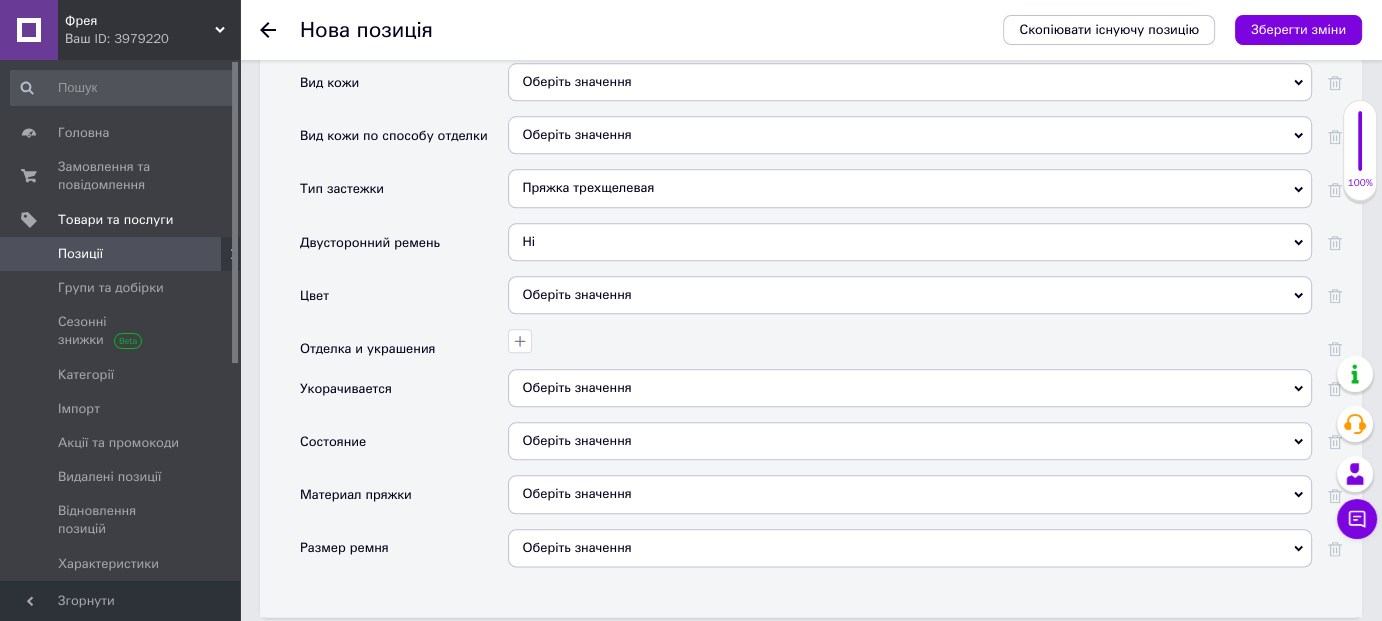 click on "Оберіть значення" at bounding box center [910, 295] 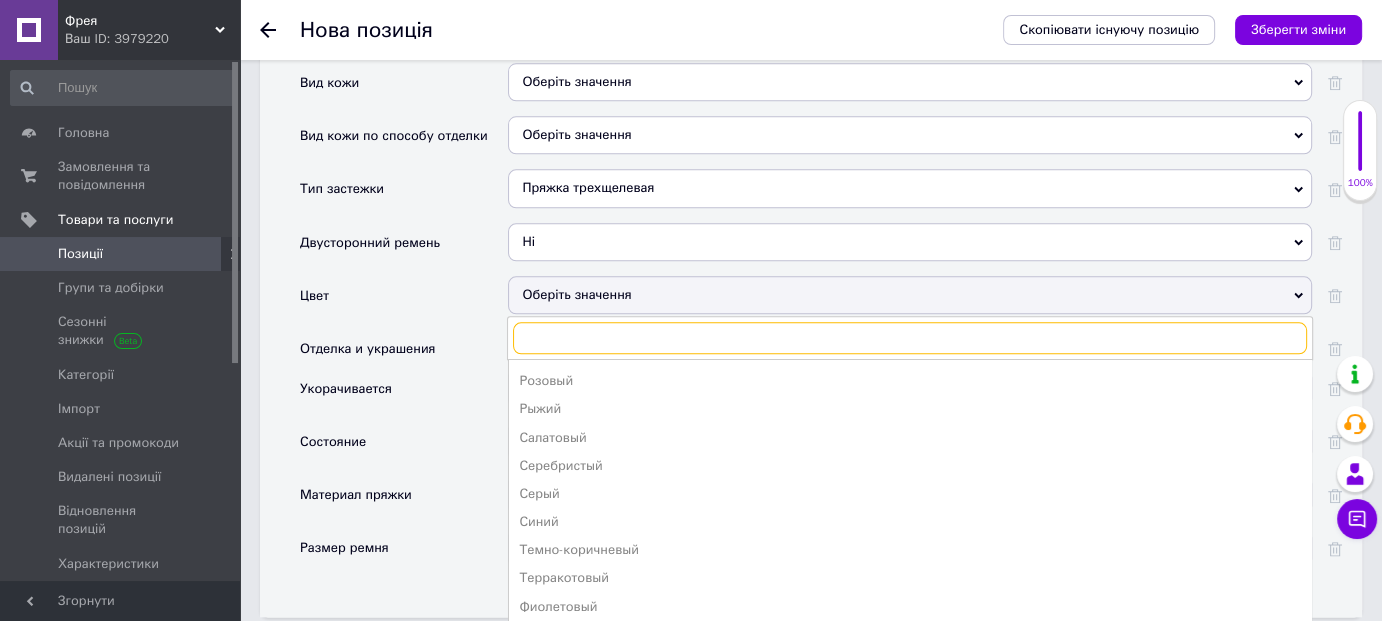 scroll, scrollTop: 528, scrollLeft: 0, axis: vertical 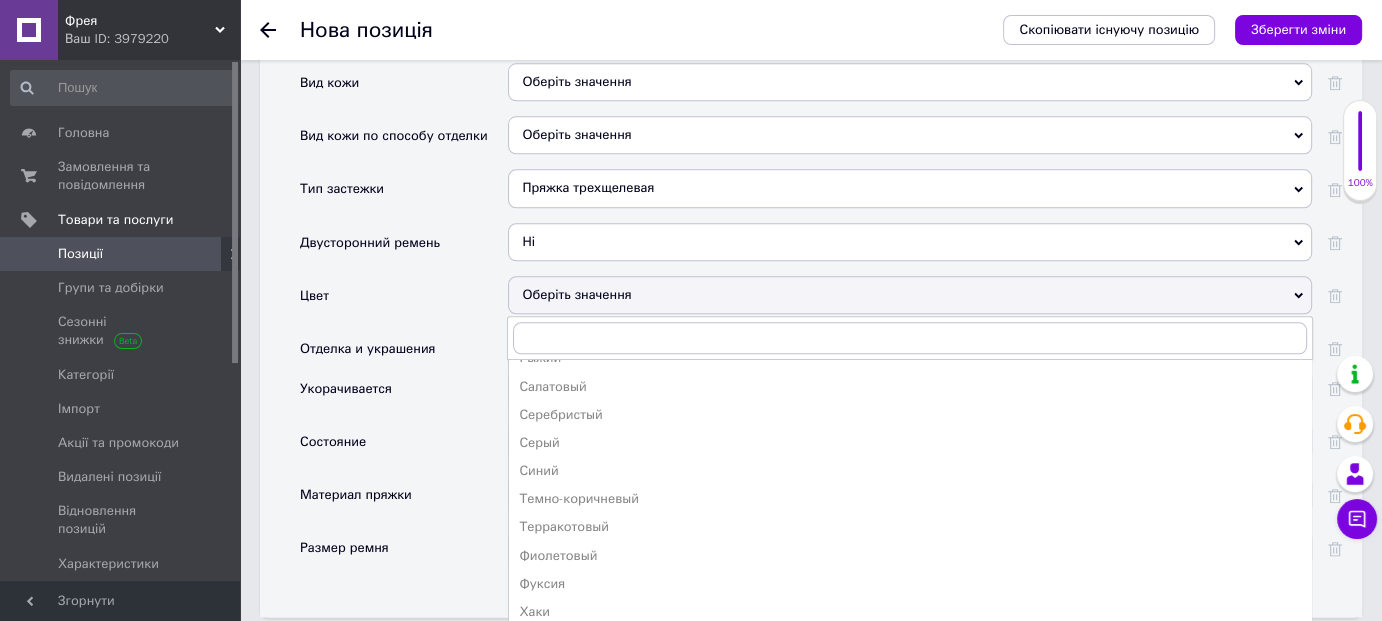 click on "Черный" at bounding box center [910, 640] 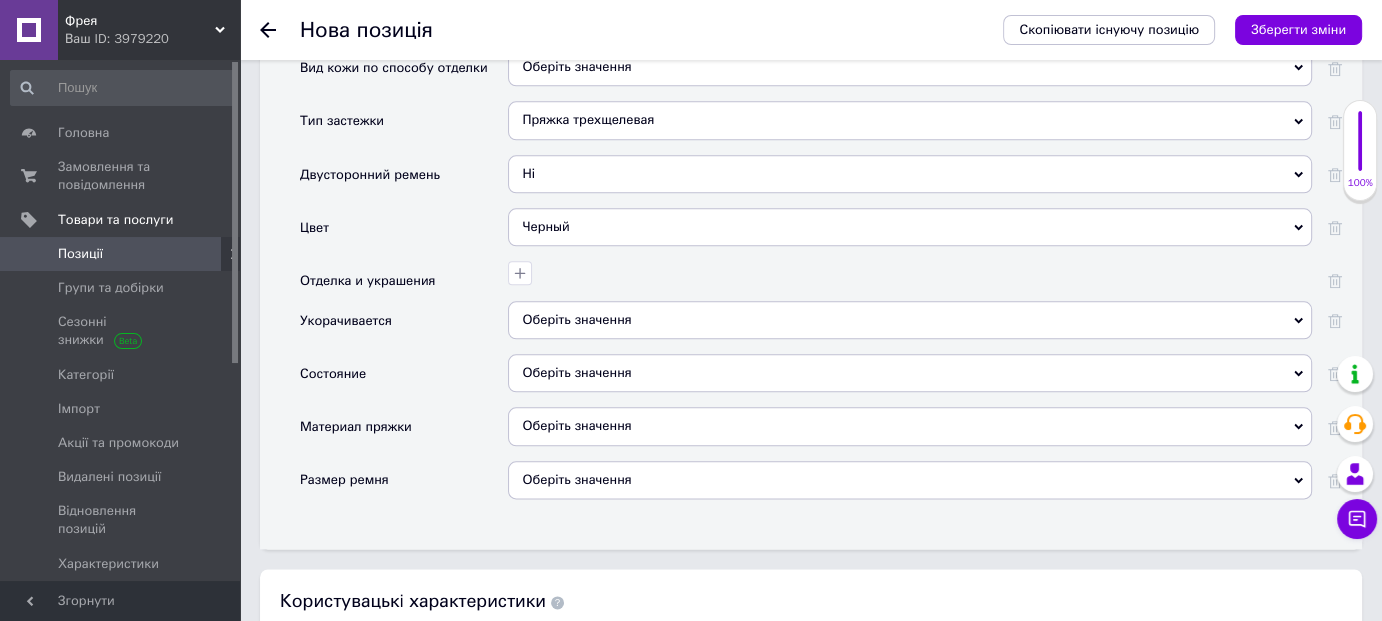 scroll, scrollTop: 2408, scrollLeft: 0, axis: vertical 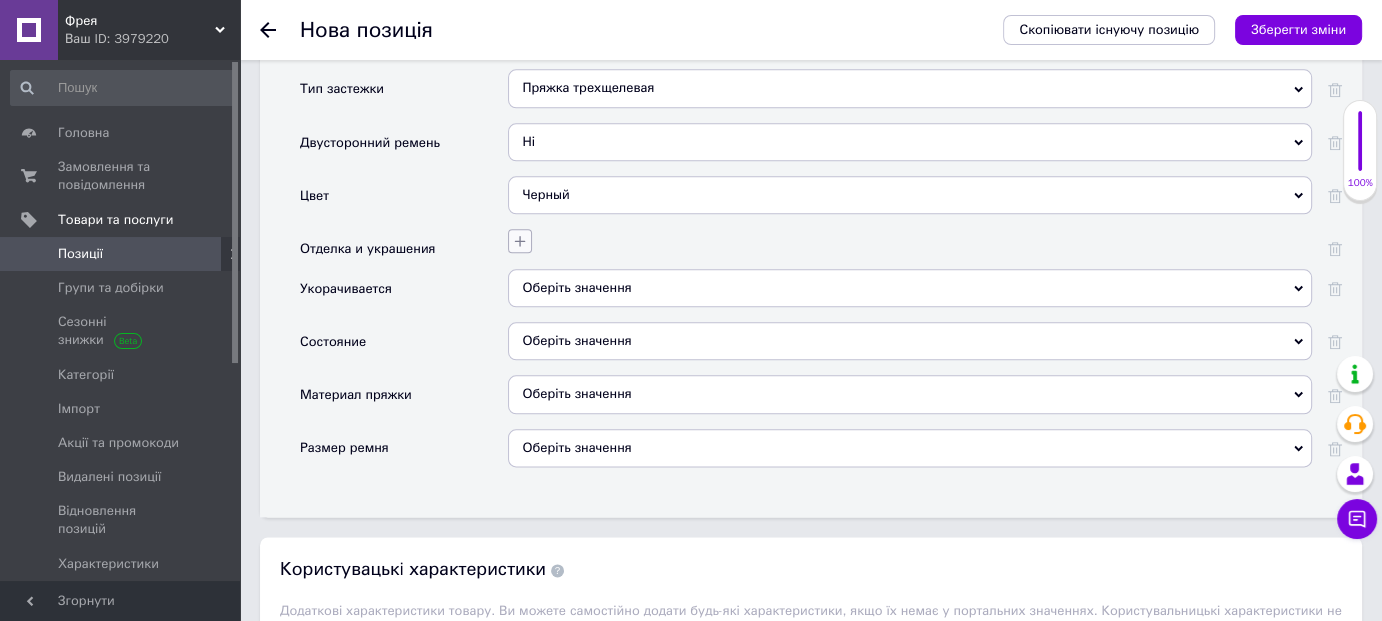 click 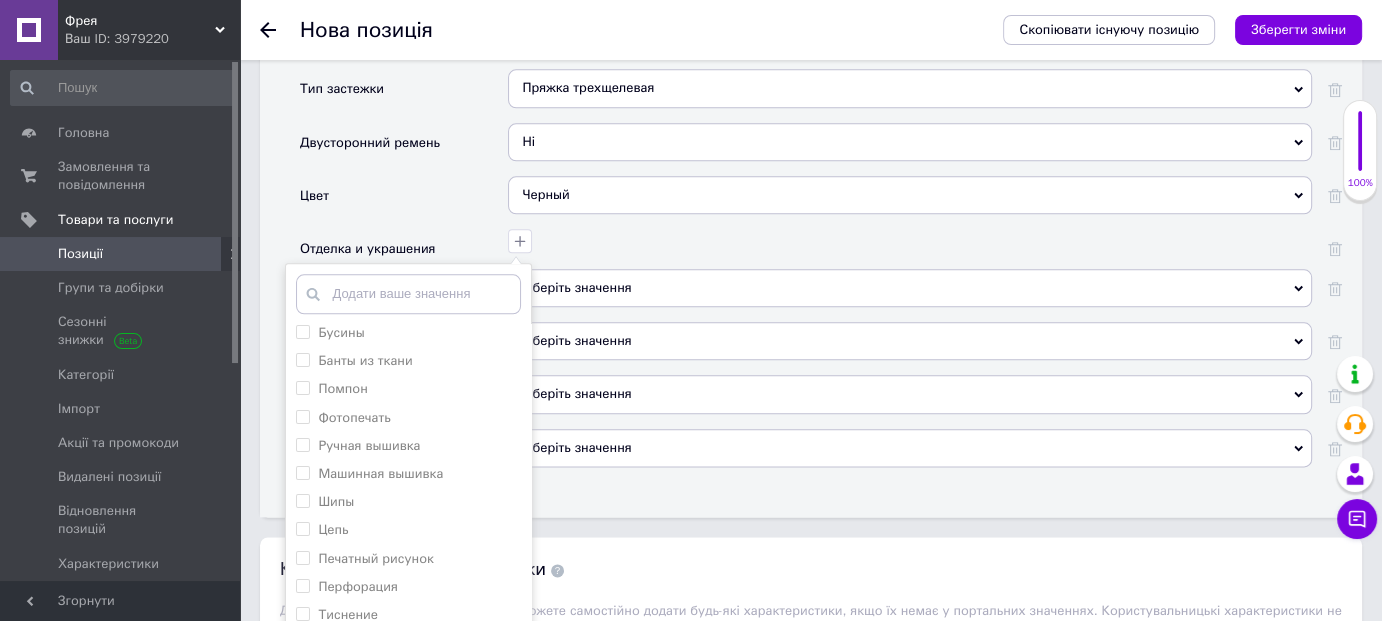 scroll, scrollTop: 488, scrollLeft: 0, axis: vertical 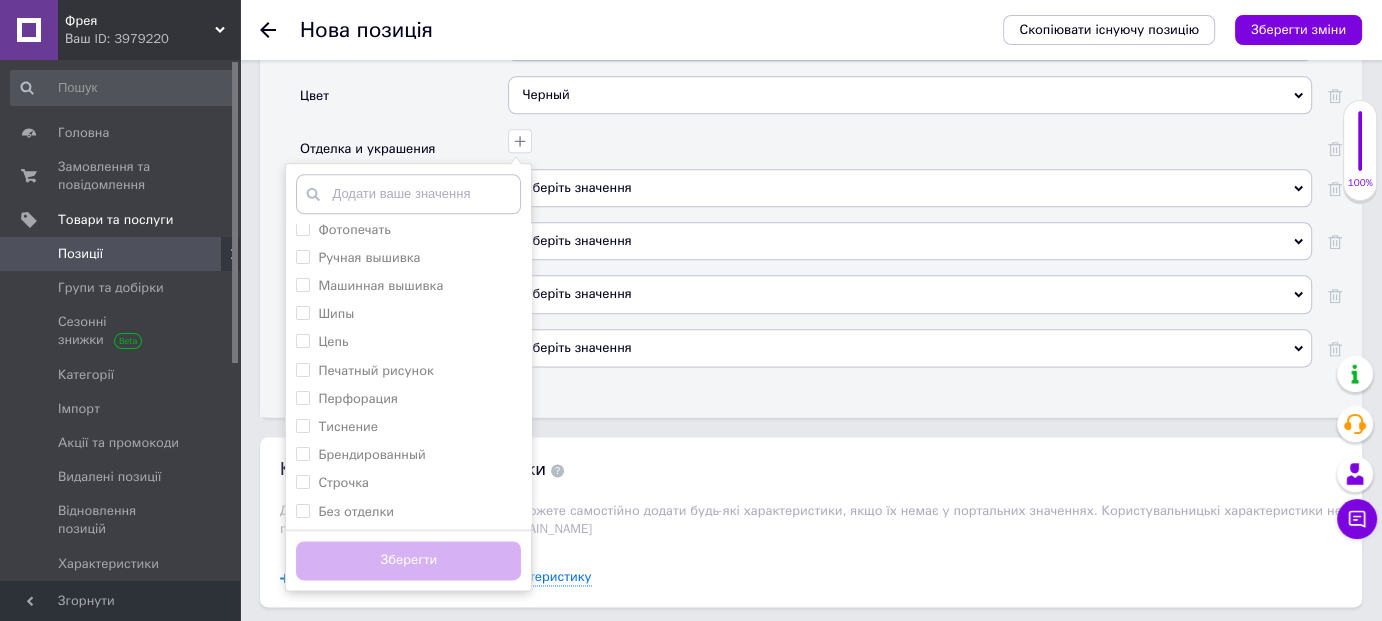 click on "Черный Бежевый Белый Бирюзовый Болотный Бордовый Голубой Желтый Зелёный Золотистый Коричневый Красный Молочный Нюд Оливковый Оранжевый Песочный Разные цвета Розовый Рыжий Салатовый Серебристый Серый Синий Темно-коричневый Терракотовый Фиолетовый Фуксия Хаки Черный" at bounding box center [910, 102] 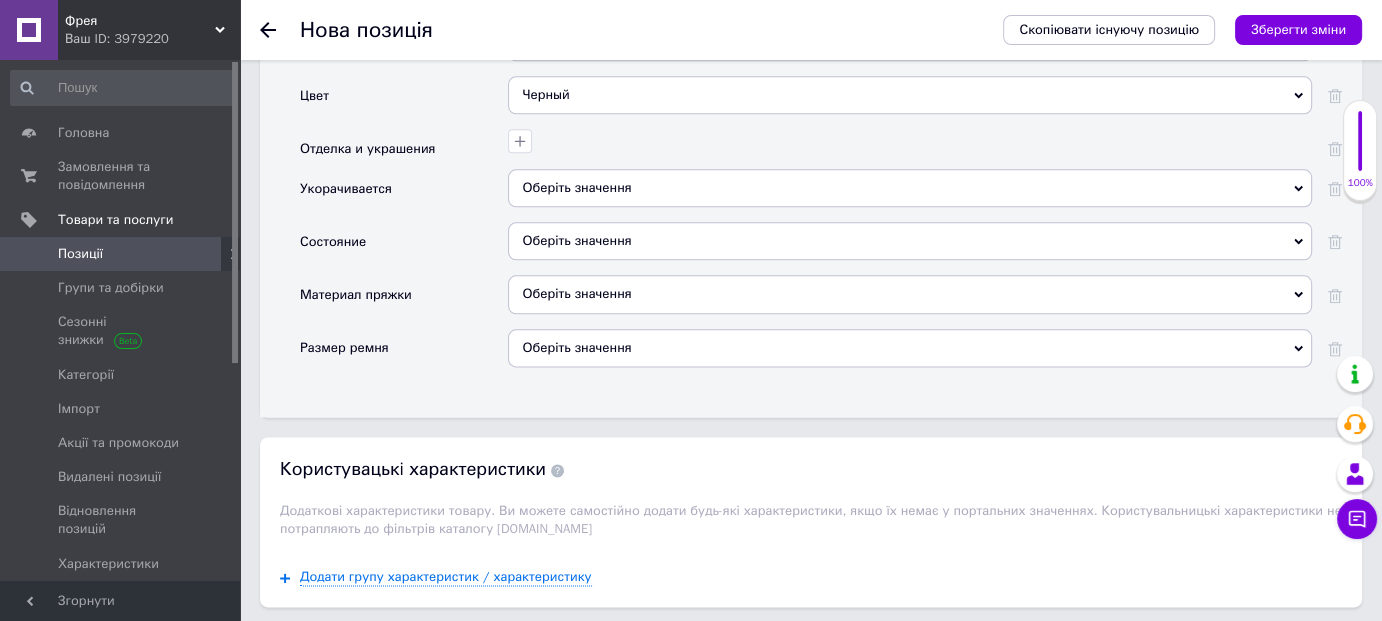 click on "Оберіть значення" at bounding box center (910, 188) 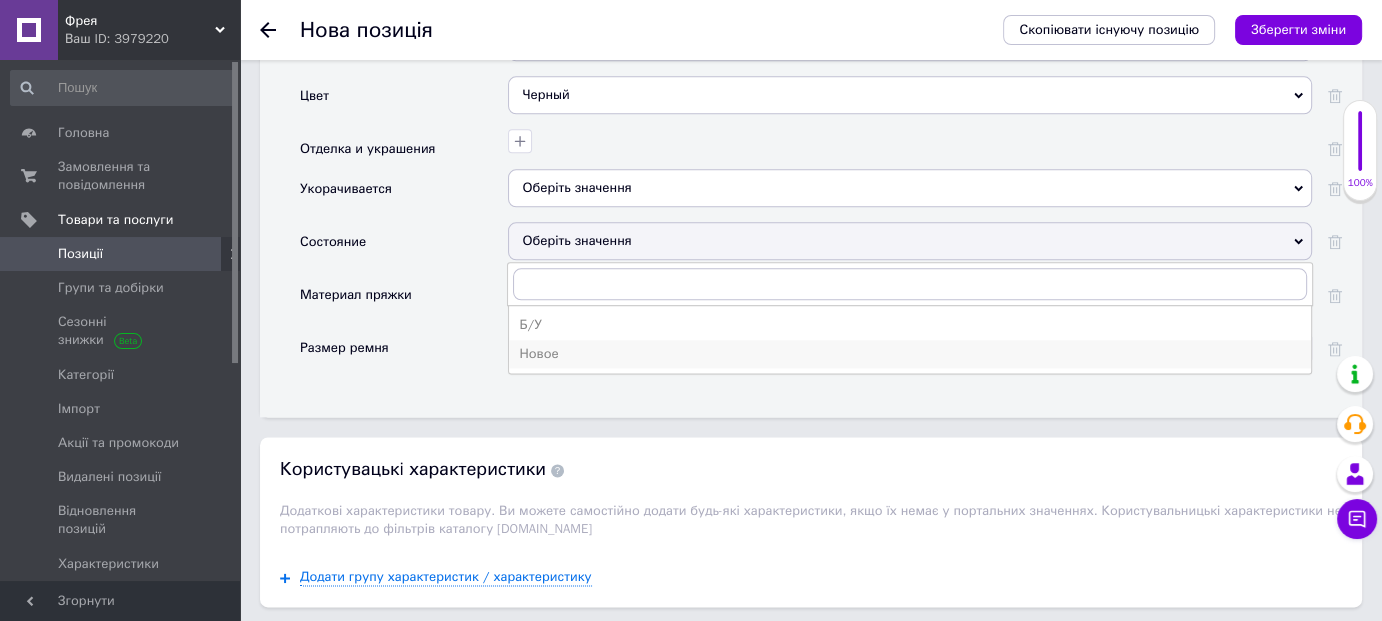 click on "Новое" at bounding box center [910, 354] 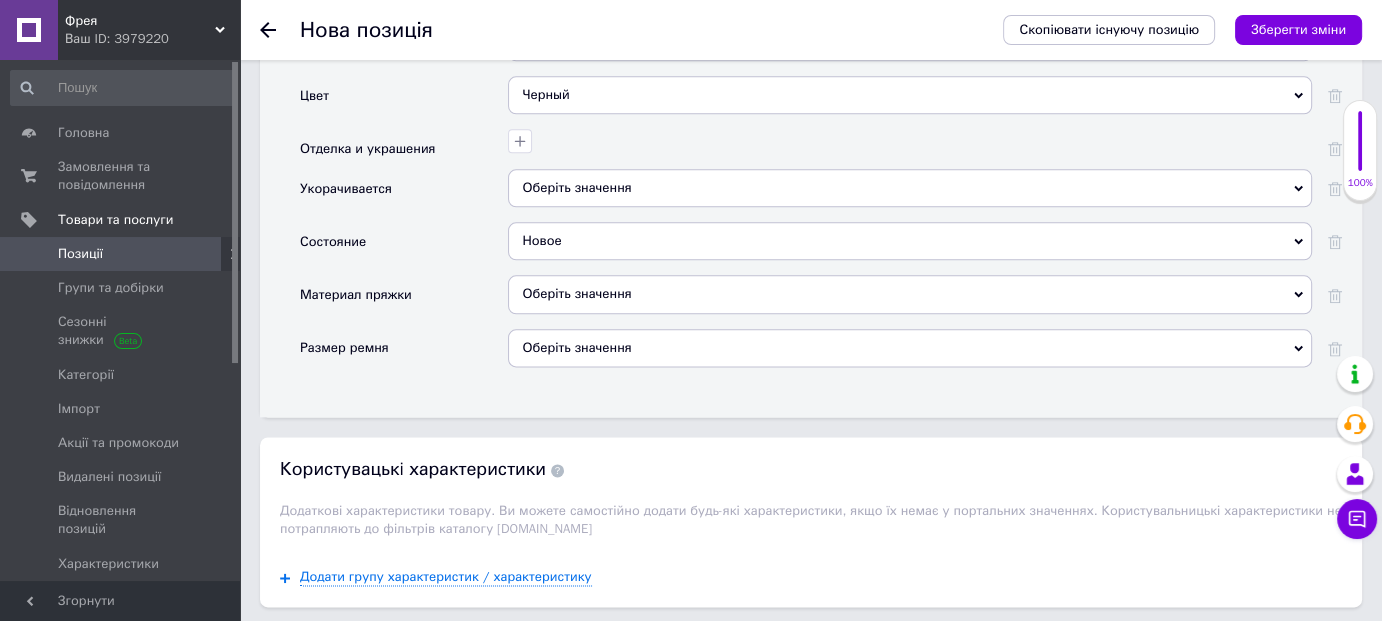 click on "Оберіть значення" at bounding box center (910, 294) 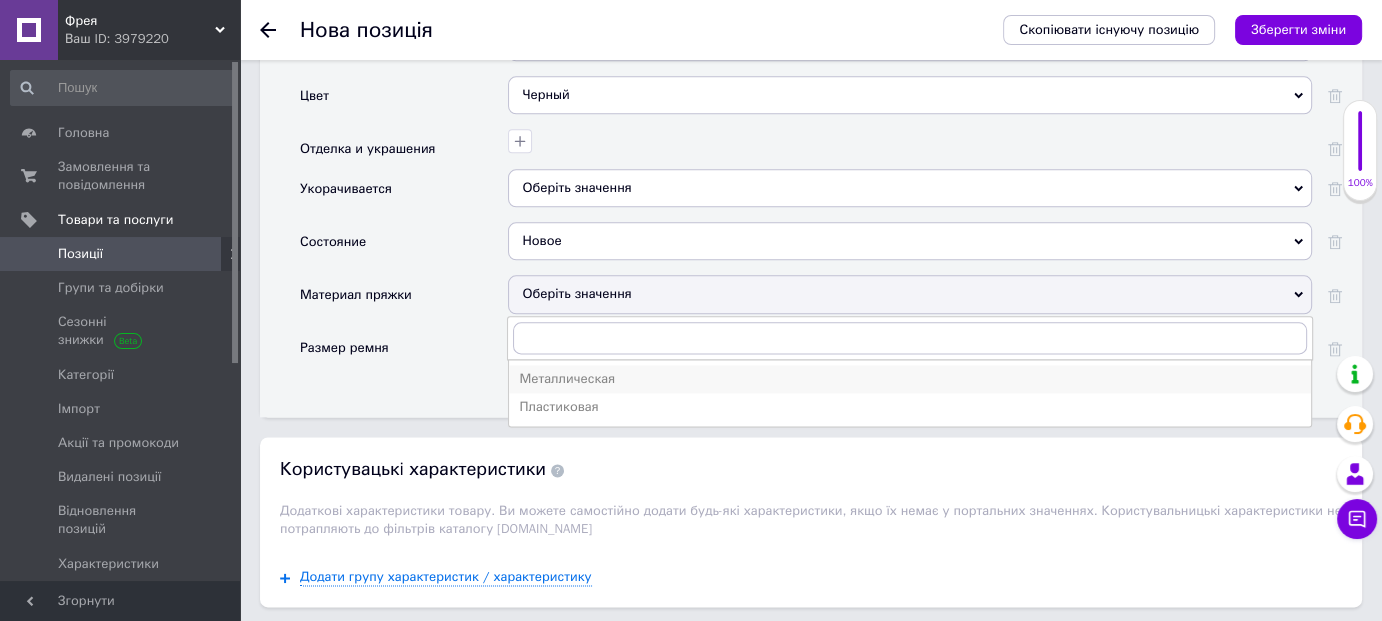 click on "Металлическая" at bounding box center (910, 379) 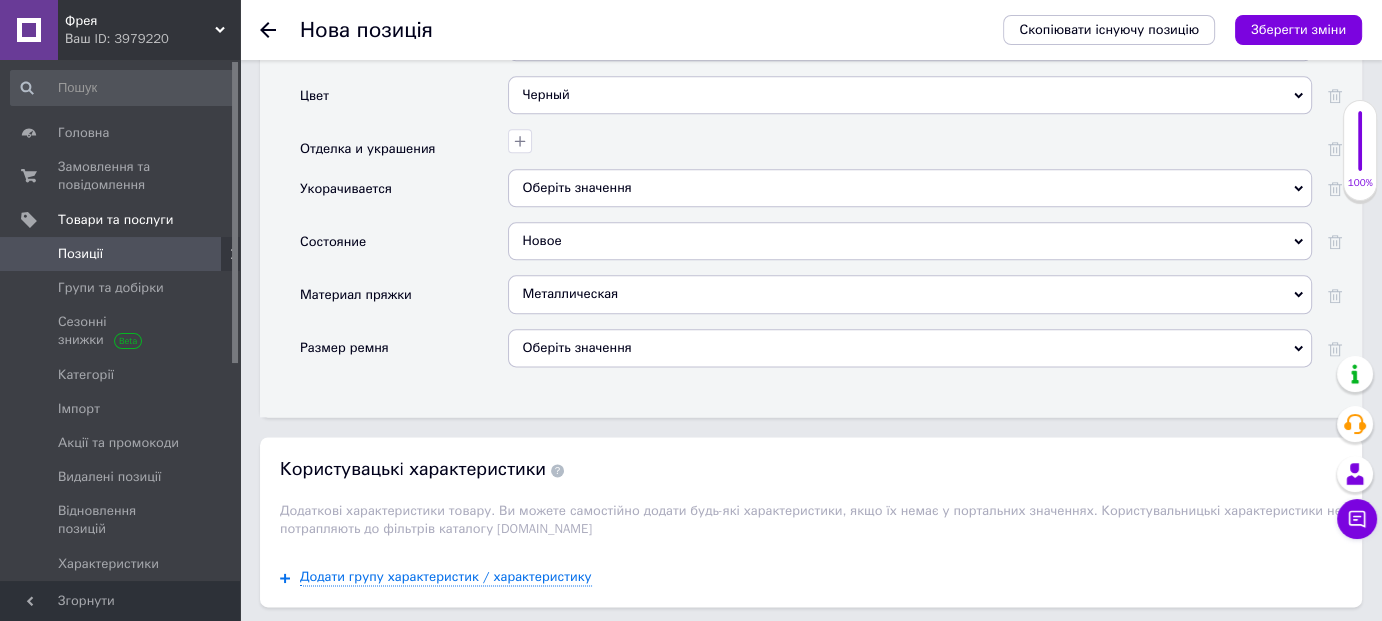 click on "Оберіть значення" at bounding box center [910, 348] 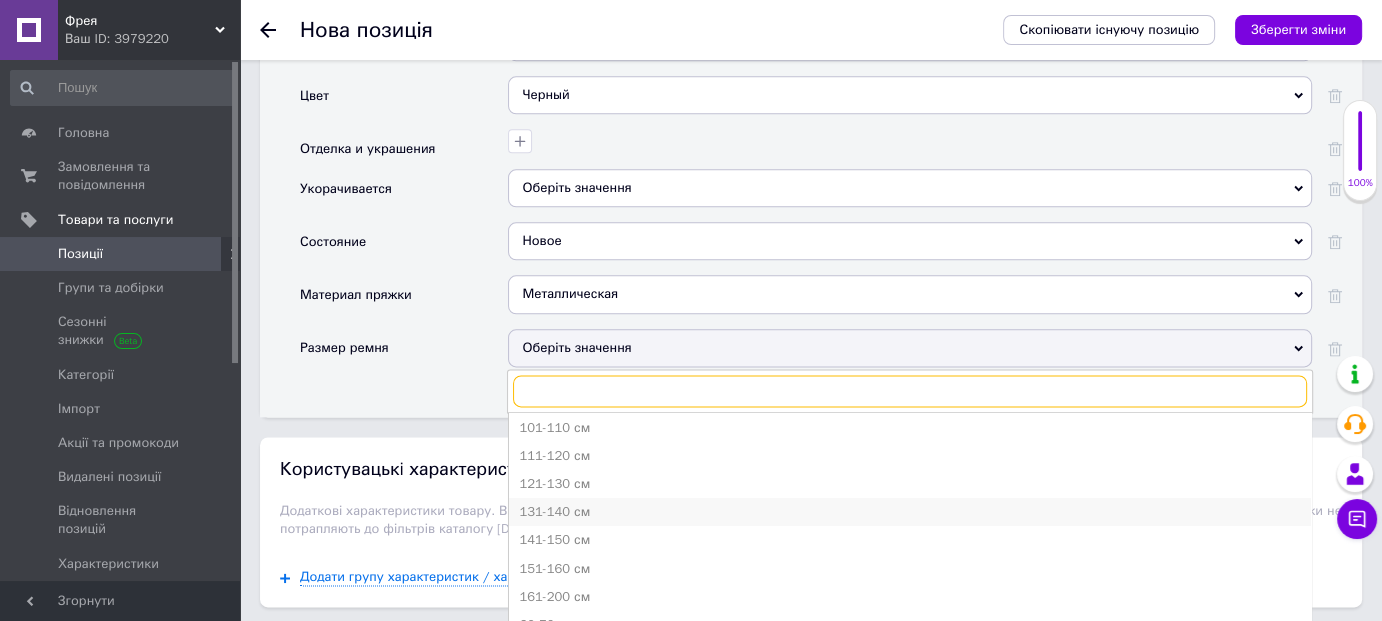 scroll, scrollTop: 0, scrollLeft: 0, axis: both 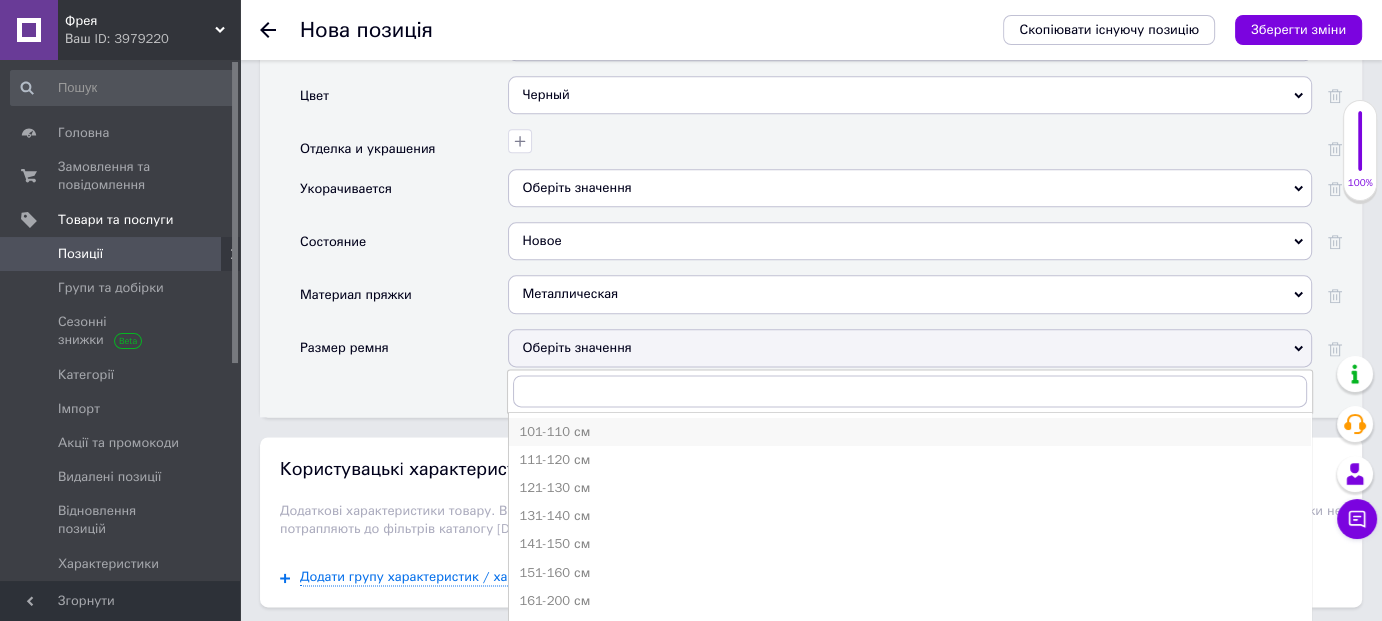 click on "101-110 см" at bounding box center (910, 432) 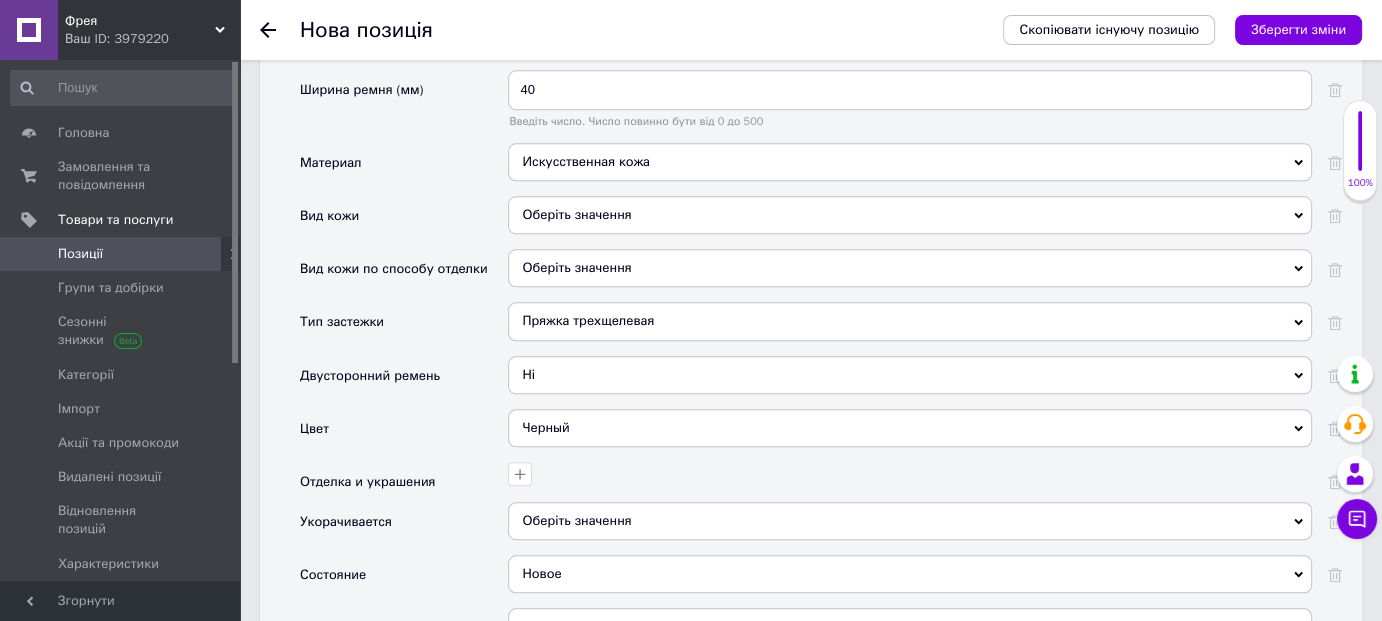 scroll, scrollTop: 2208, scrollLeft: 0, axis: vertical 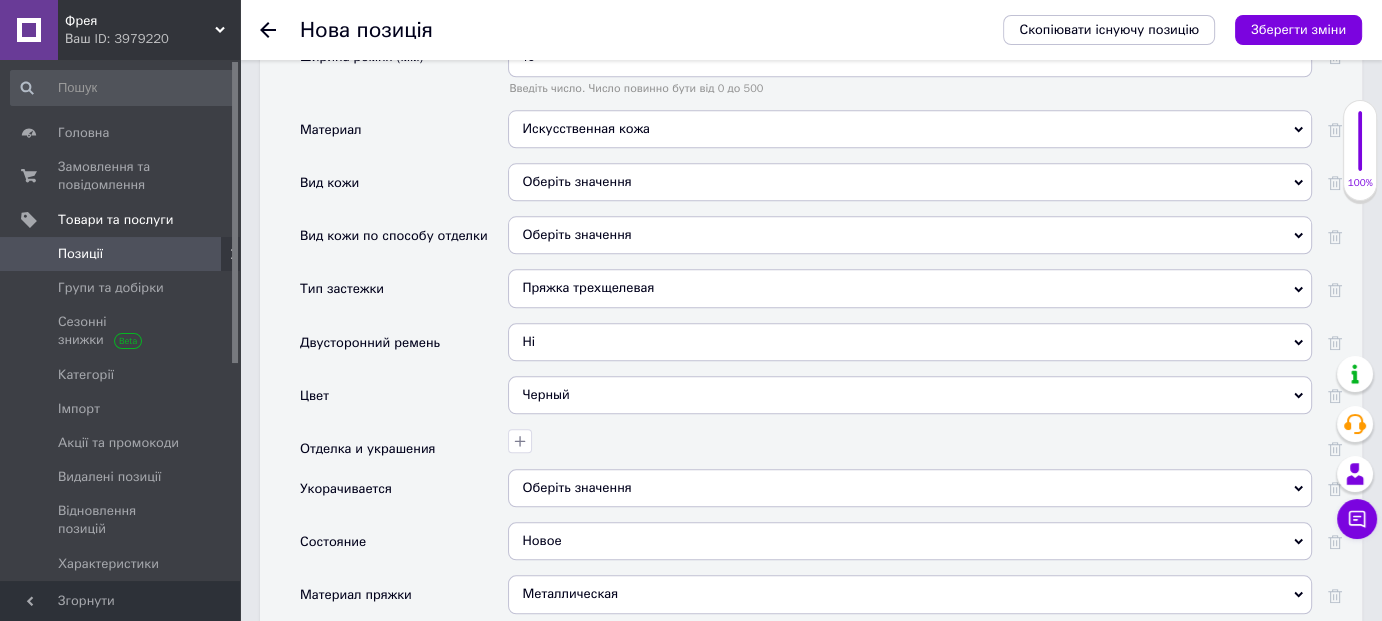 click on "Пряжка трехщелевая" at bounding box center [910, 288] 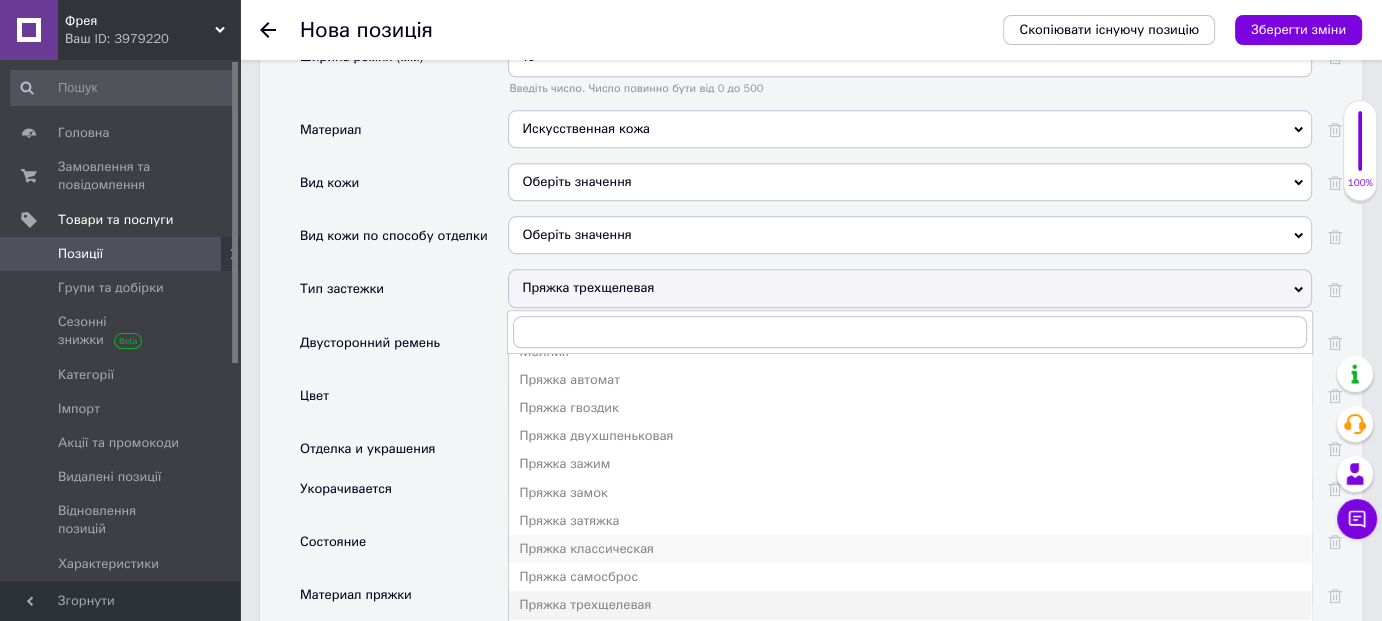 click on "Пряжка классическая" at bounding box center (910, 549) 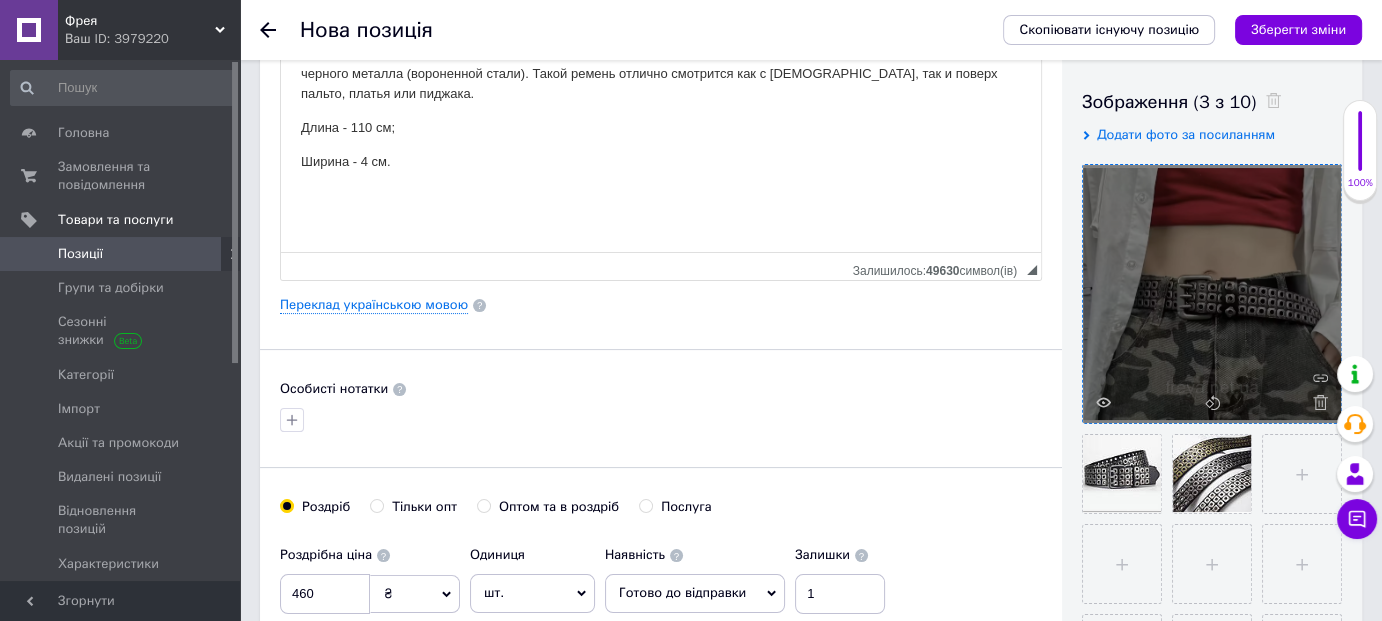 scroll, scrollTop: 208, scrollLeft: 0, axis: vertical 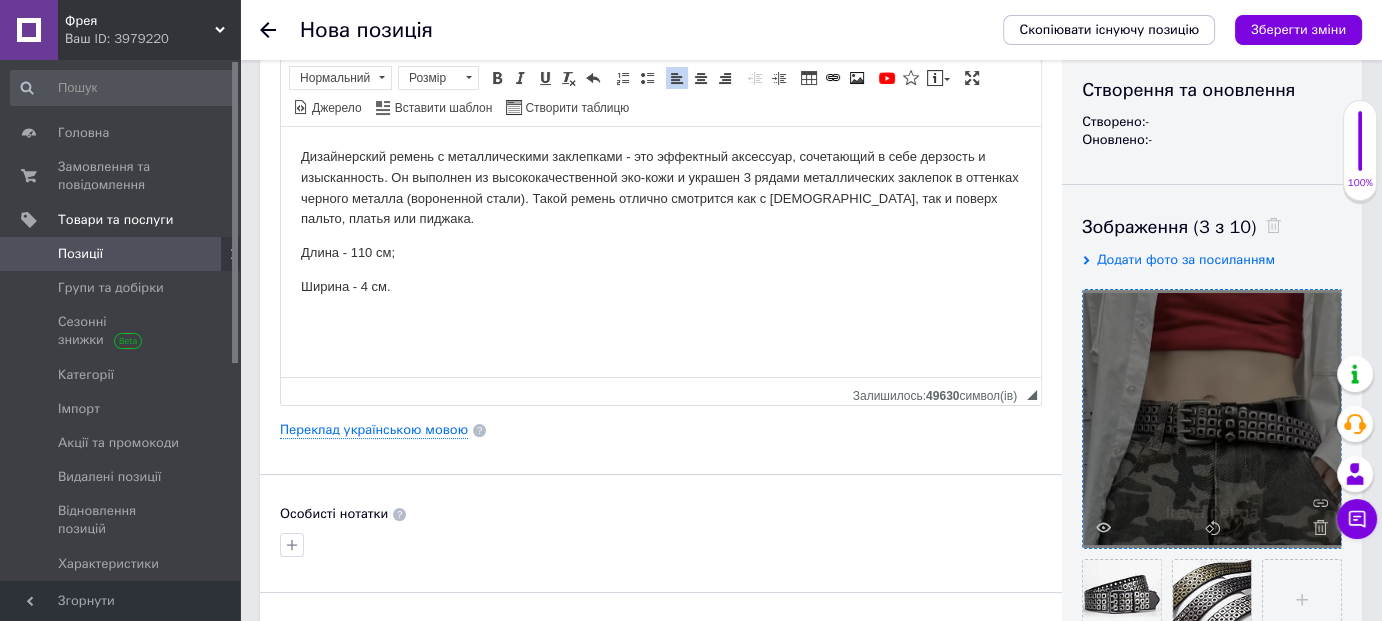 click on "Ширина - 4 см." at bounding box center [661, 286] 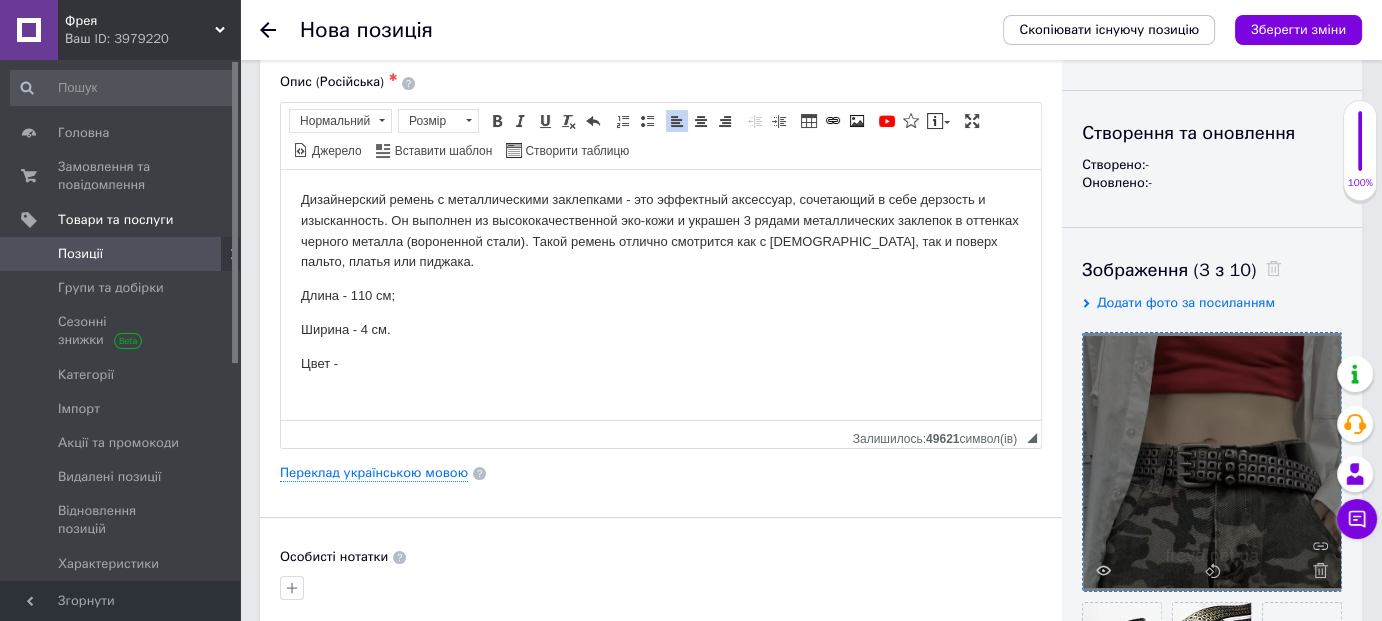 scroll, scrollTop: 208, scrollLeft: 0, axis: vertical 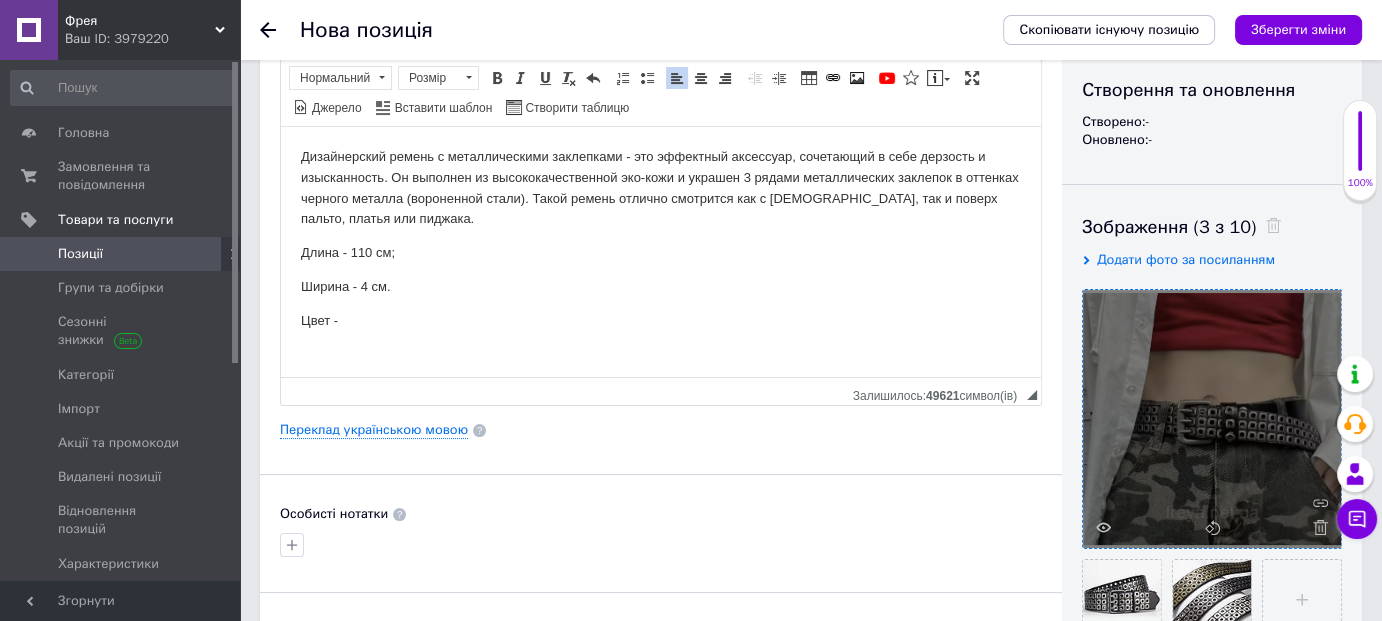 click on "Дизайнерский ремень с металлическими заклепками - это эффектный аксессуар, сочетающий в себе дерзость и изысканность. Он выполнен из высококачественной эко-кожи и украшен 3 рядами металлических заклепок в оттенках черного металла (вороненной стали). Такой ремень отлично смотрится как с [DEMOGRAPHIC_DATA], так и поверх пальто, платья или пиджака." at bounding box center [661, 187] 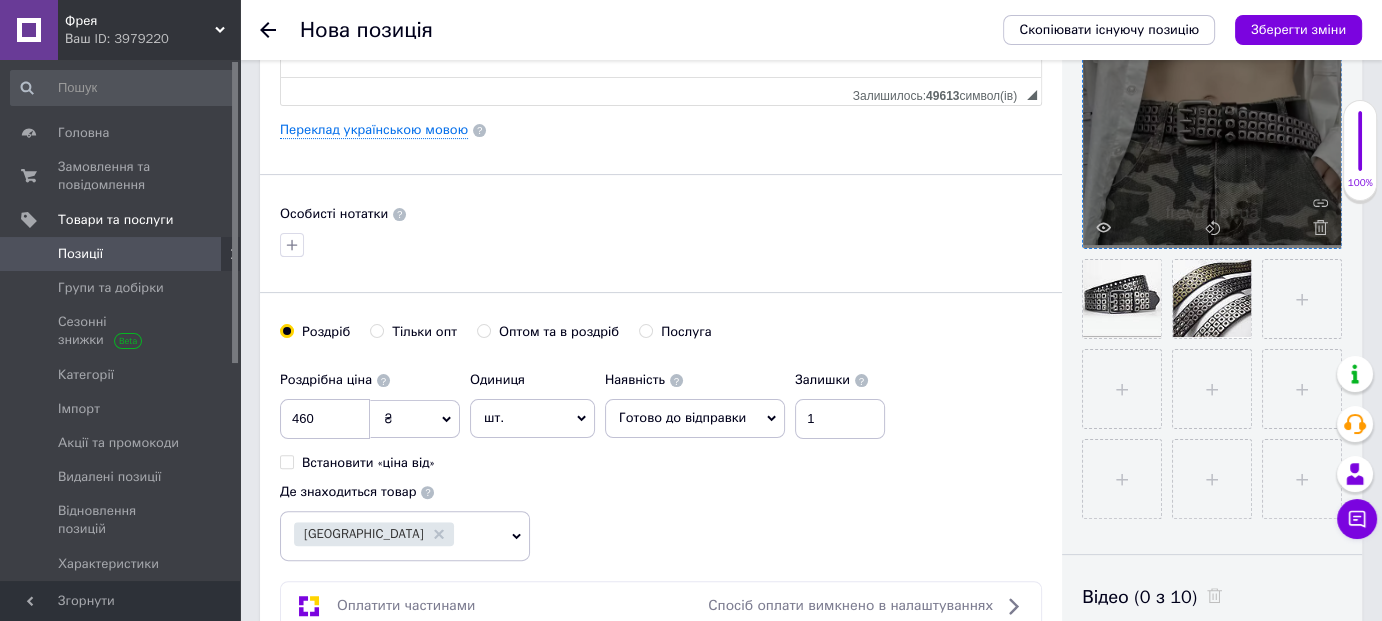 scroll, scrollTop: 308, scrollLeft: 0, axis: vertical 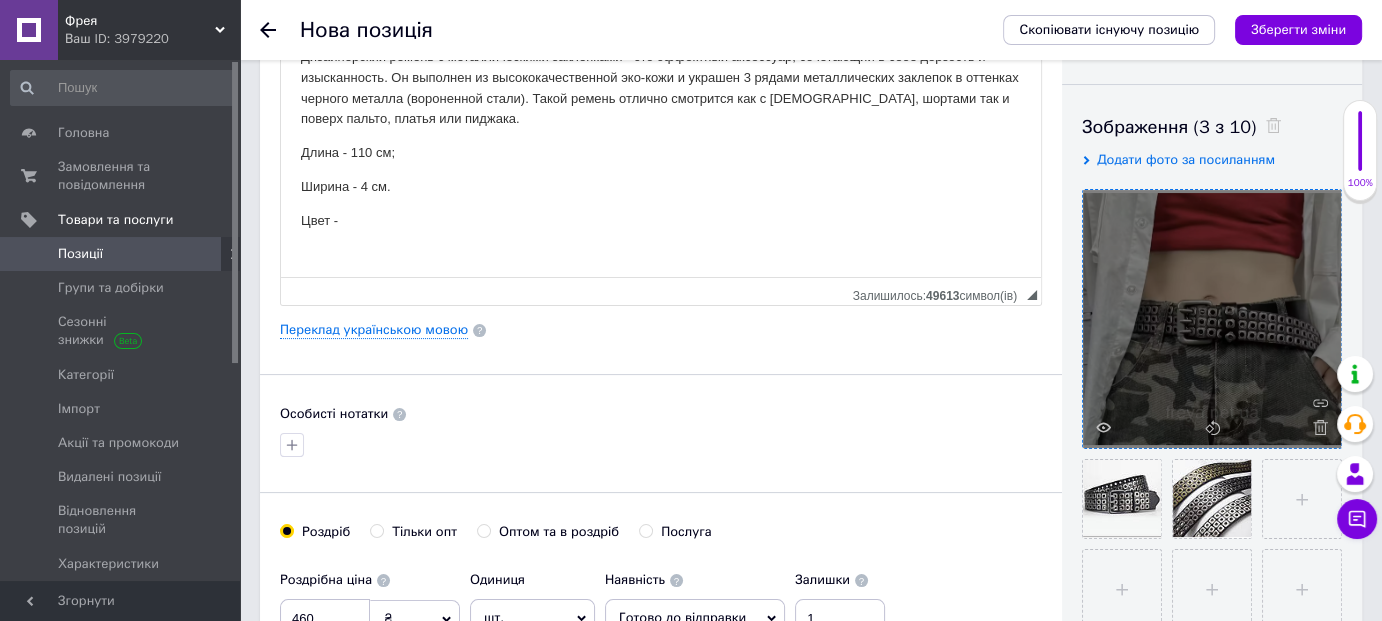 click on "Цвет -" at bounding box center [661, 220] 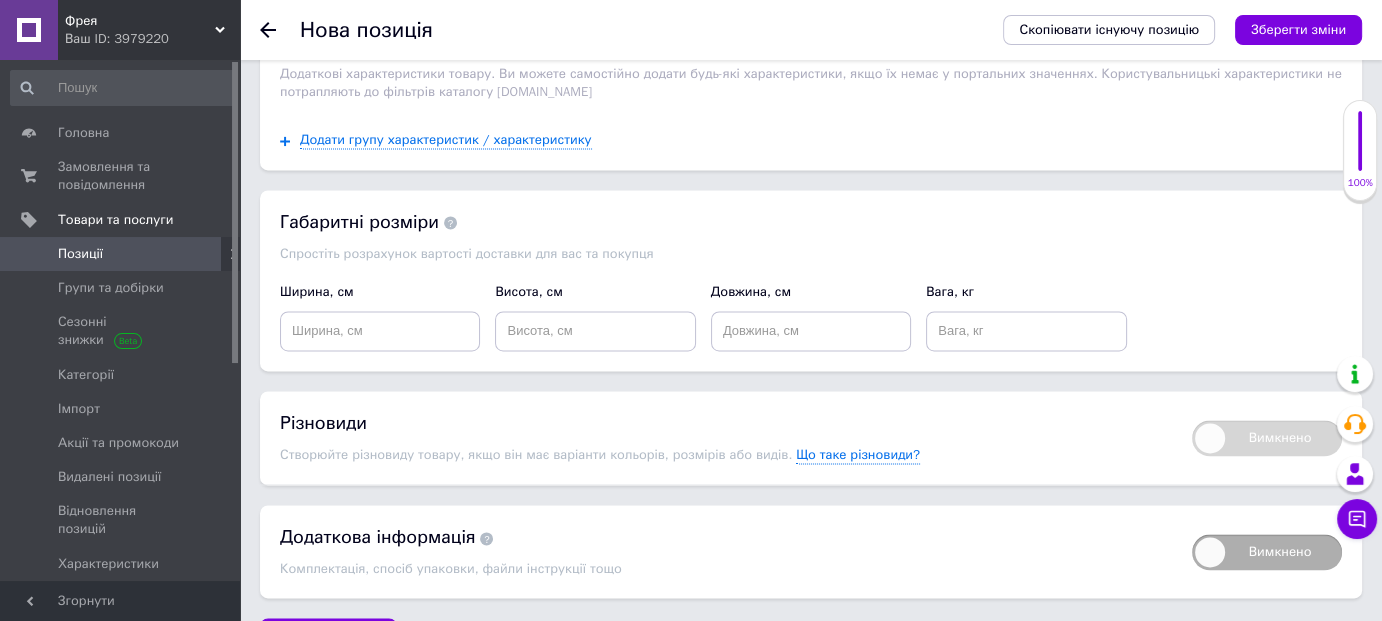 scroll, scrollTop: 2965, scrollLeft: 0, axis: vertical 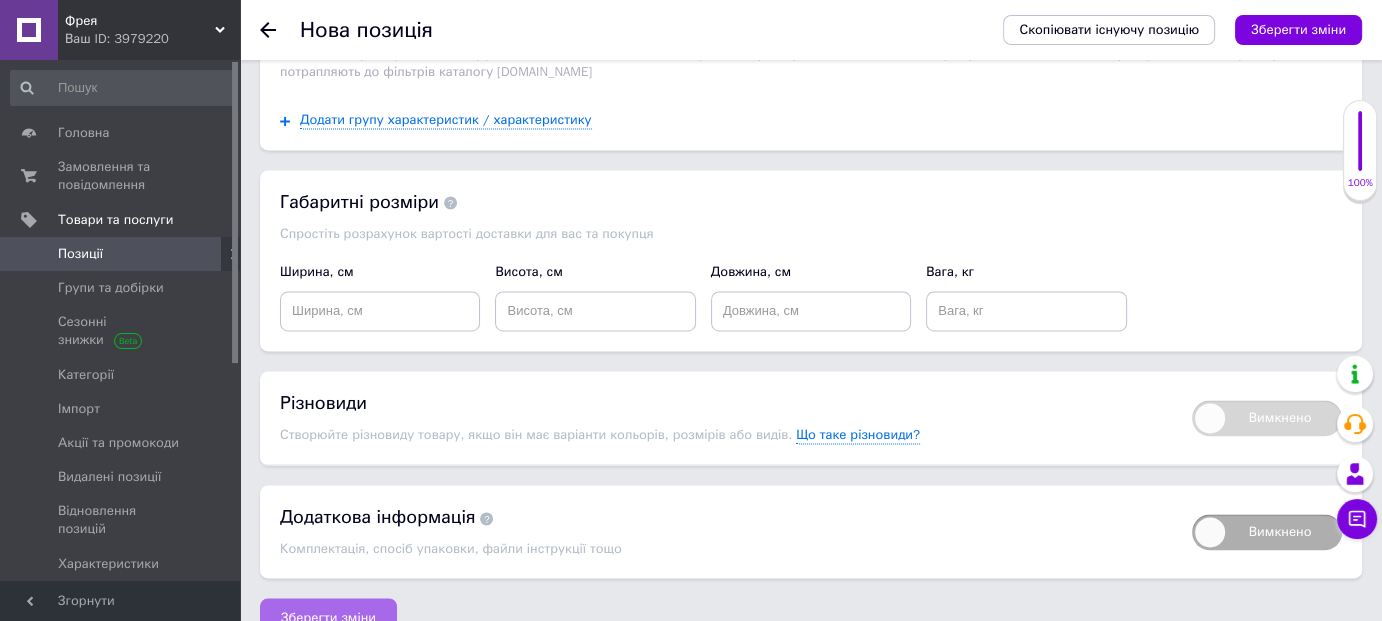 click on "Зберегти зміни" at bounding box center (328, 618) 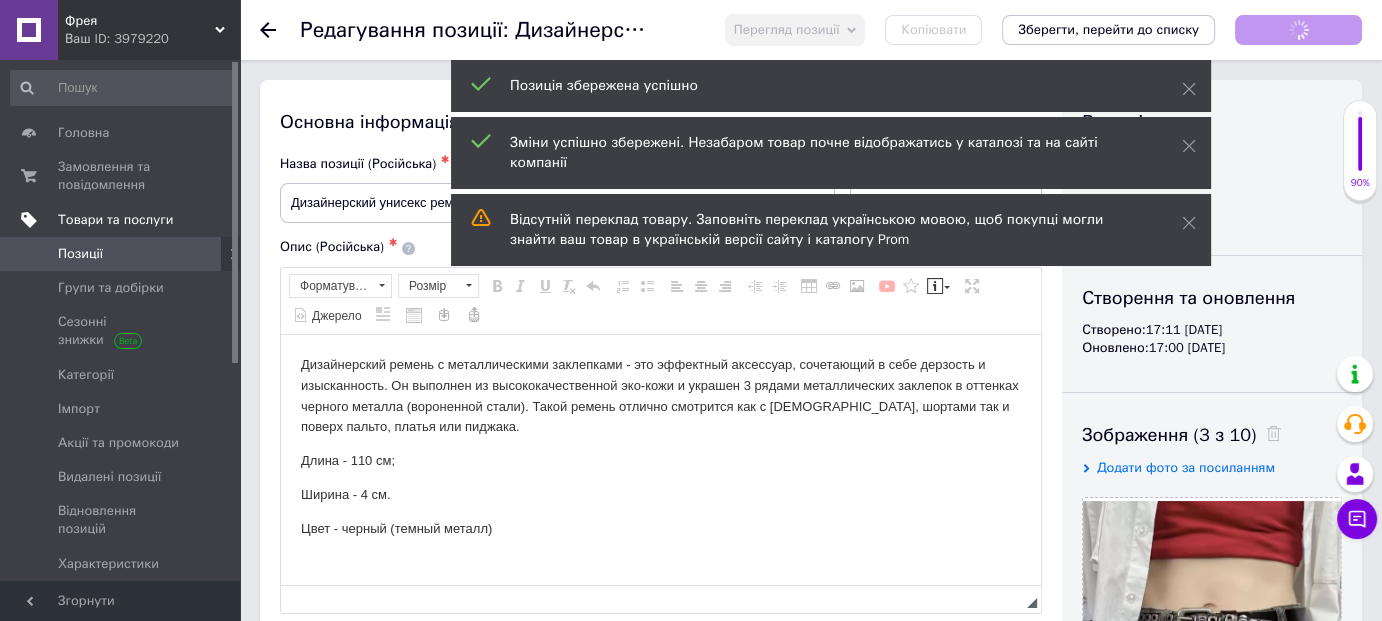 scroll, scrollTop: 0, scrollLeft: 0, axis: both 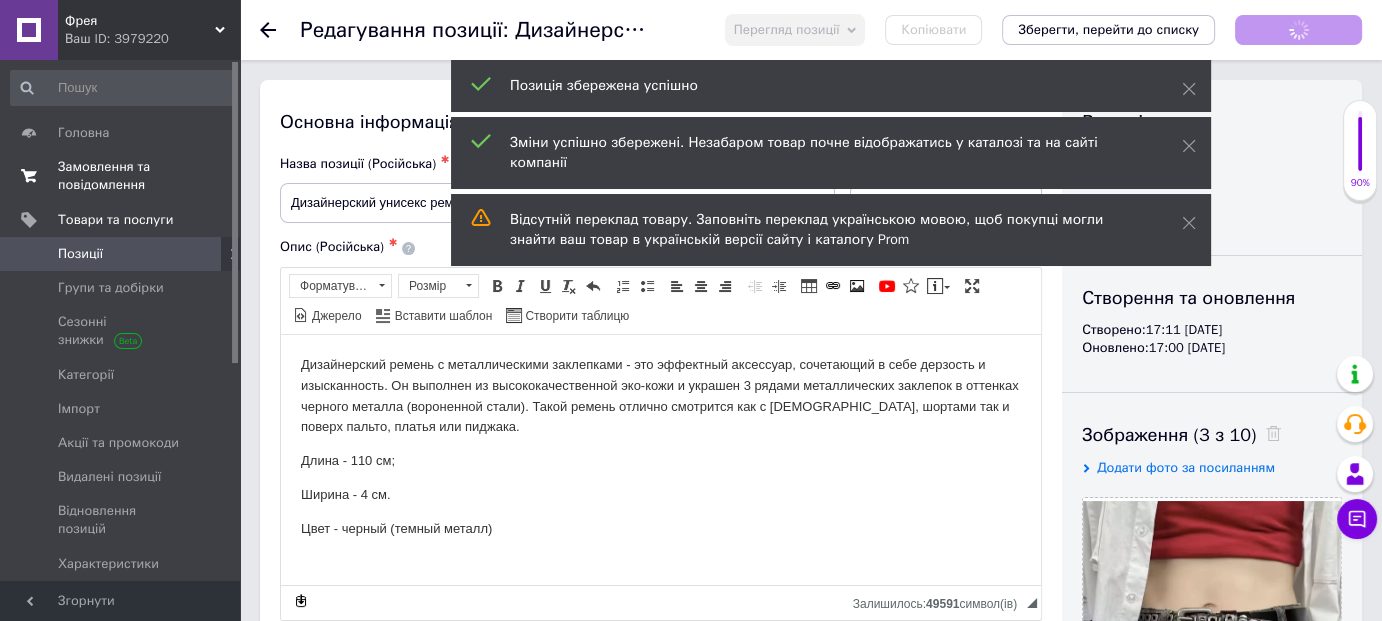 click on "Замовлення та повідомлення" at bounding box center (121, 176) 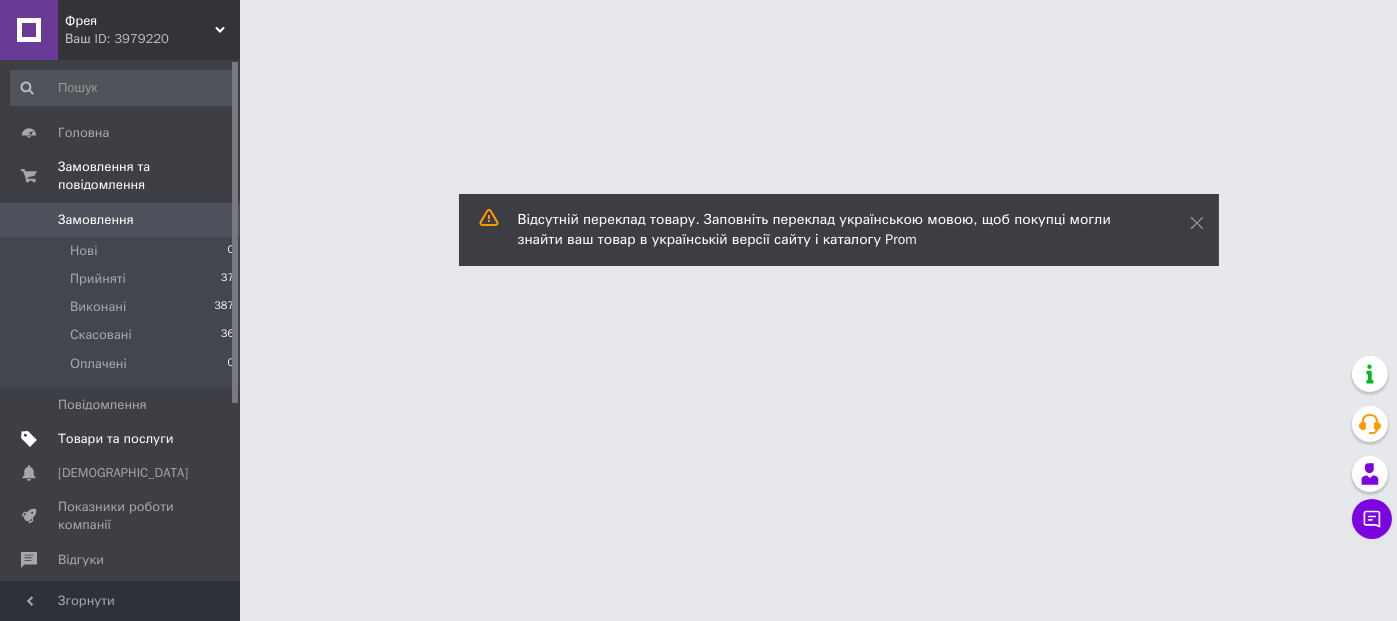 click on "Товари та послуги" at bounding box center [115, 439] 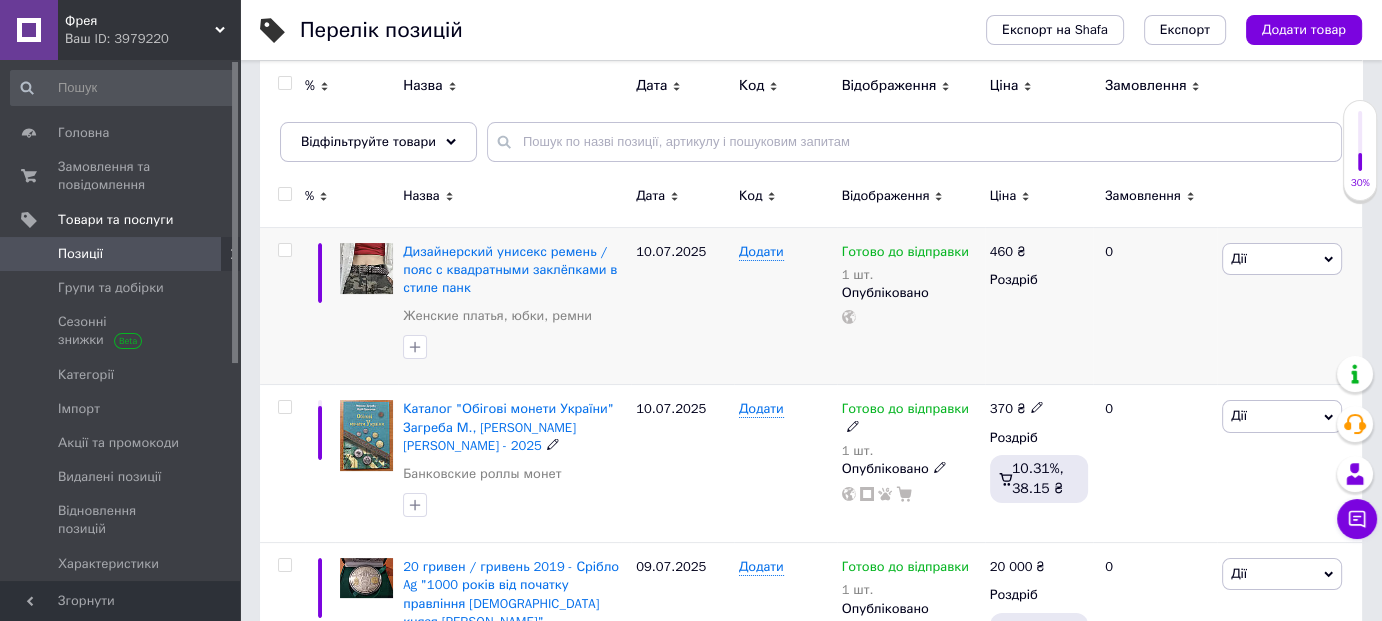 scroll, scrollTop: 200, scrollLeft: 0, axis: vertical 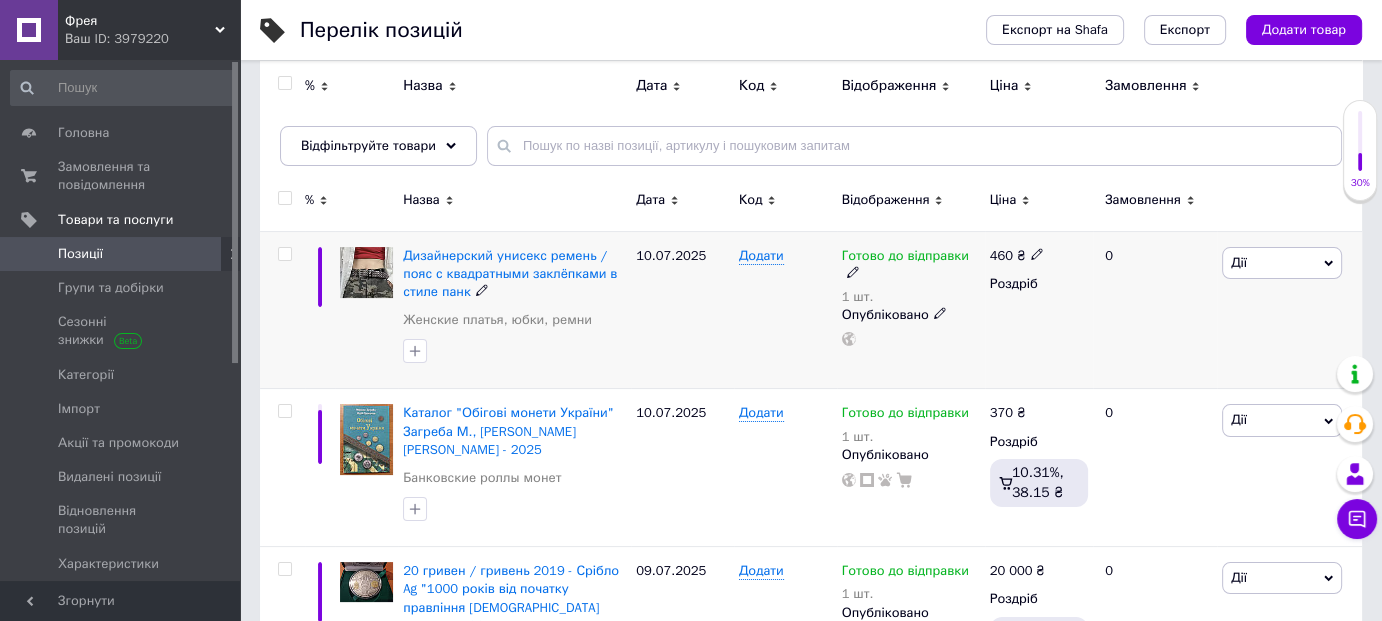 click on "Дії" at bounding box center (1282, 263) 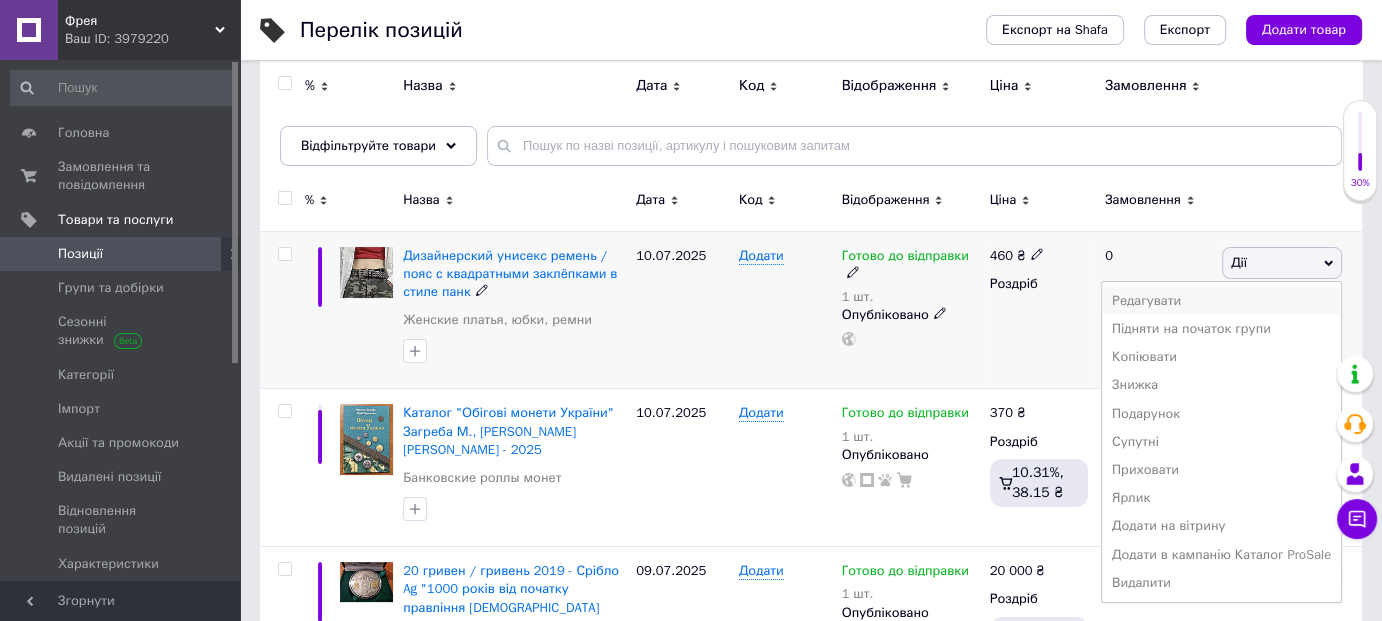 click on "Редагувати" at bounding box center (1221, 301) 